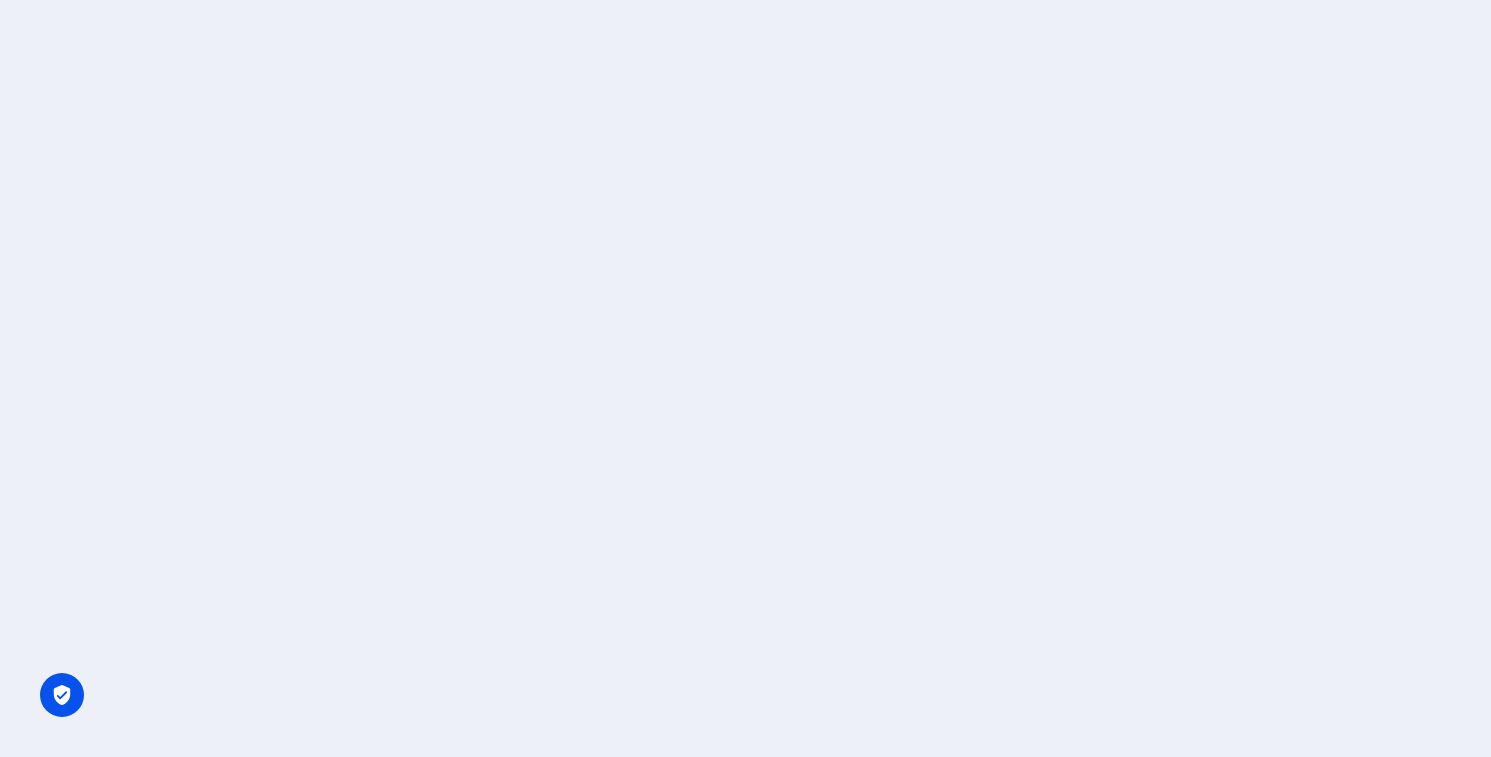 scroll, scrollTop: 0, scrollLeft: 0, axis: both 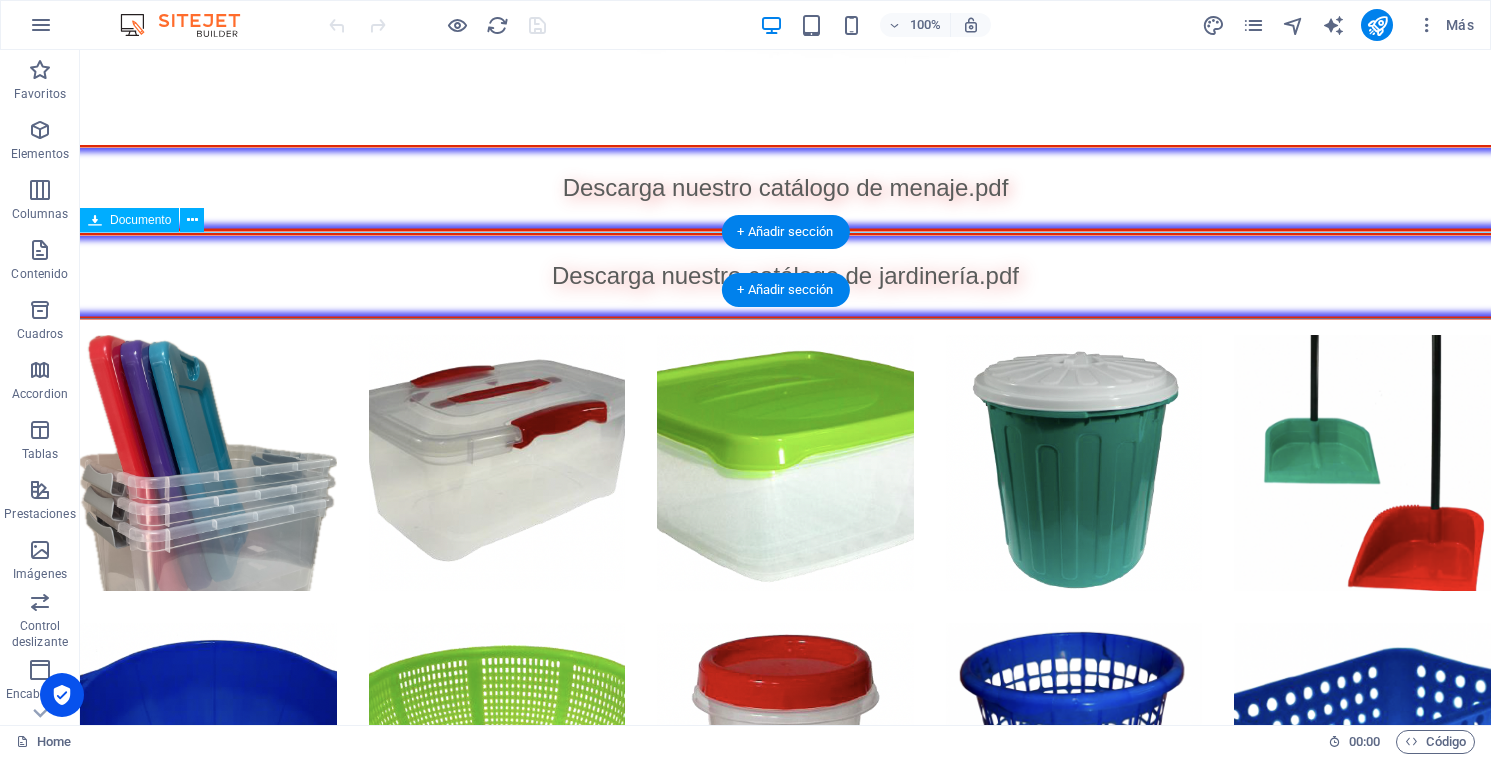 click on "Descarga nuestro catálogo de jardinería.pdf 13.04 MB" at bounding box center [785, 275] 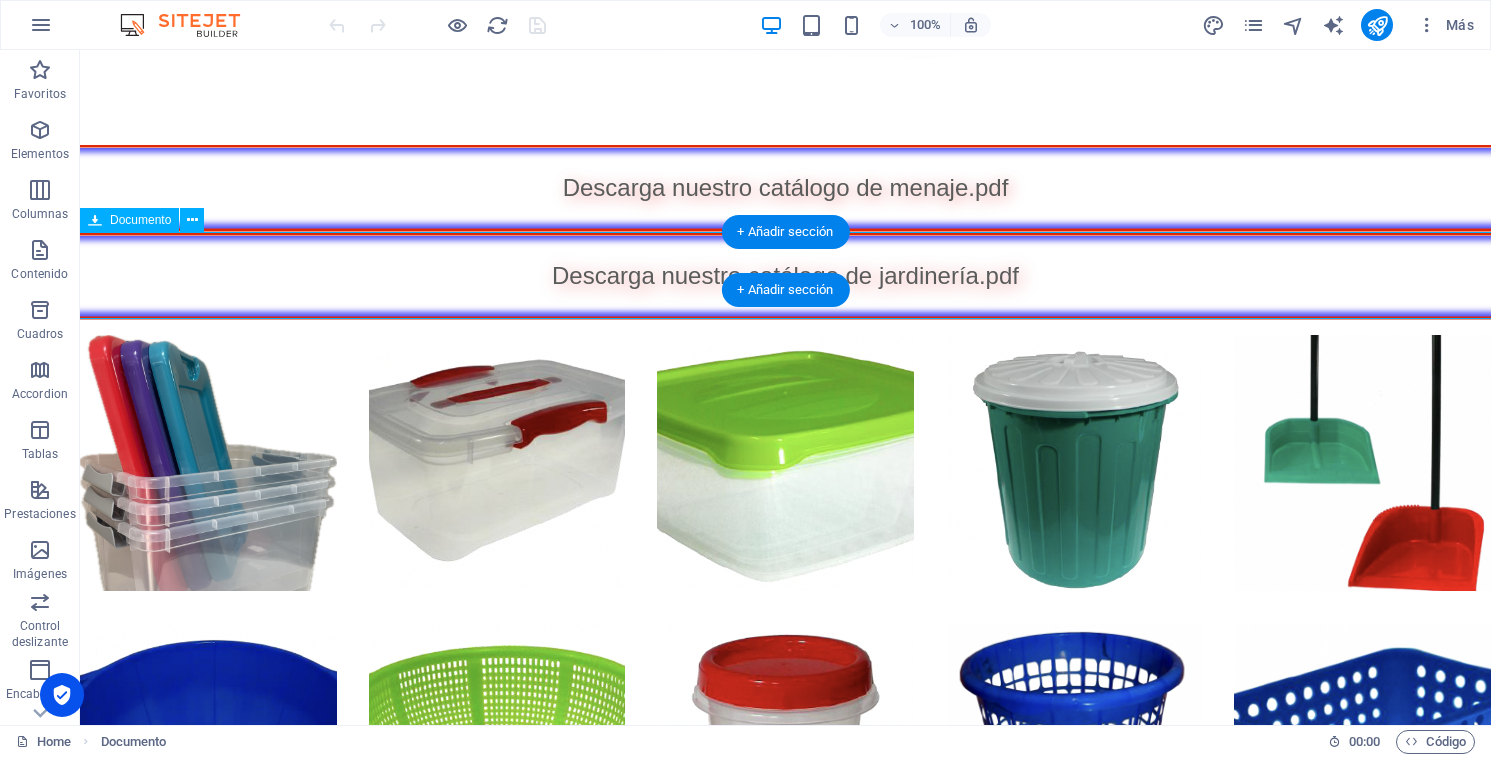 click on "Descarga nuestro catálogo de jardinería.pdf 13.04 MB" at bounding box center [785, 275] 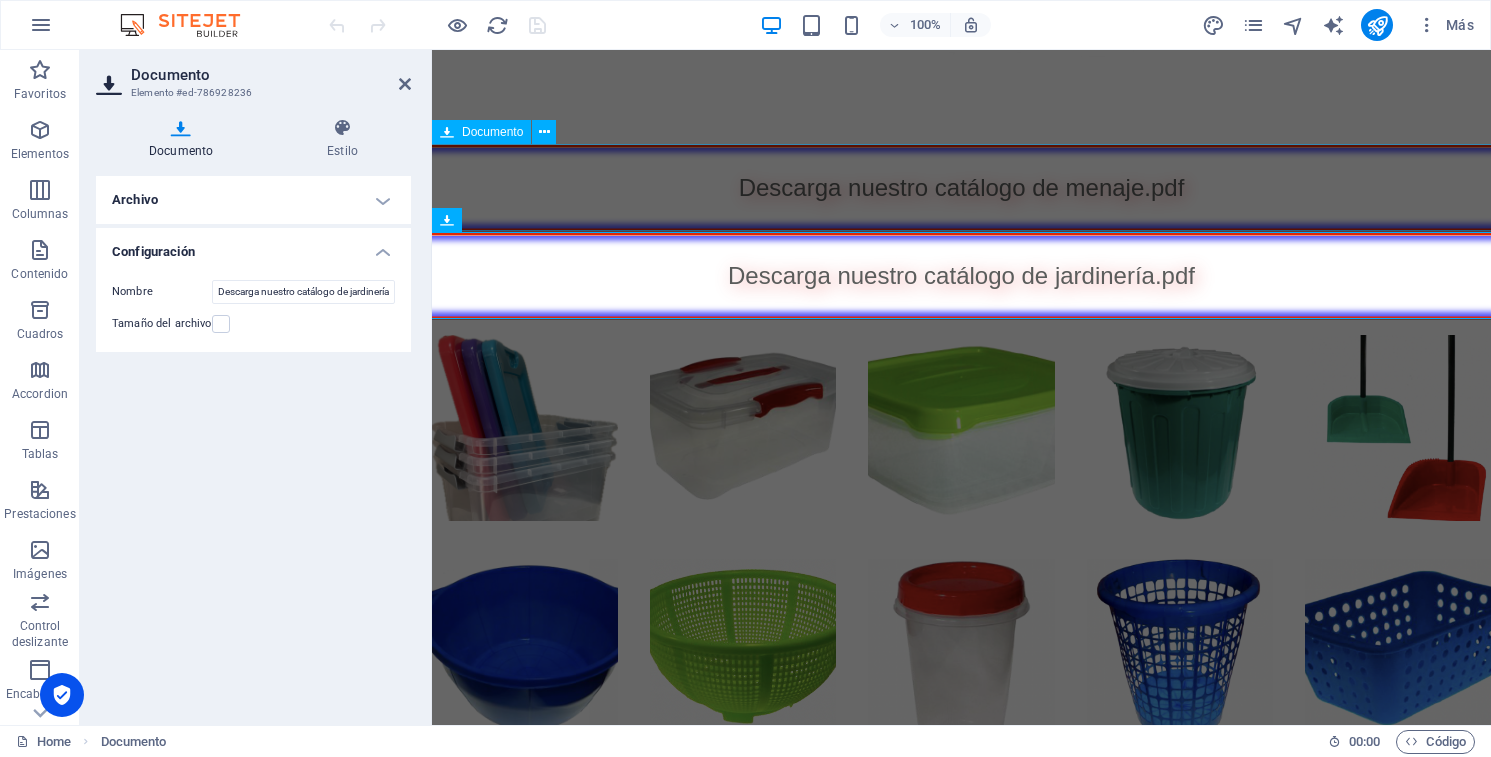 click on "Descarga nuestro catálogo de menaje.pdf 13.04 MB" at bounding box center (961, 187) 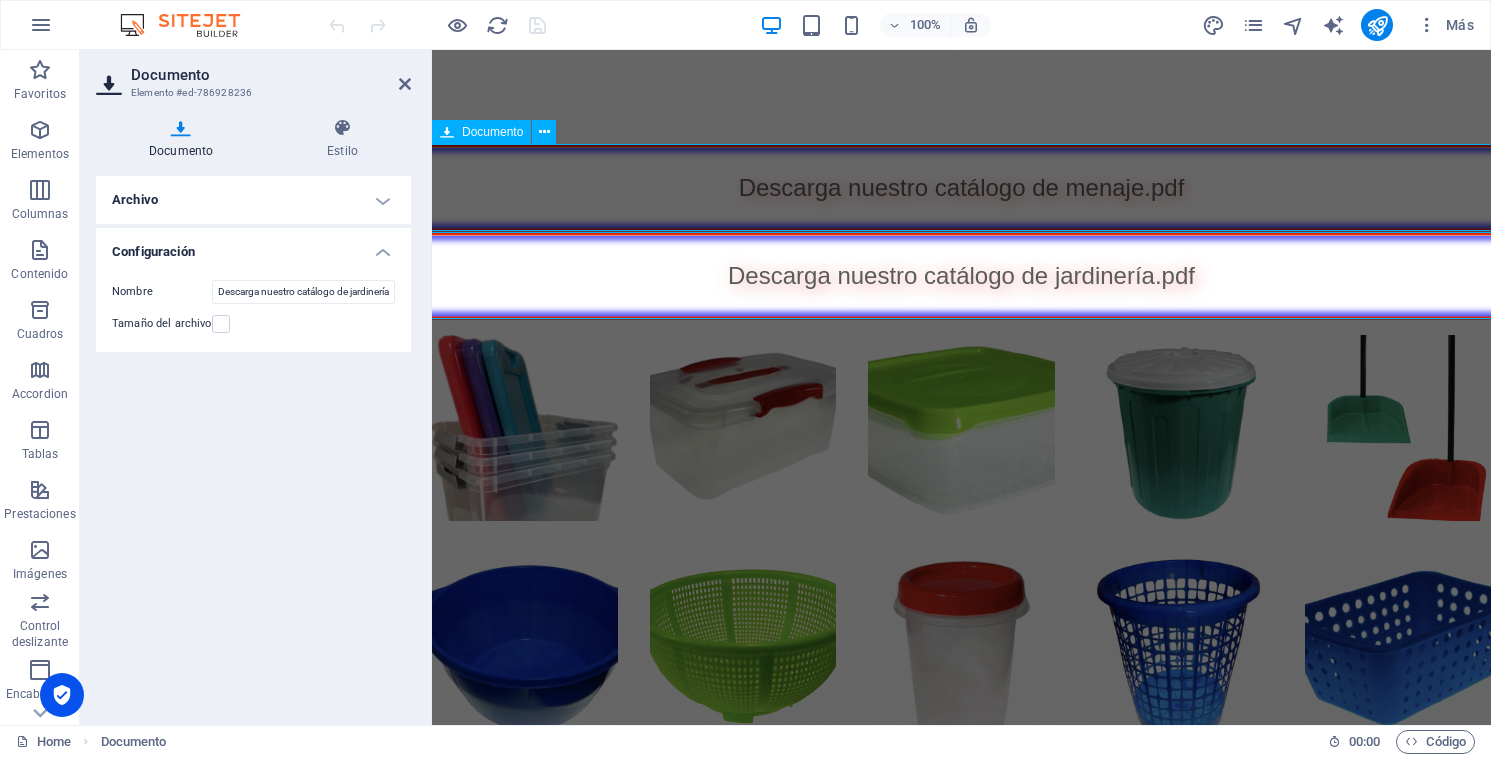 click on "Descarga nuestro catálogo de menaje.pdf 13.04 MB" at bounding box center (961, 187) 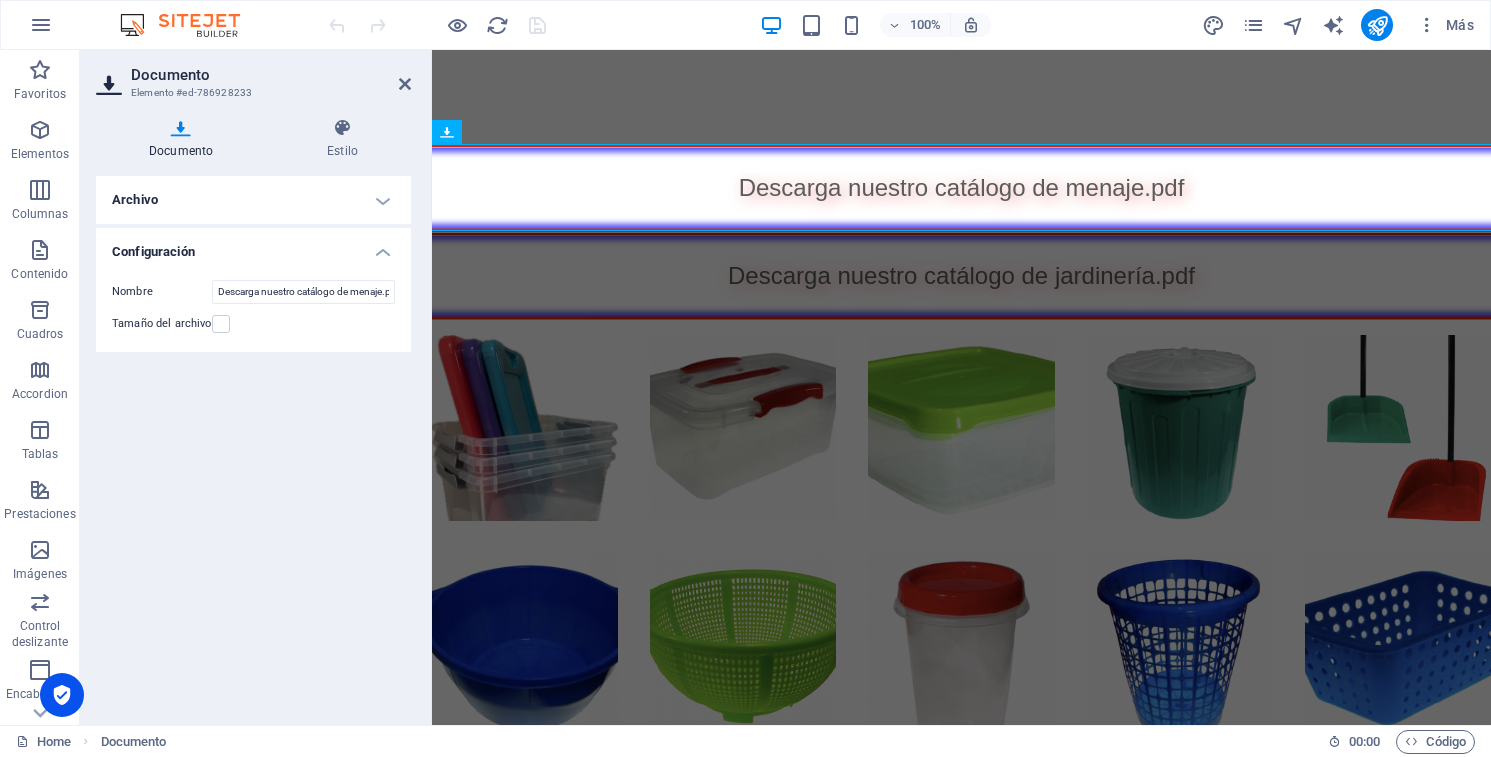 click on "Documento" at bounding box center [185, 139] 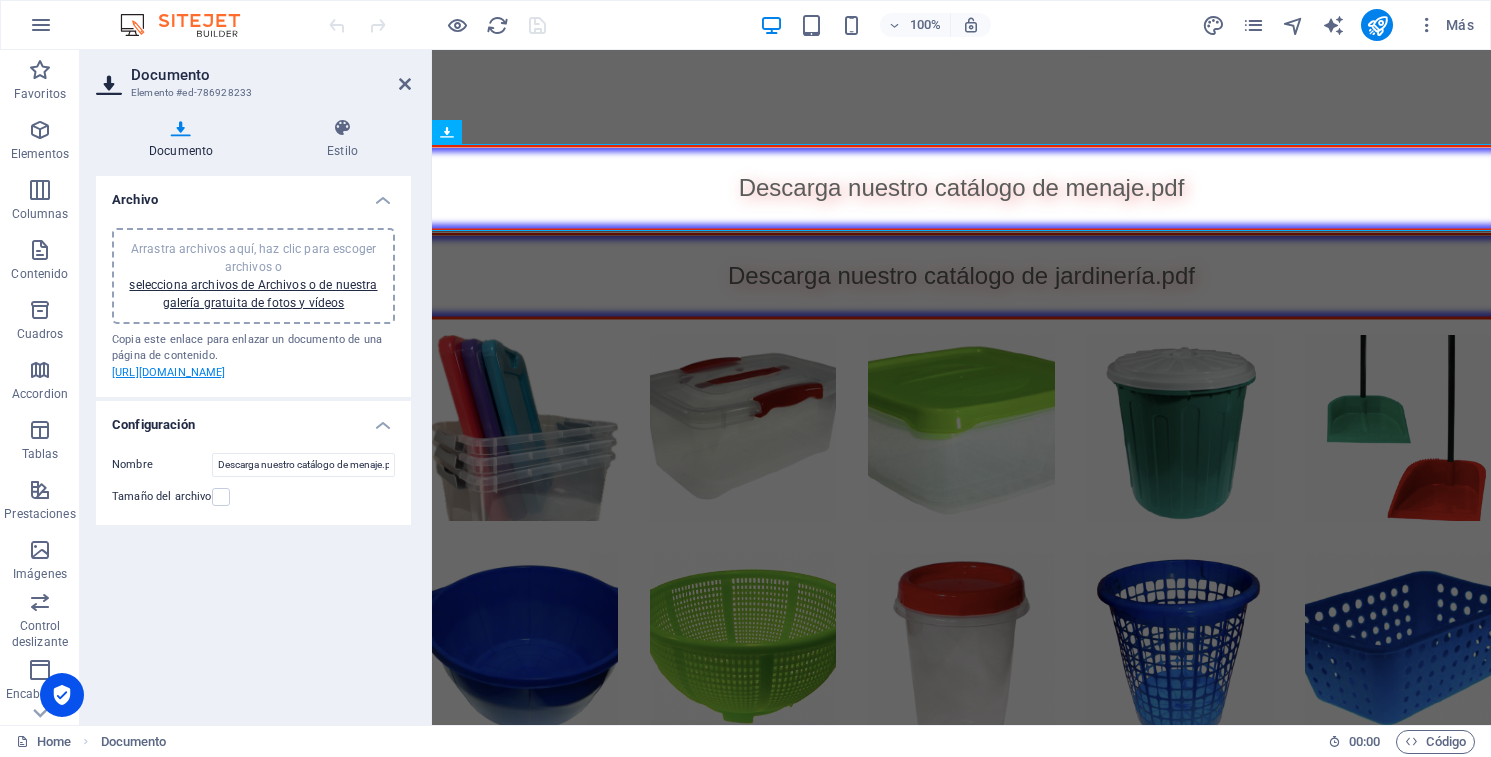 click on "[URL][DOMAIN_NAME]" at bounding box center (169, 372) 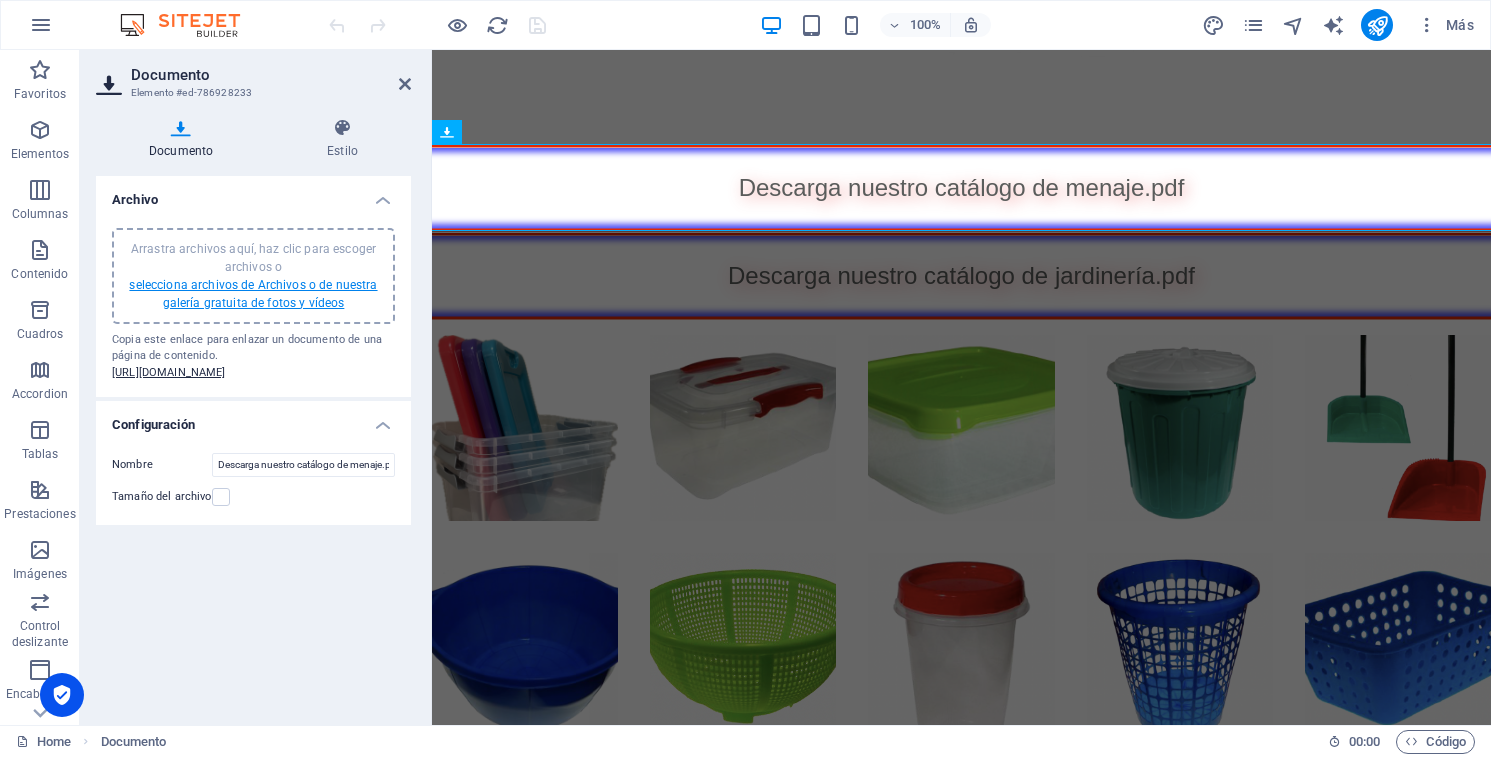 click on "selecciona archivos de Archivos o de nuestra galería gratuita de fotos y vídeos" at bounding box center [253, 294] 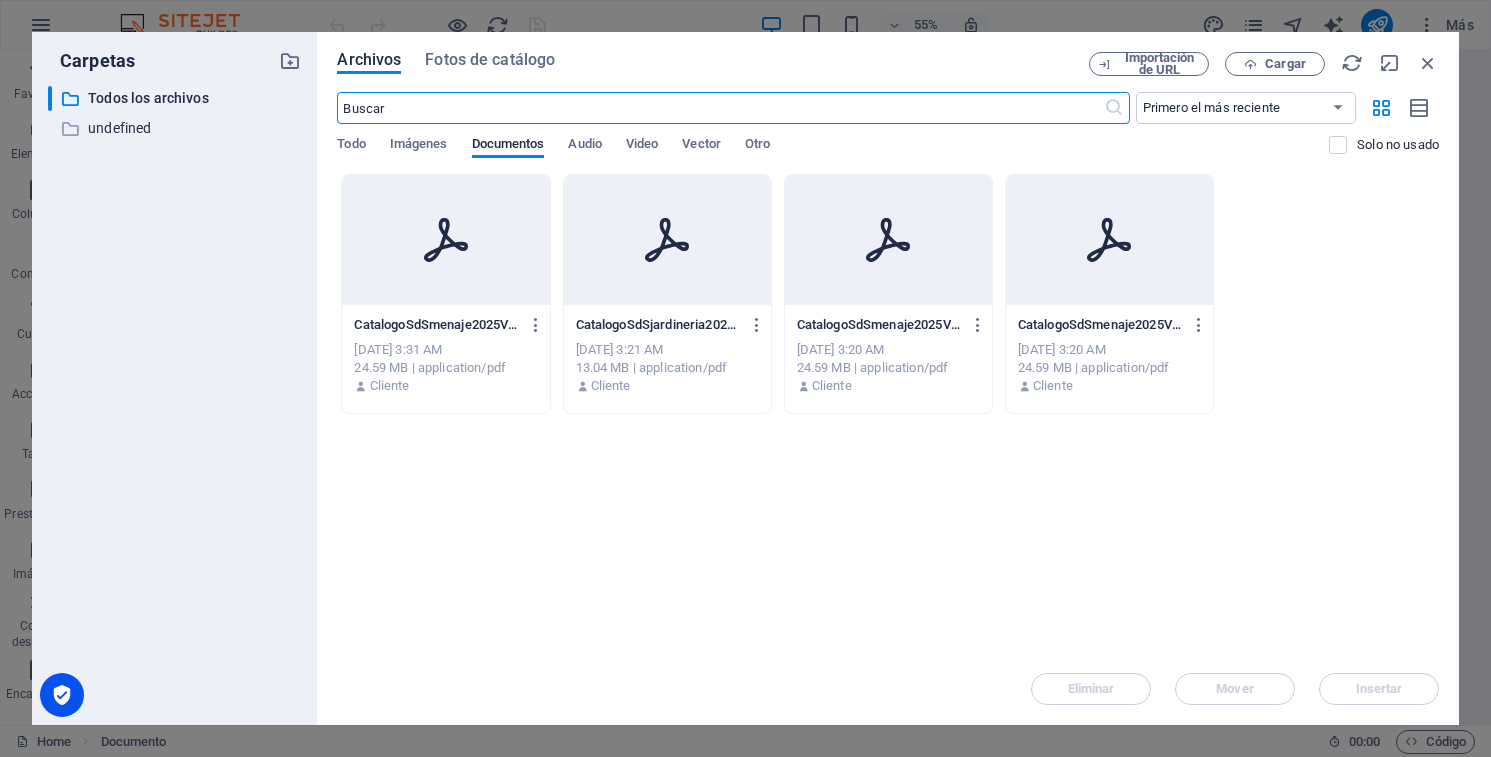 click at bounding box center [888, 240] 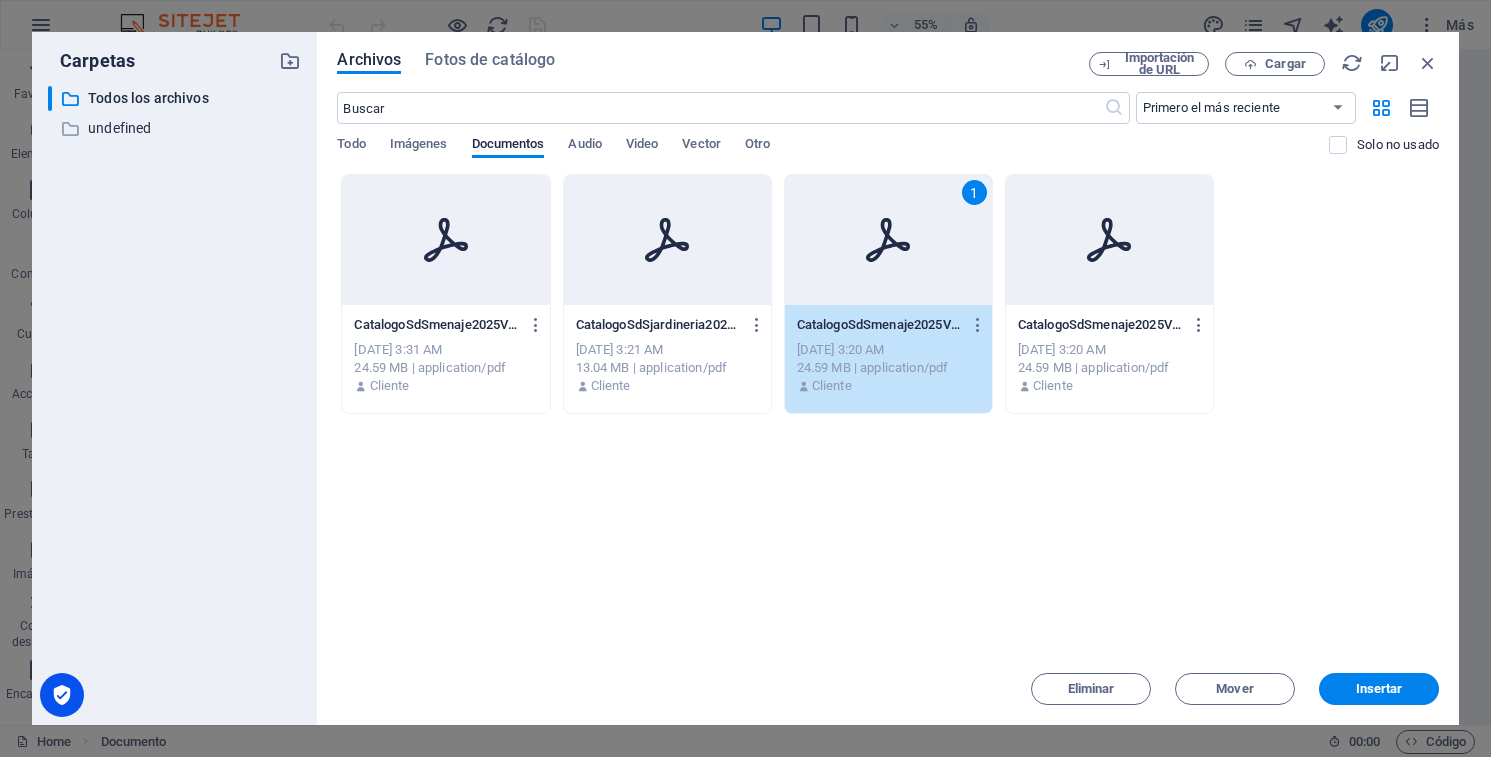 click at bounding box center [445, 240] 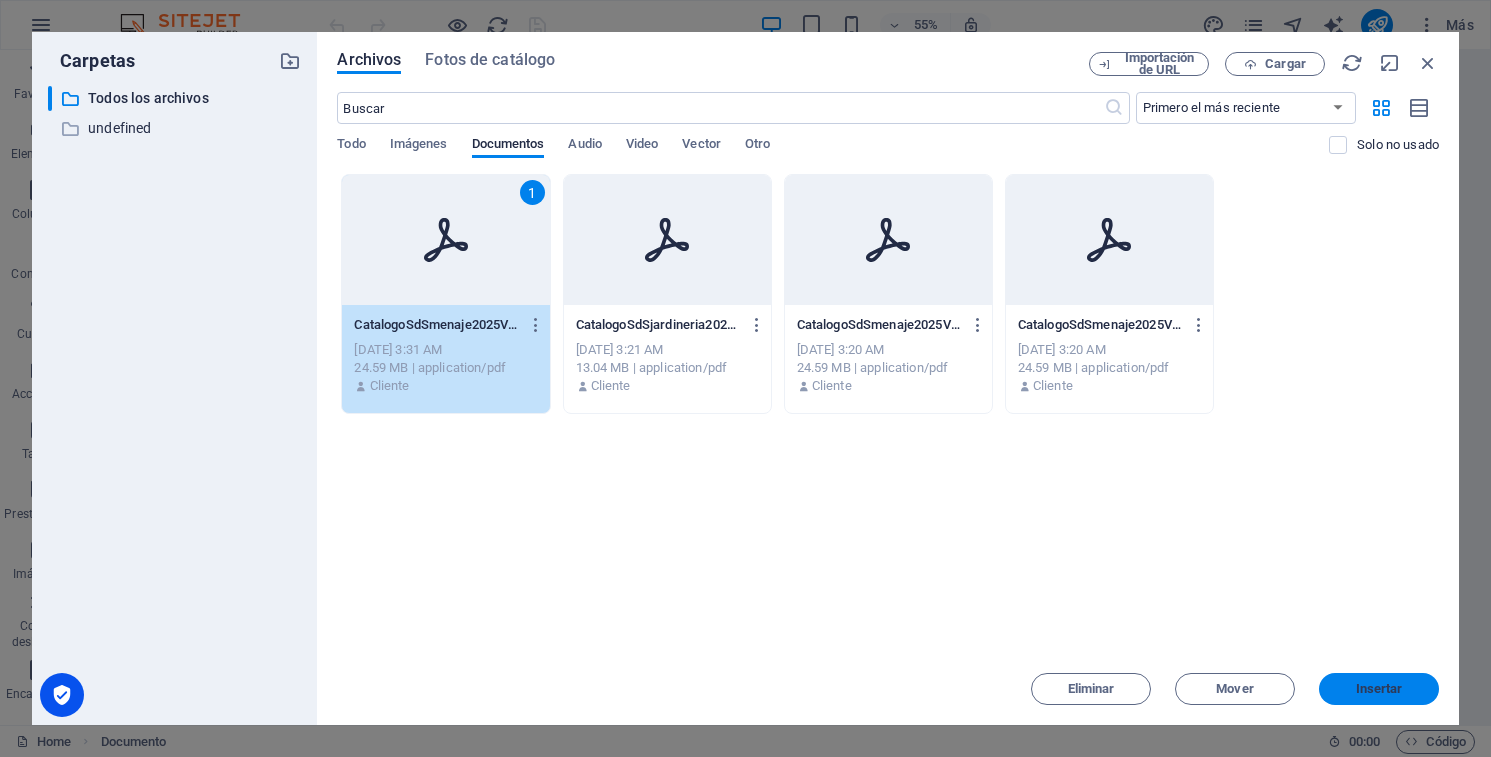 click on "Insertar" at bounding box center (1379, 689) 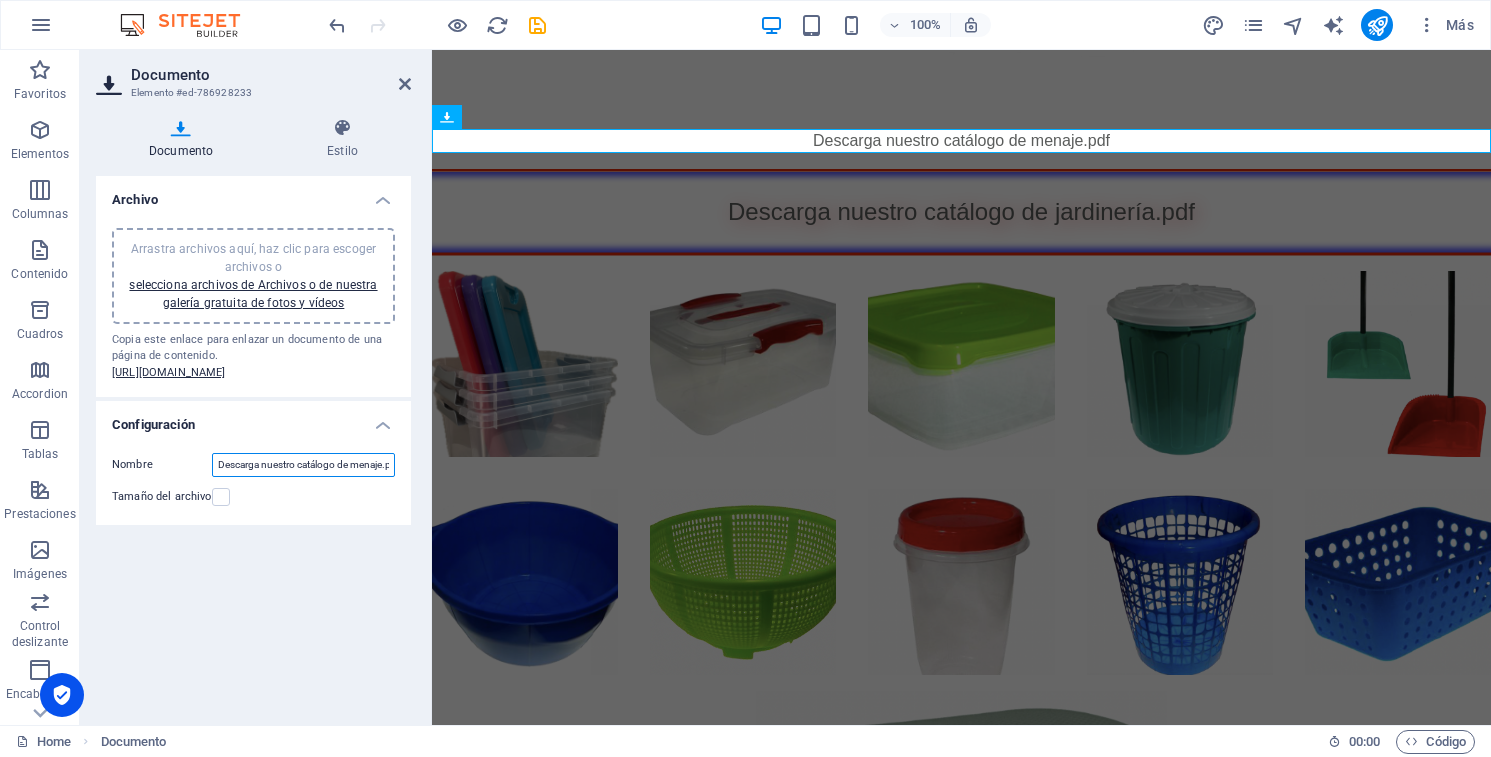 click on "Descarga nuestro catálogo de menaje.pdf" at bounding box center [303, 465] 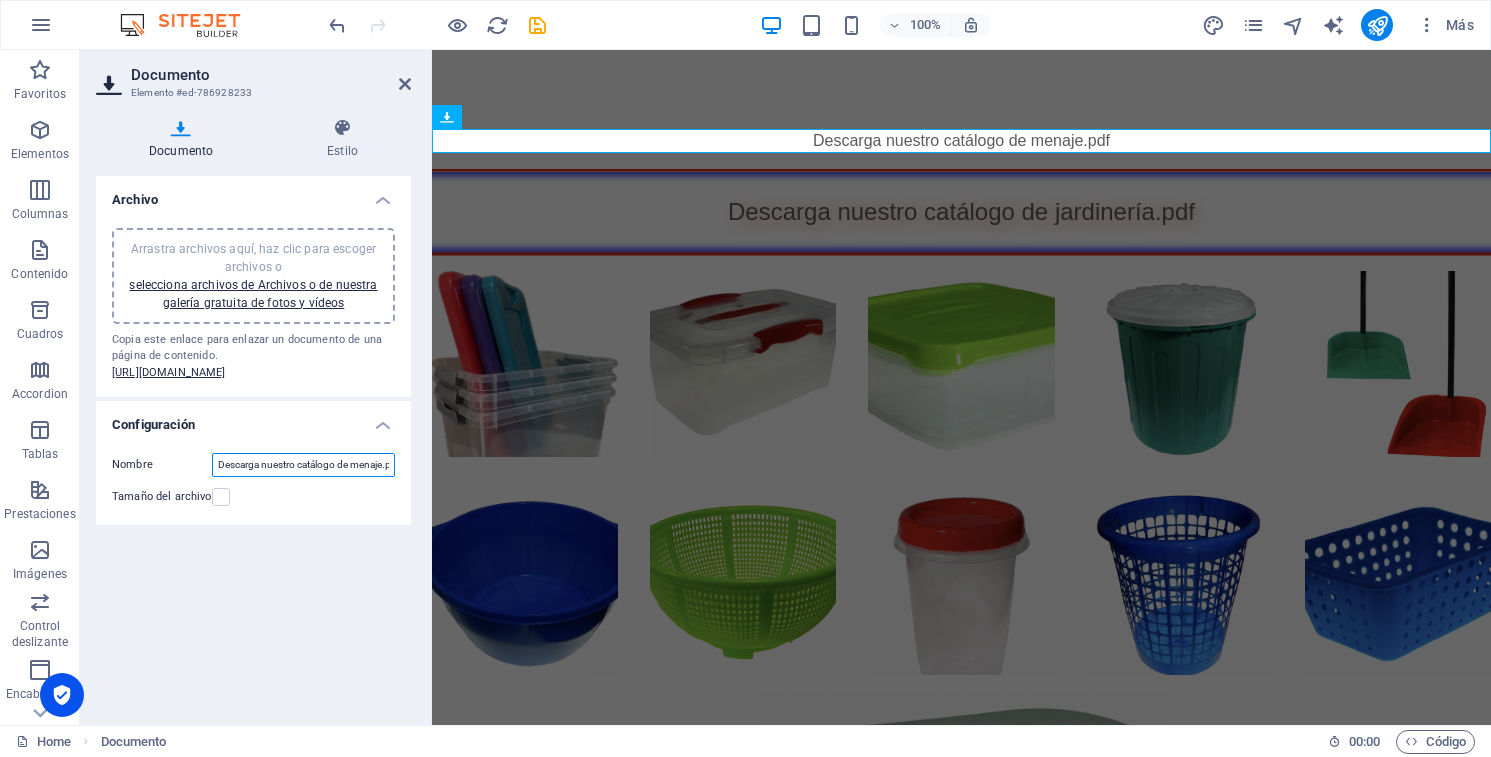 click on "Descarga nuestro catálogo de menaje.pdf" at bounding box center (303, 465) 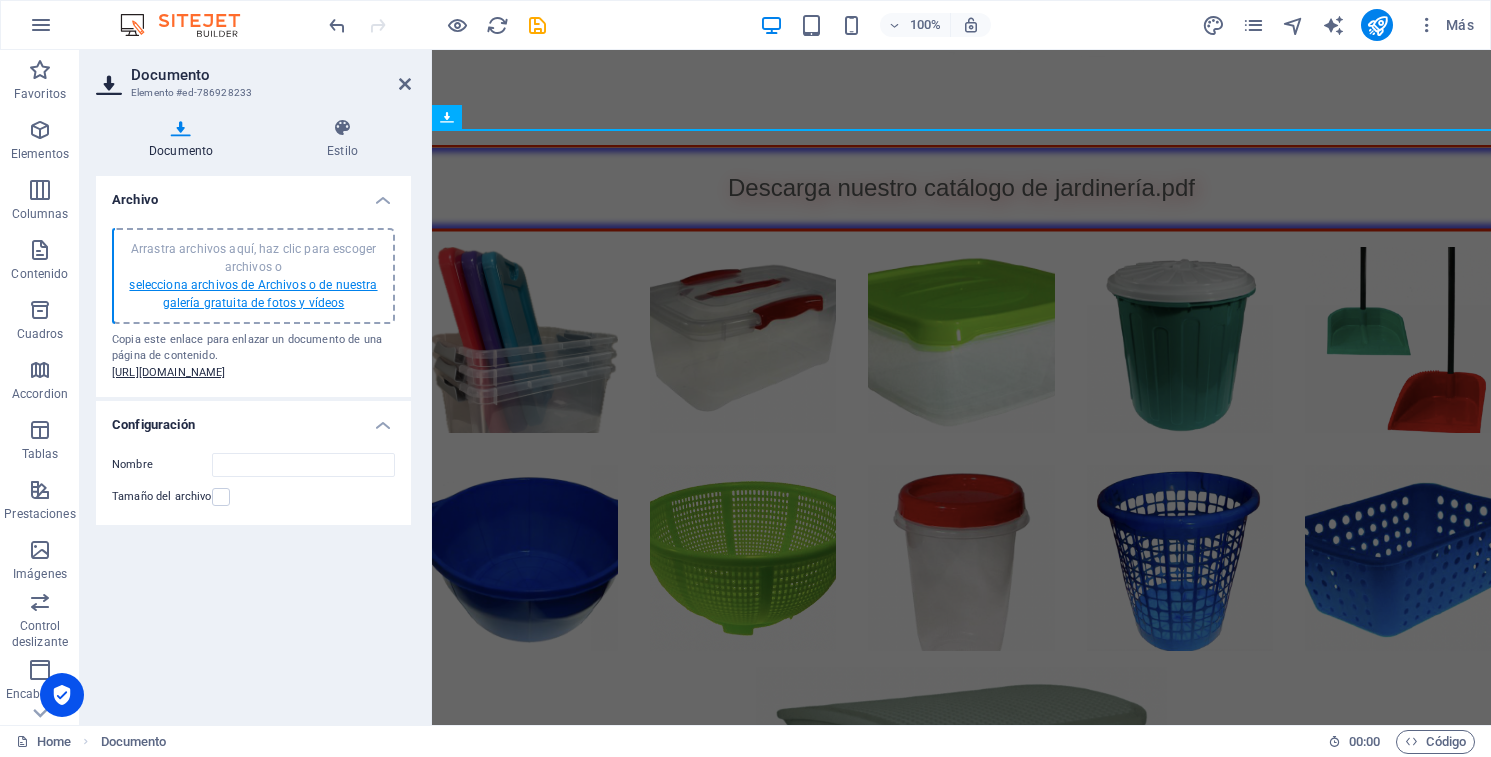 click on "selecciona archivos de Archivos o de nuestra galería gratuita de fotos y vídeos" at bounding box center (253, 294) 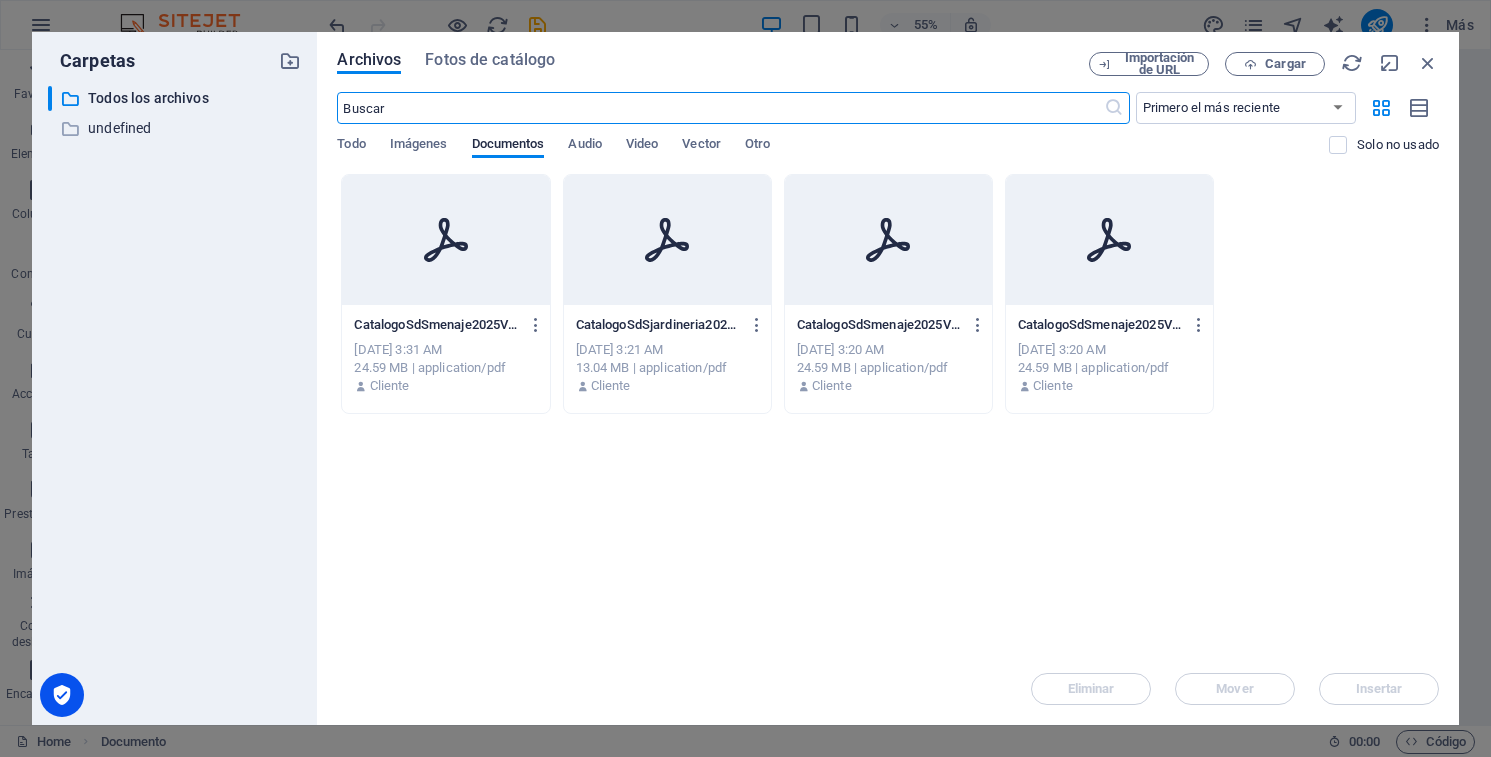 click 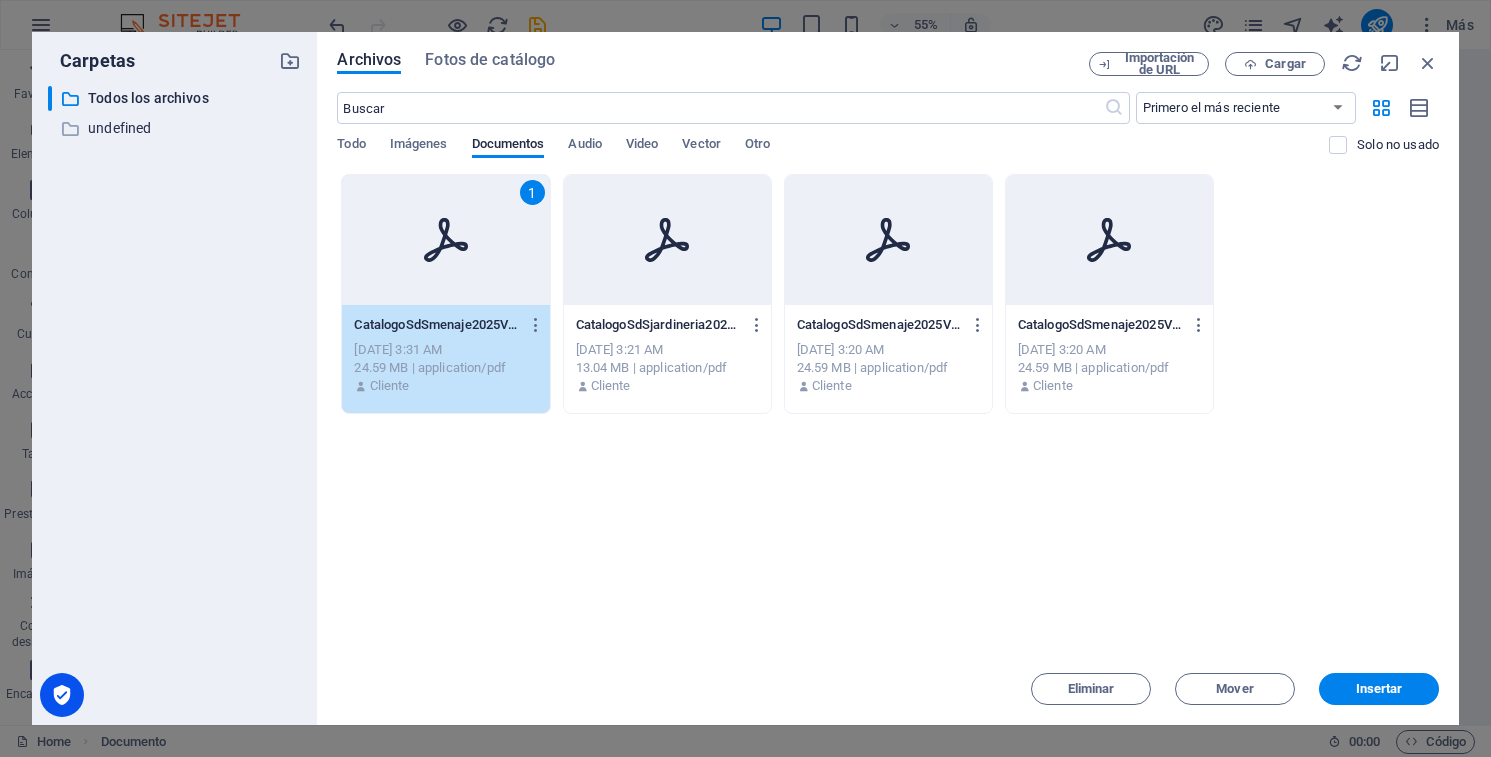 click on "Eliminar Mover Insertar" at bounding box center (888, 679) 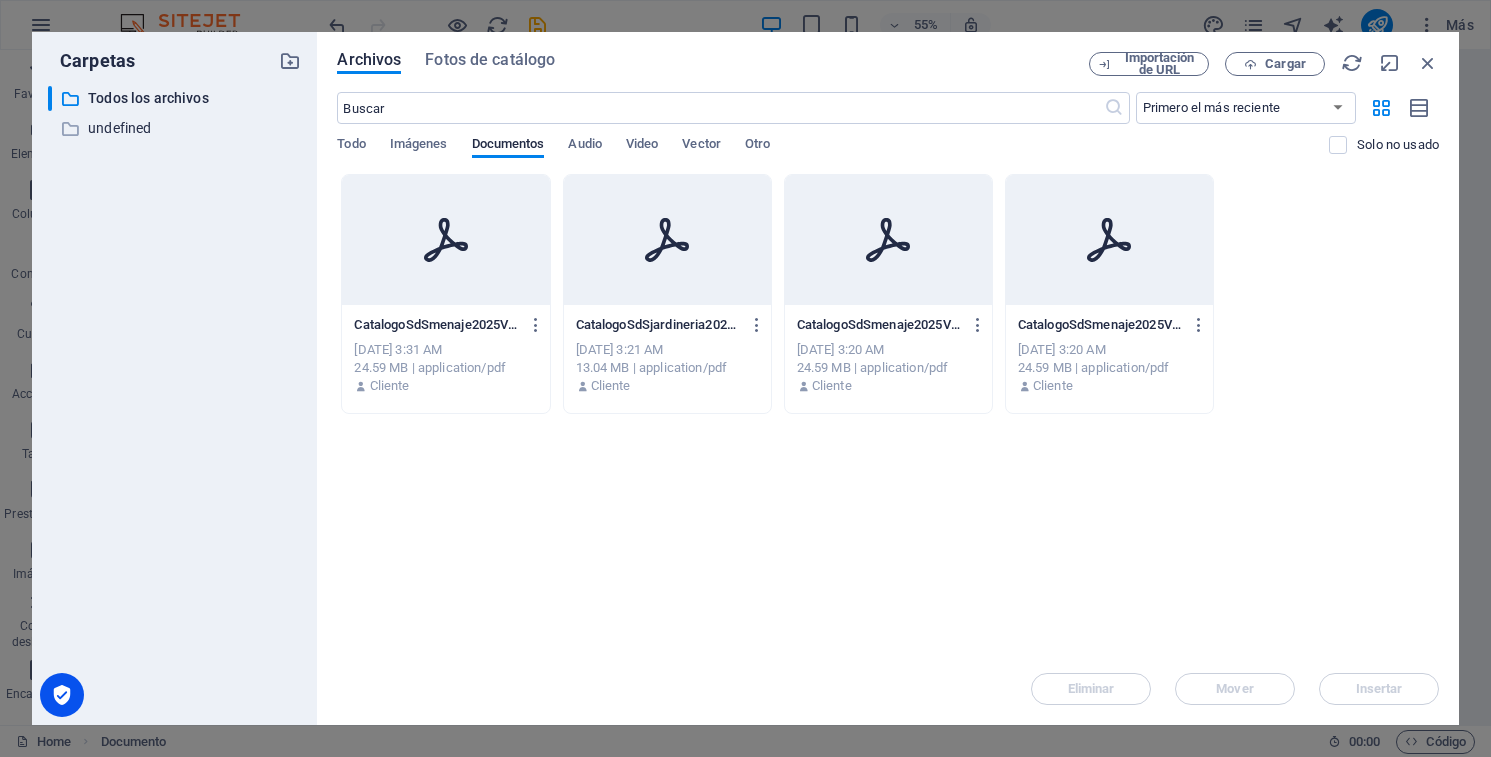 click at bounding box center (445, 240) 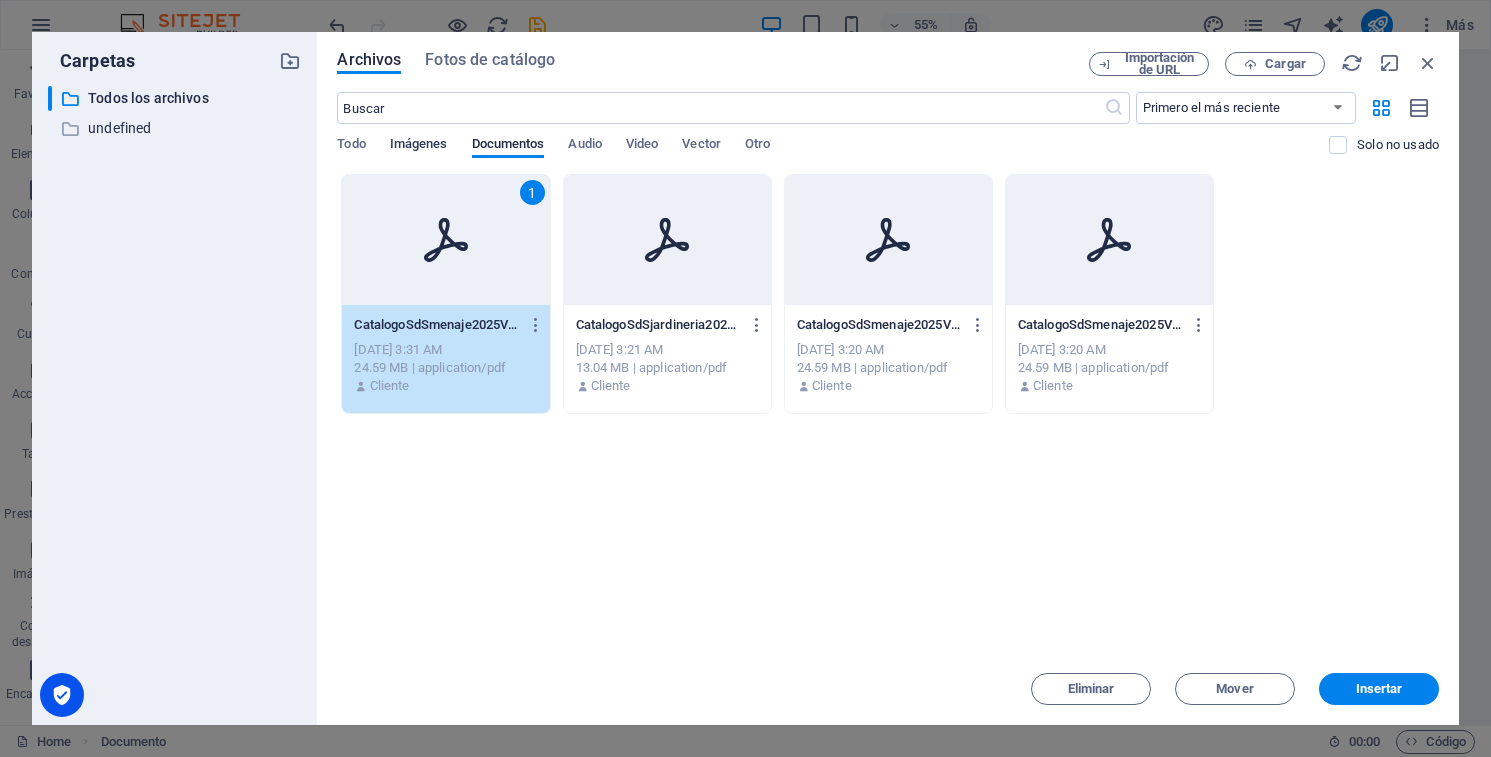 click on "Imágenes" at bounding box center [419, 146] 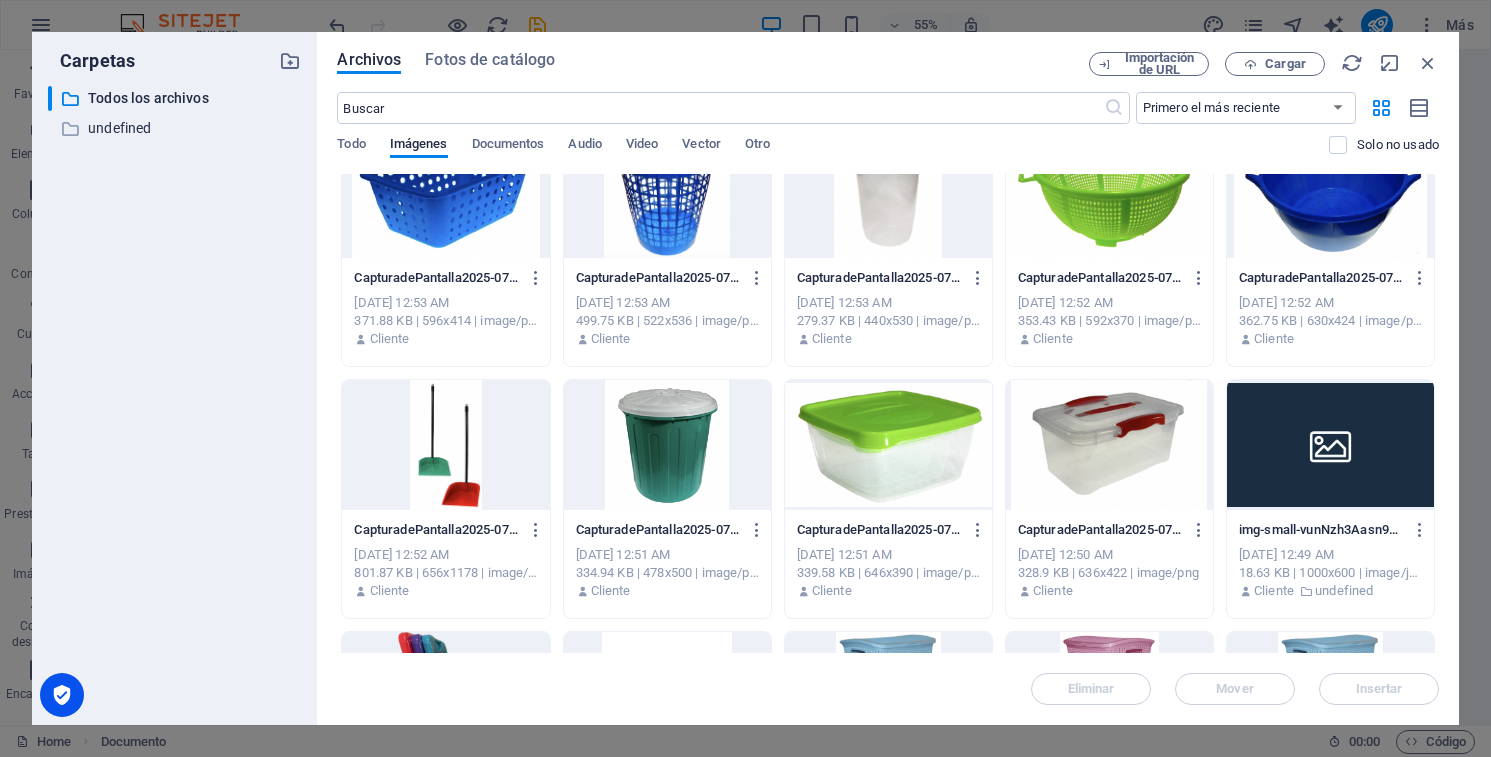 scroll, scrollTop: 0, scrollLeft: 0, axis: both 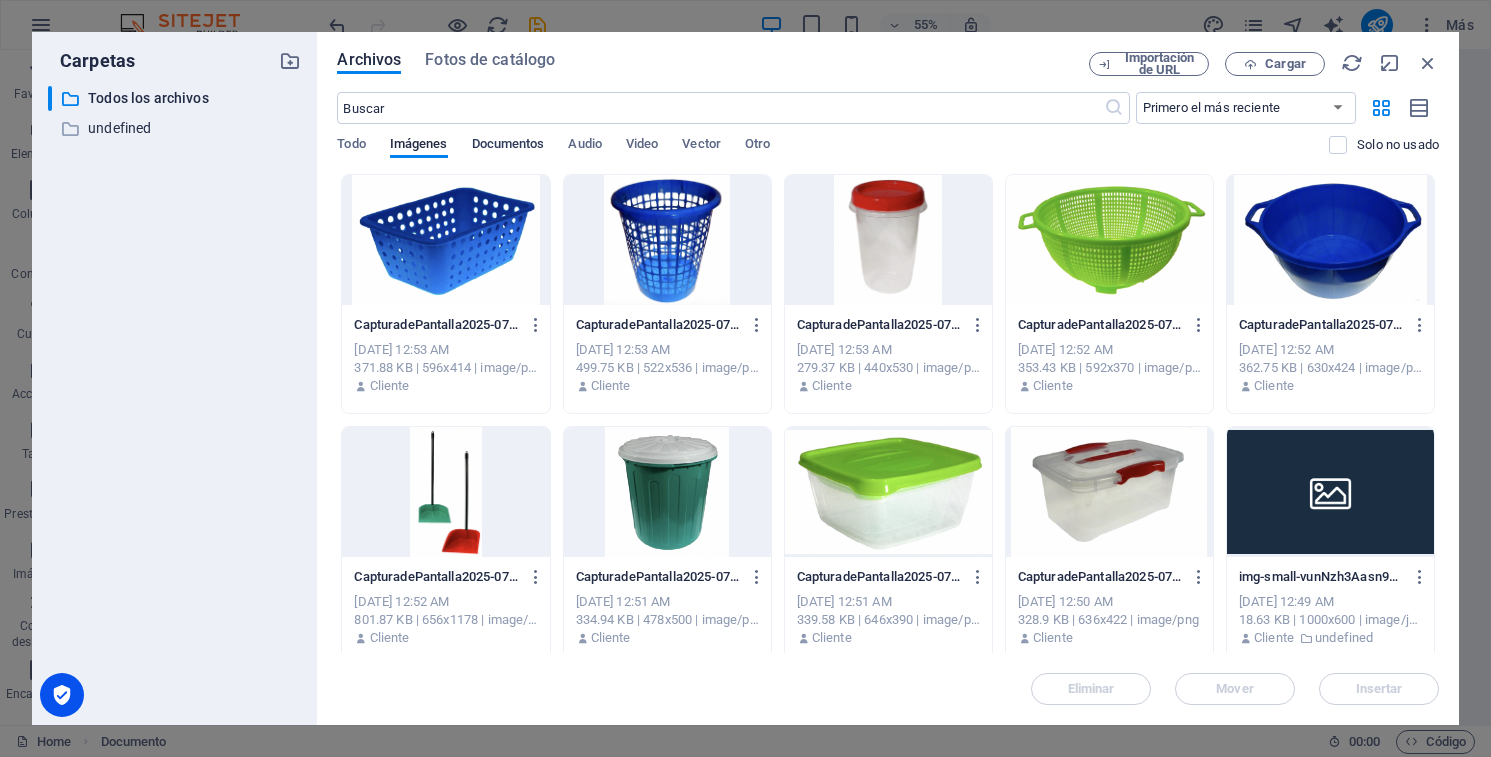 click on "Documentos" at bounding box center (508, 146) 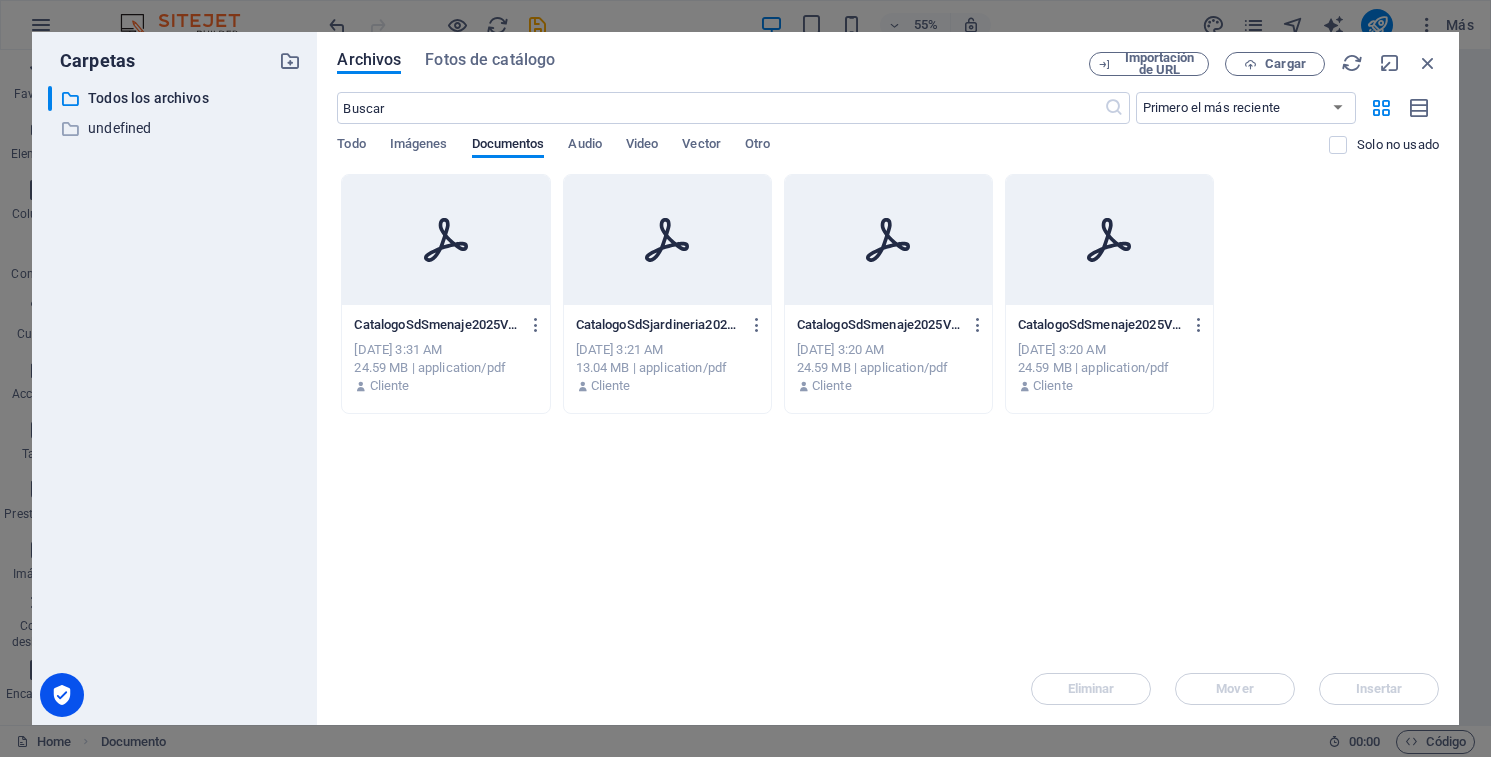 click 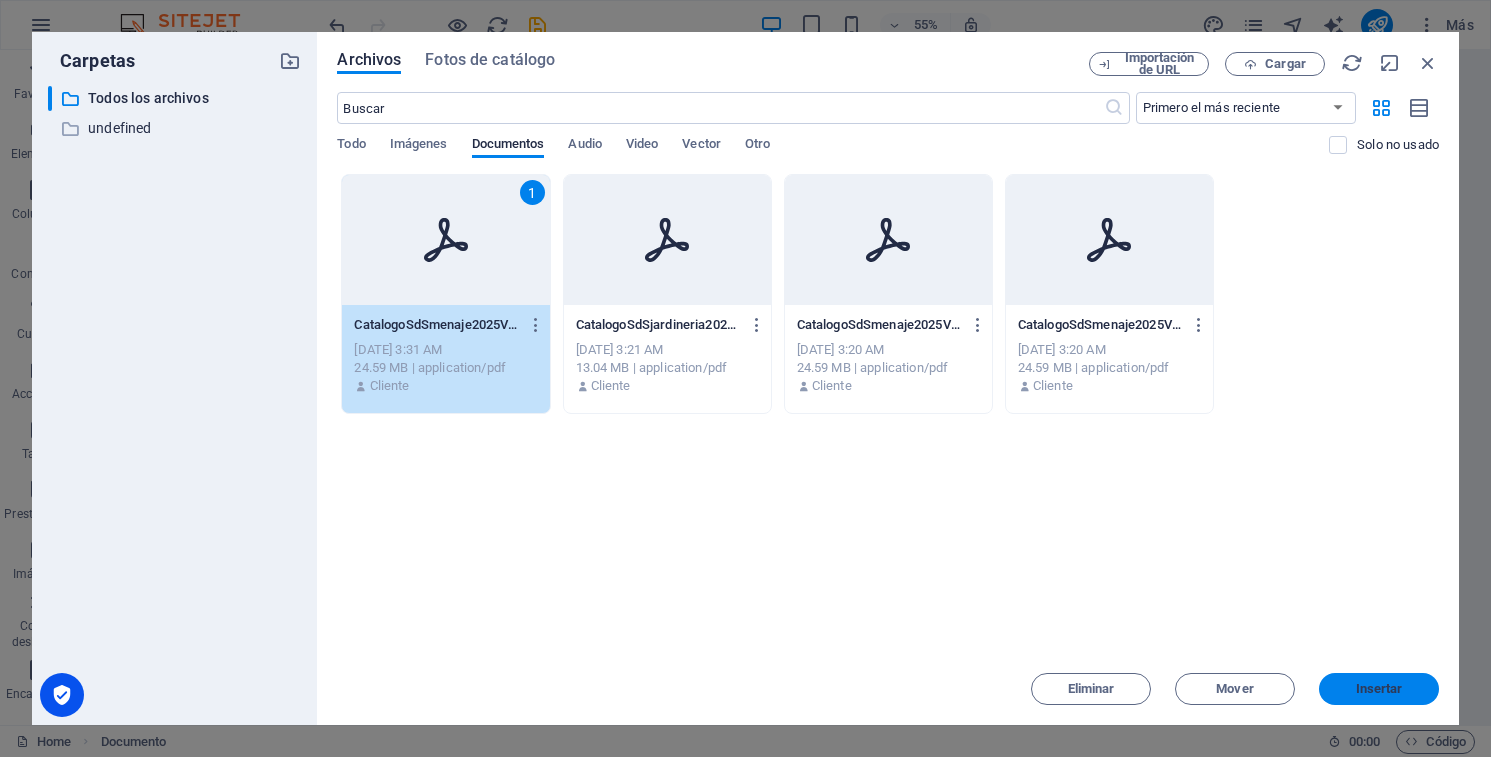 click on "Insertar" at bounding box center [1379, 689] 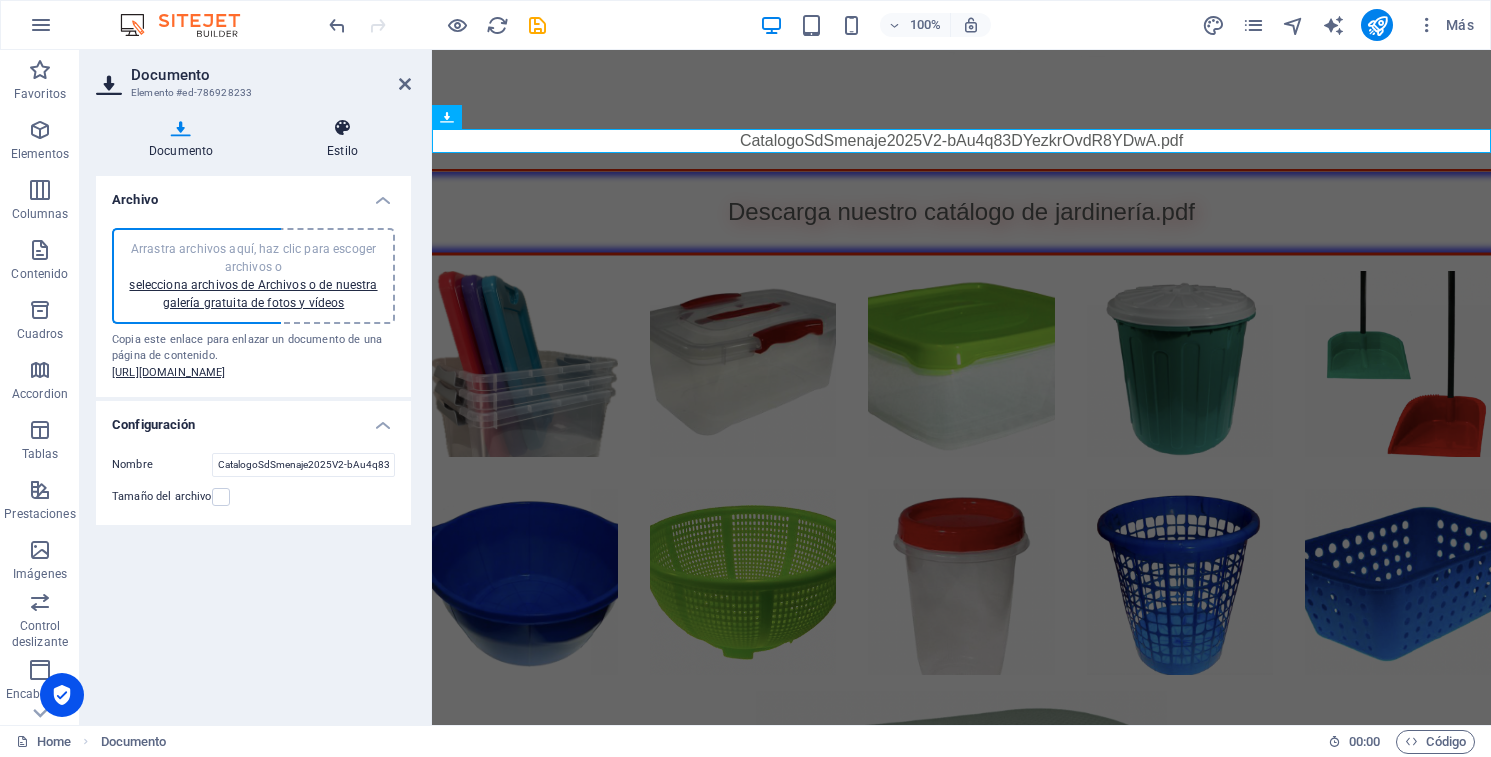 click at bounding box center (342, 128) 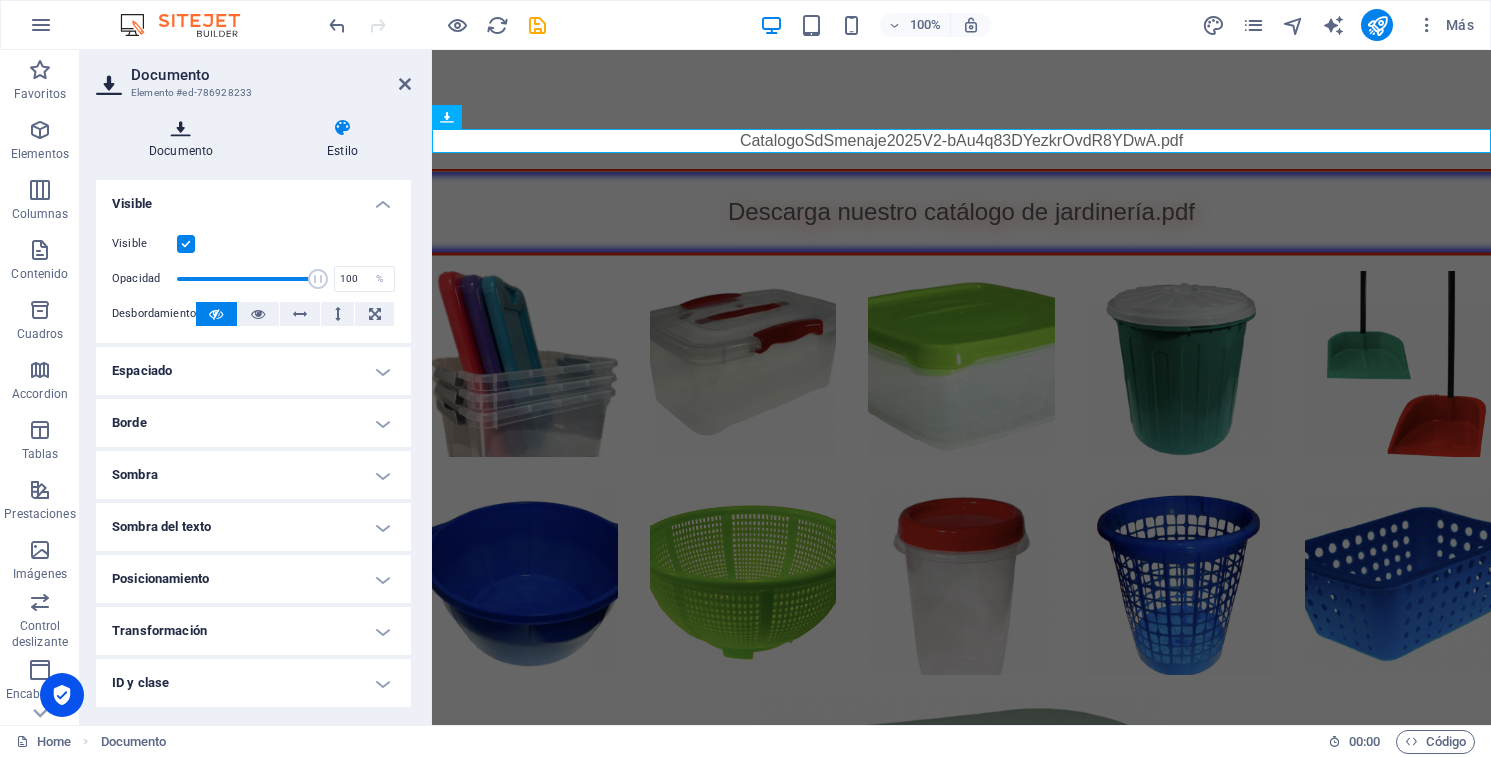 click at bounding box center [181, 128] 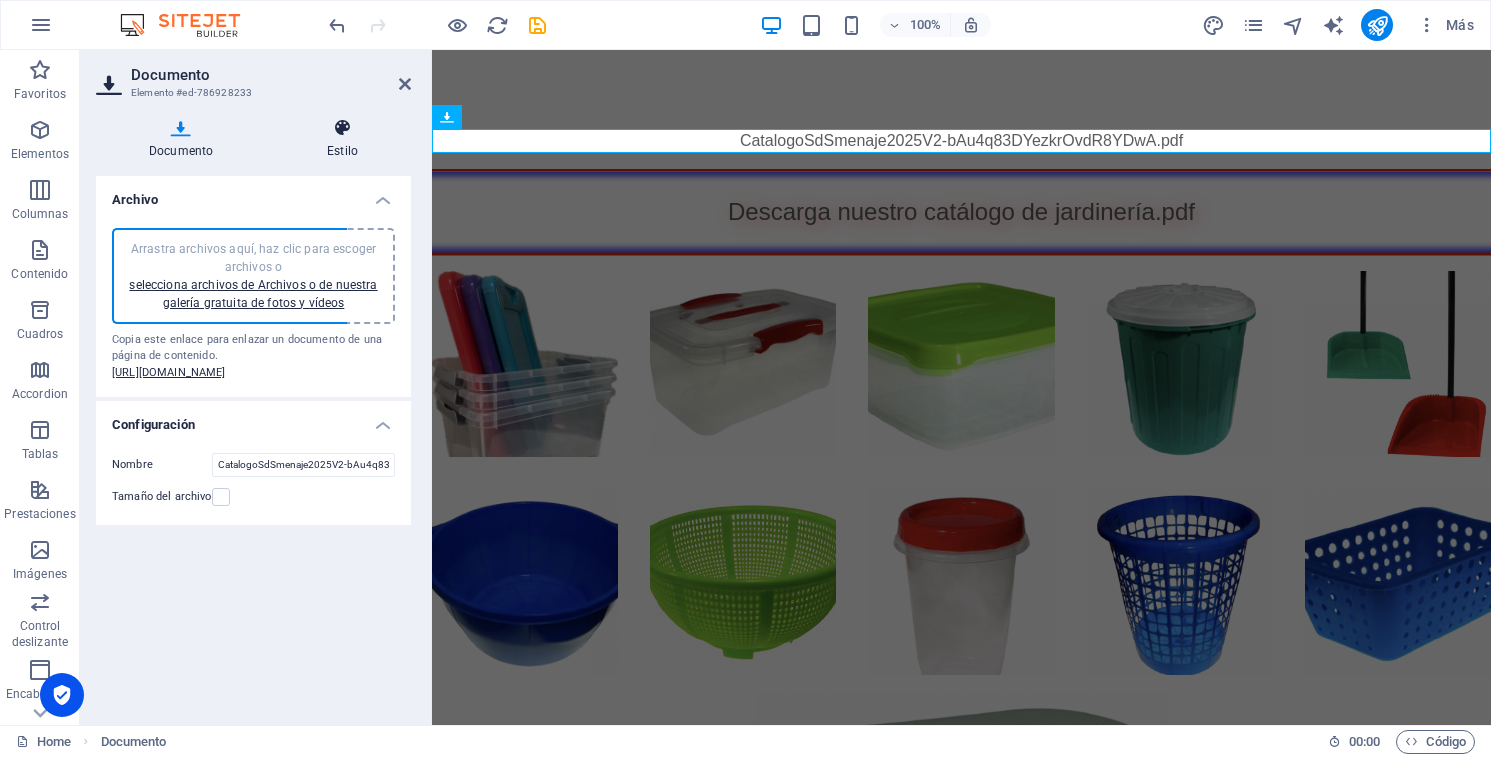 click on "Estilo" at bounding box center [342, 139] 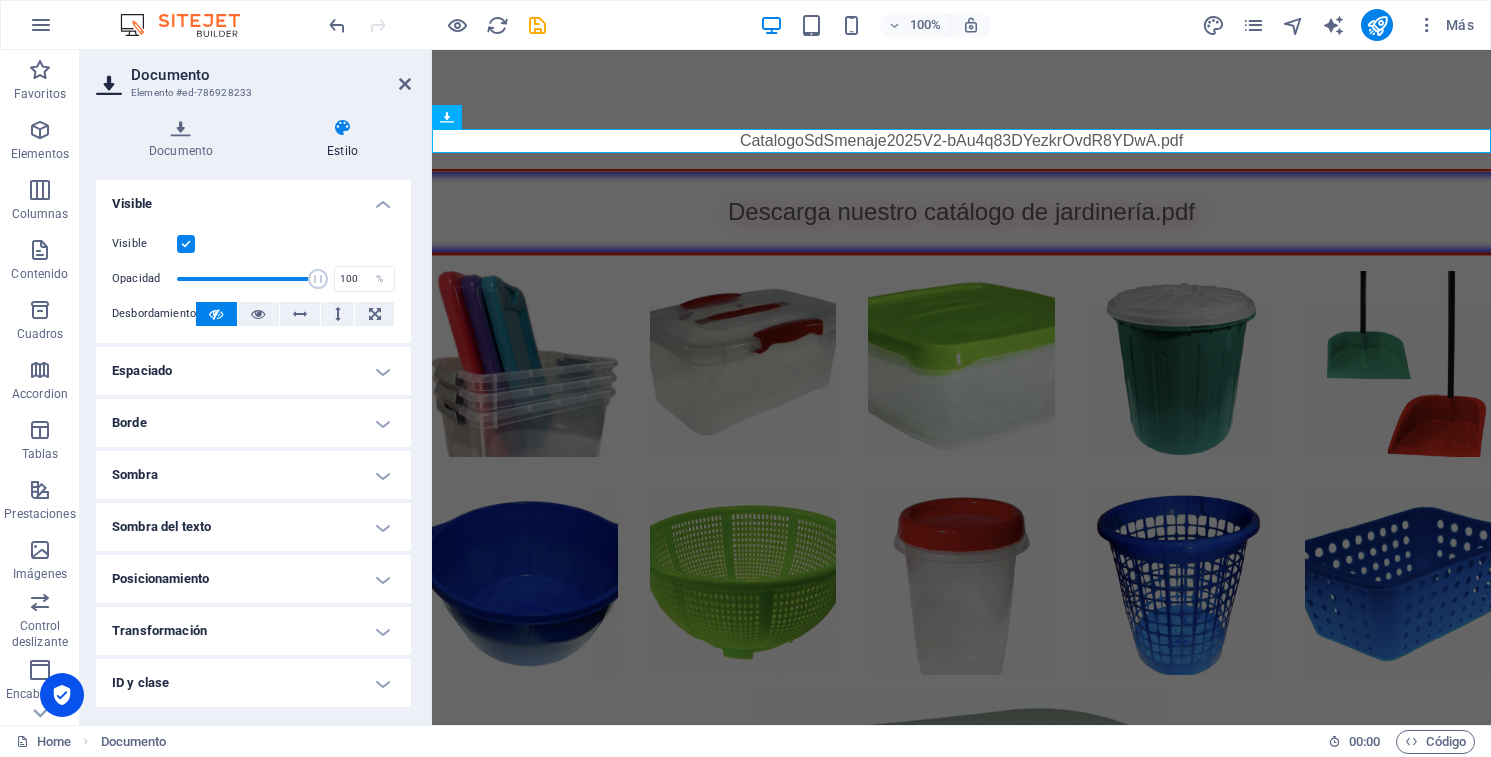 click on "Espaciado" at bounding box center [253, 371] 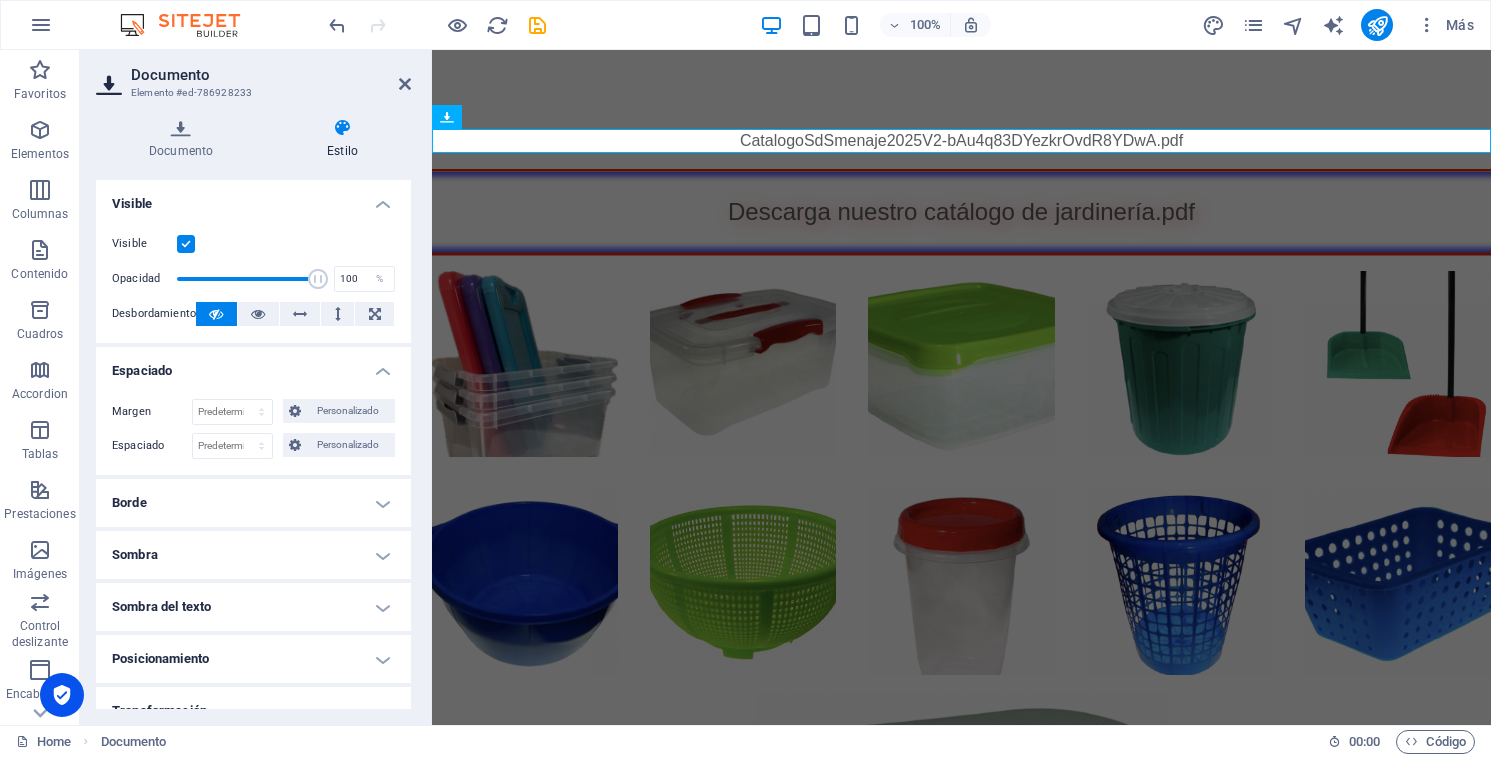 scroll, scrollTop: 181, scrollLeft: 0, axis: vertical 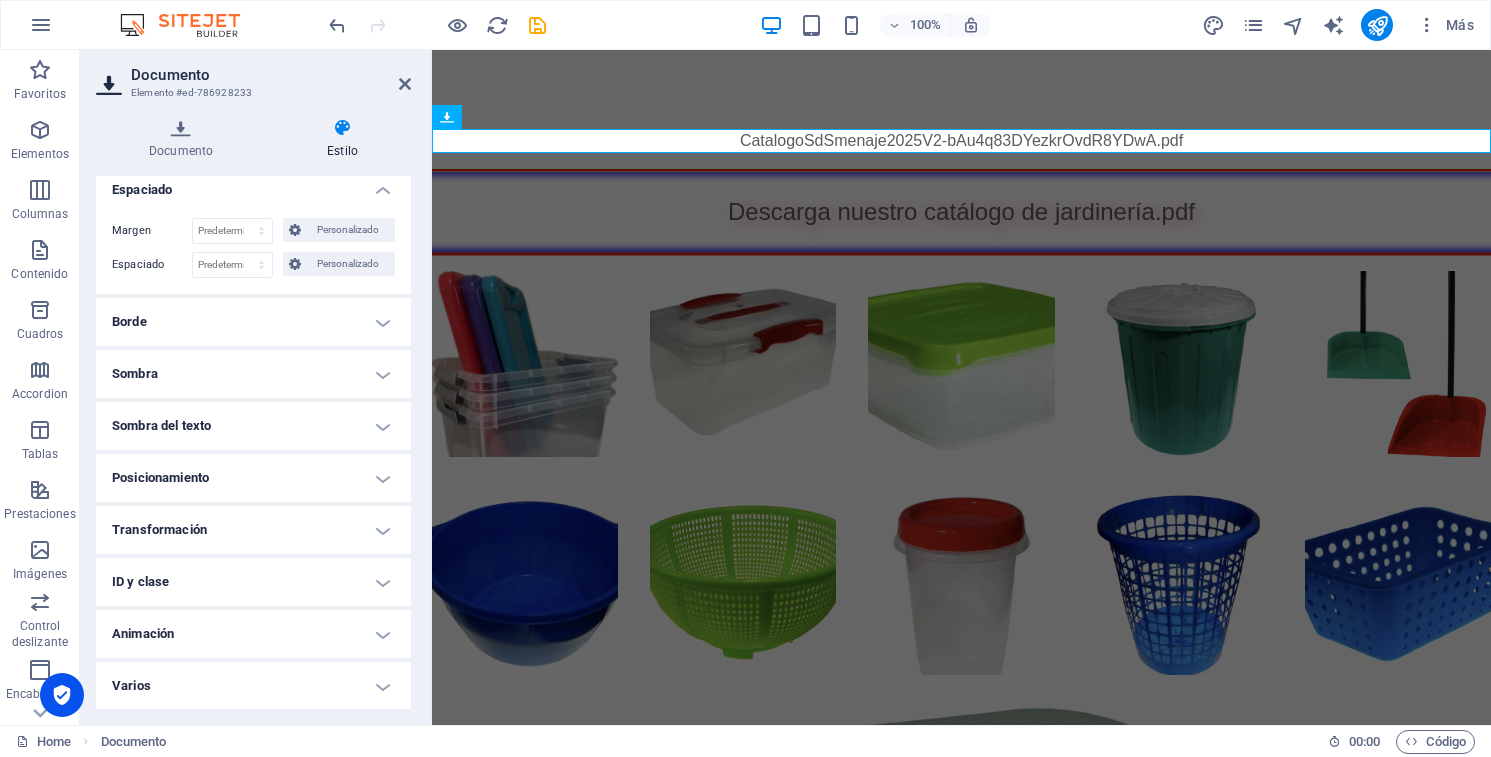 click on "Sombra del texto" at bounding box center (253, 426) 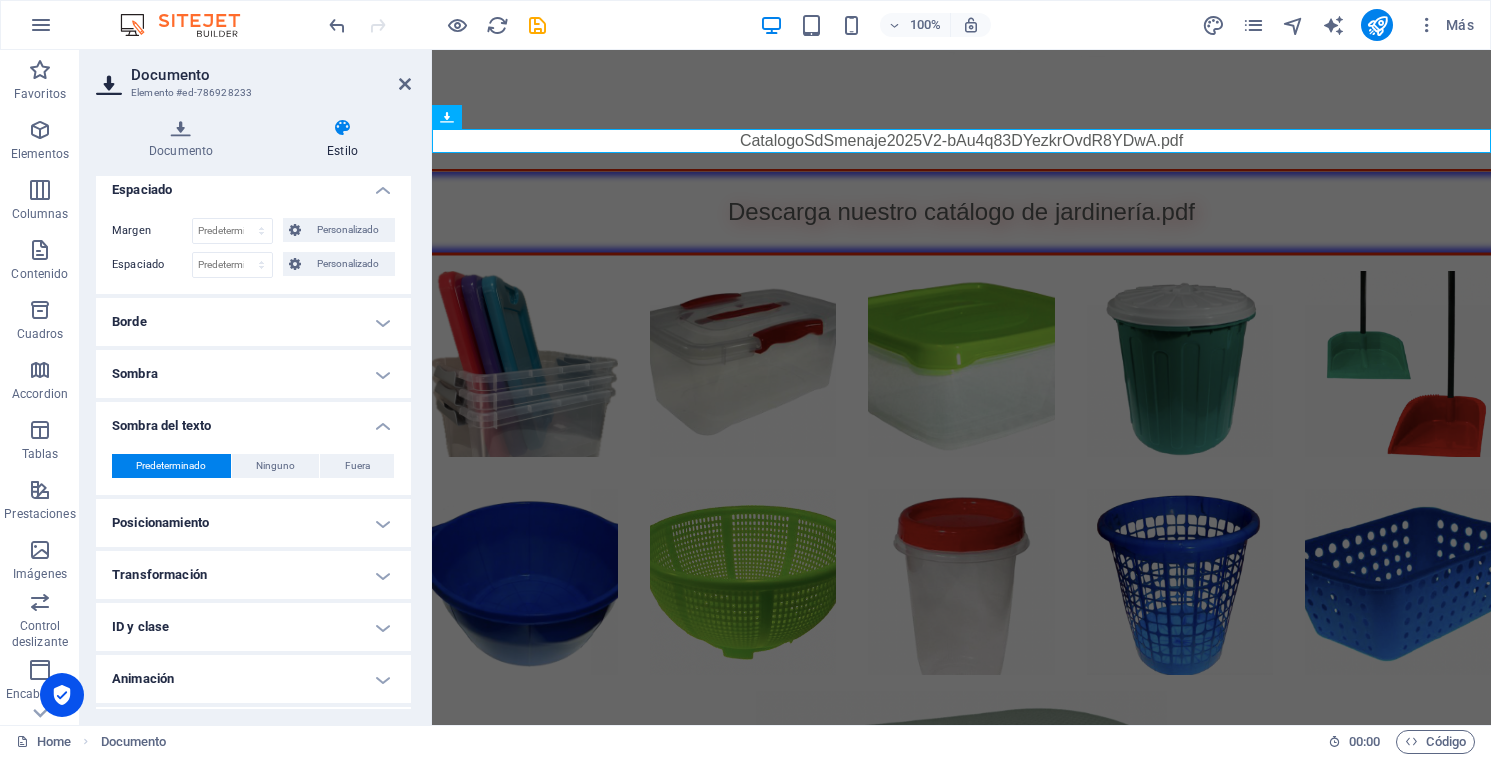click on "Sombra del texto" at bounding box center [253, 420] 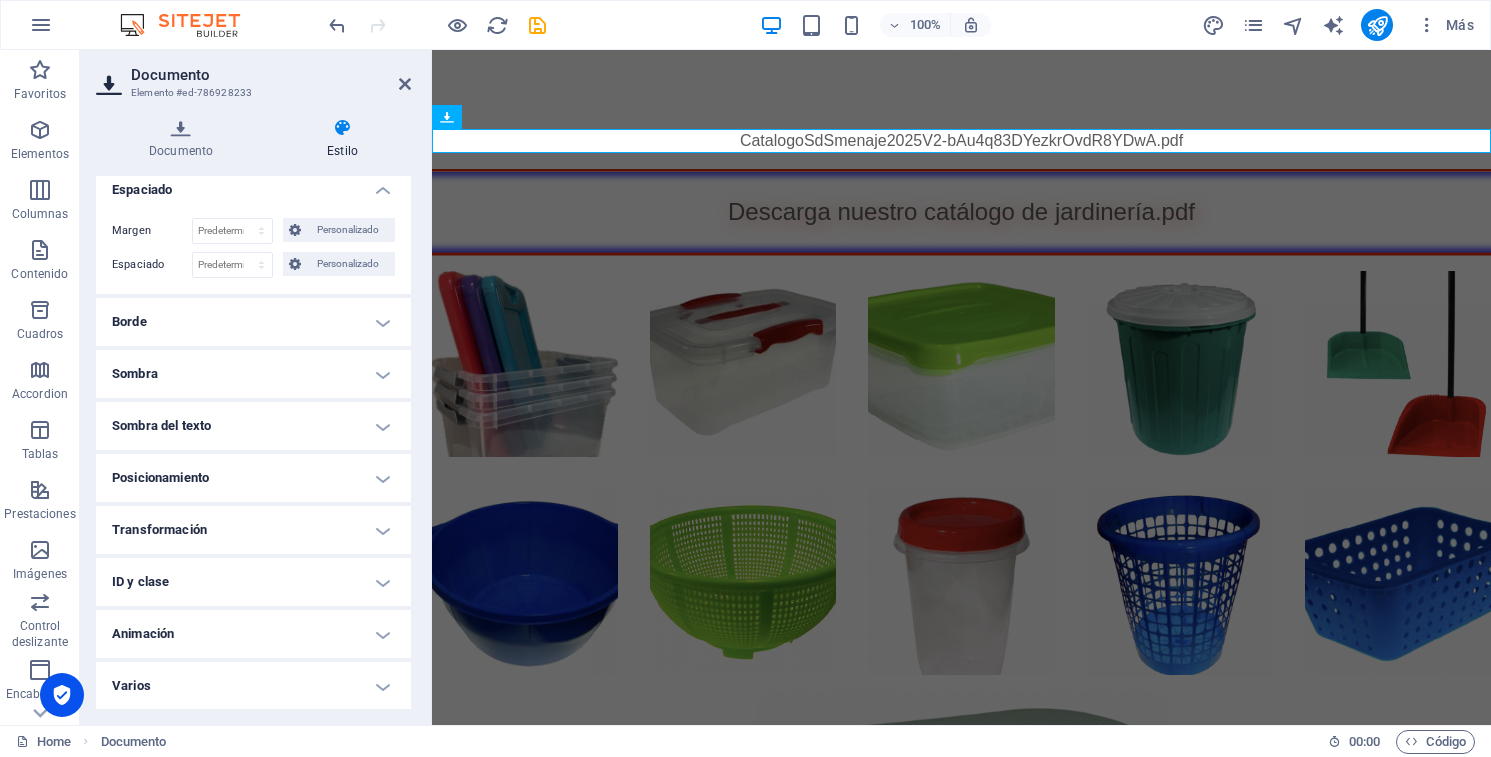 click on "Sombra" at bounding box center (253, 374) 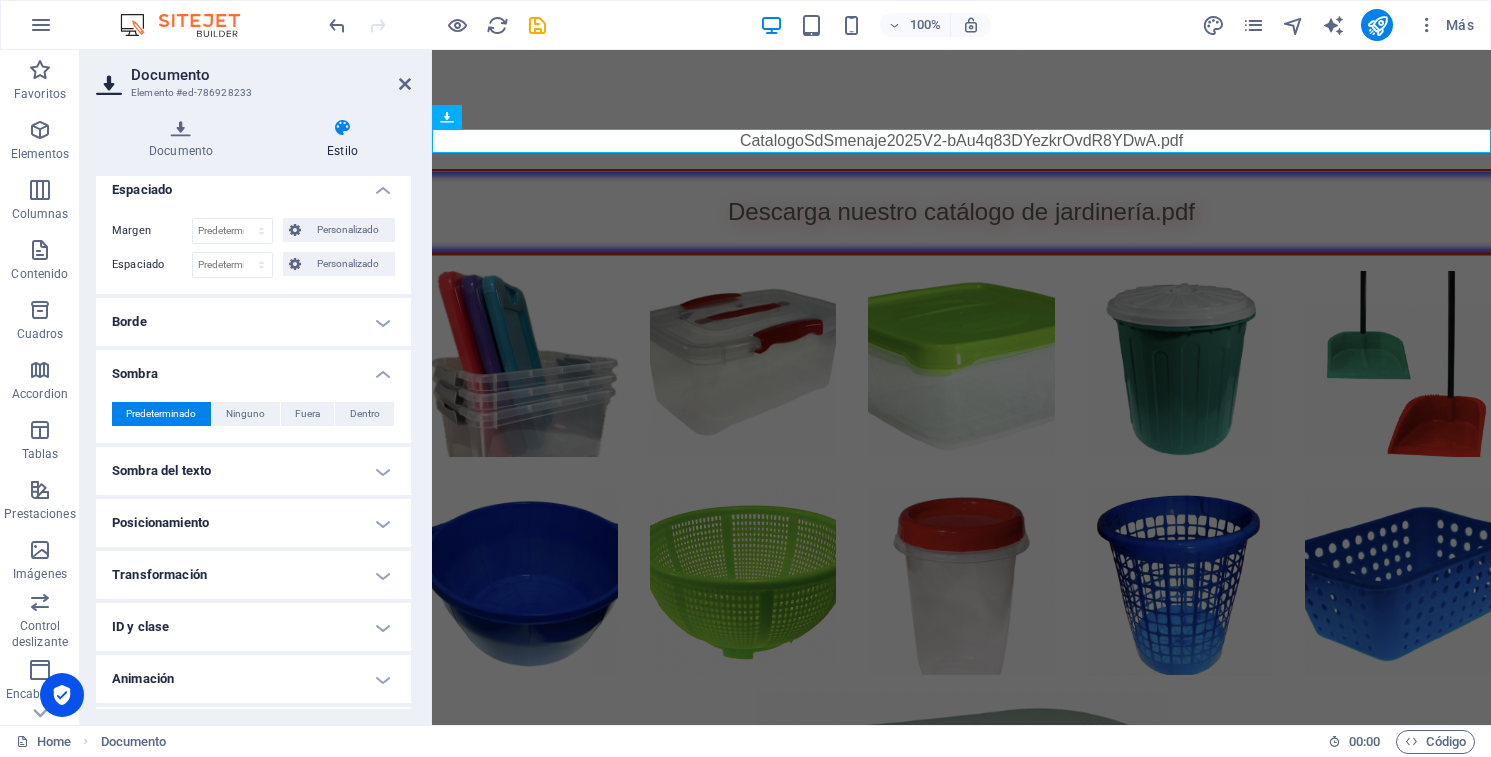 click on "Sombra" at bounding box center (253, 368) 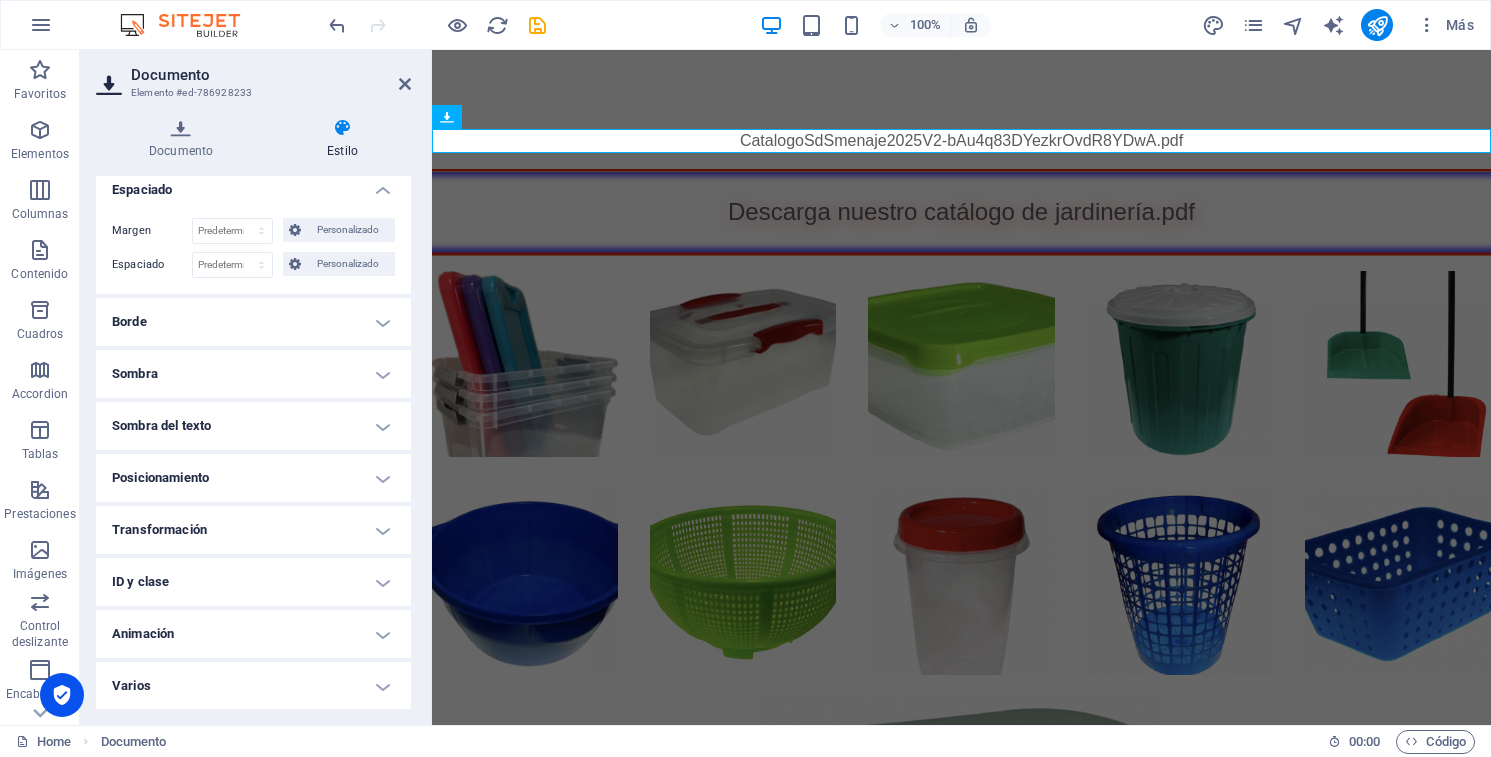 click on "Borde" at bounding box center (253, 322) 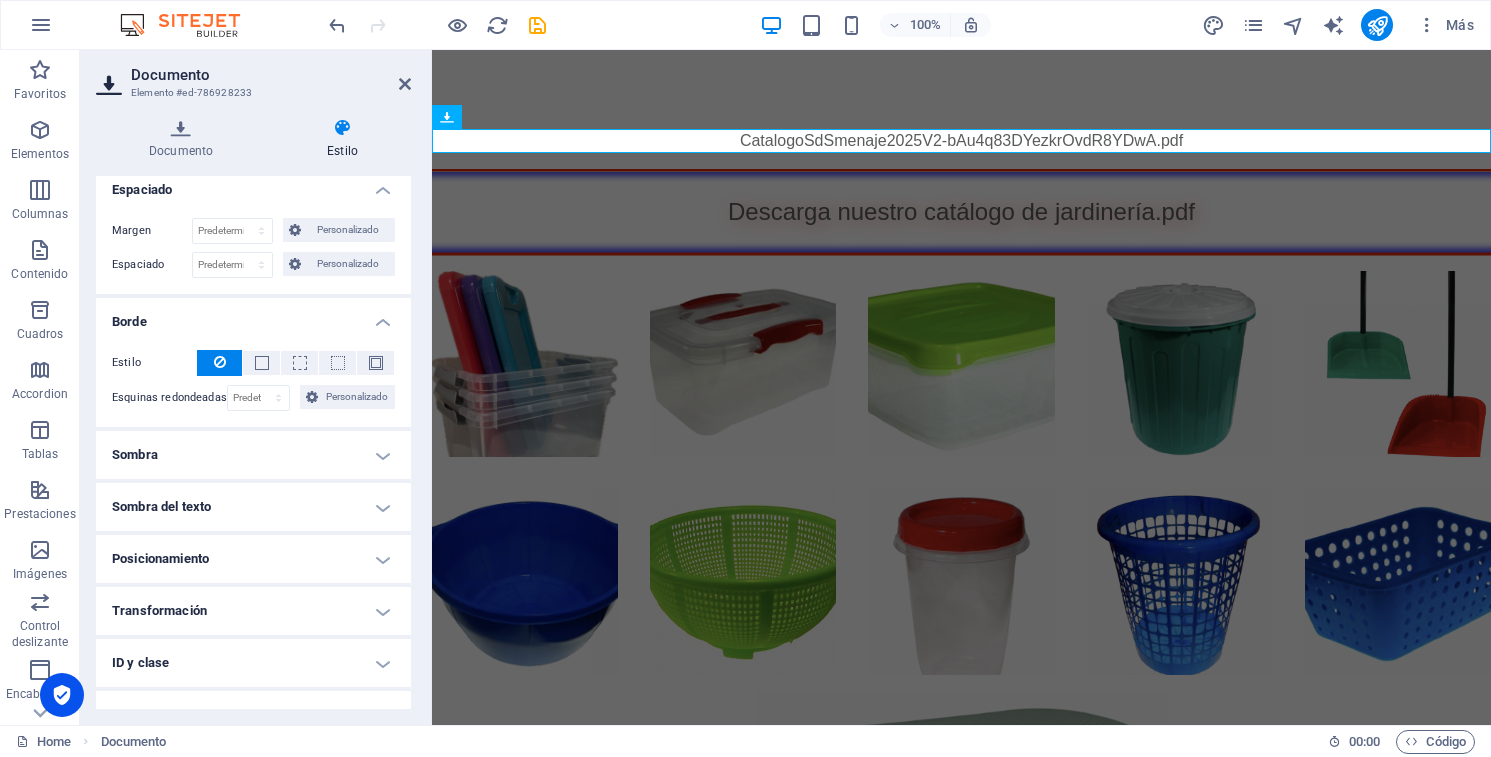 click on "Borde" at bounding box center [253, 316] 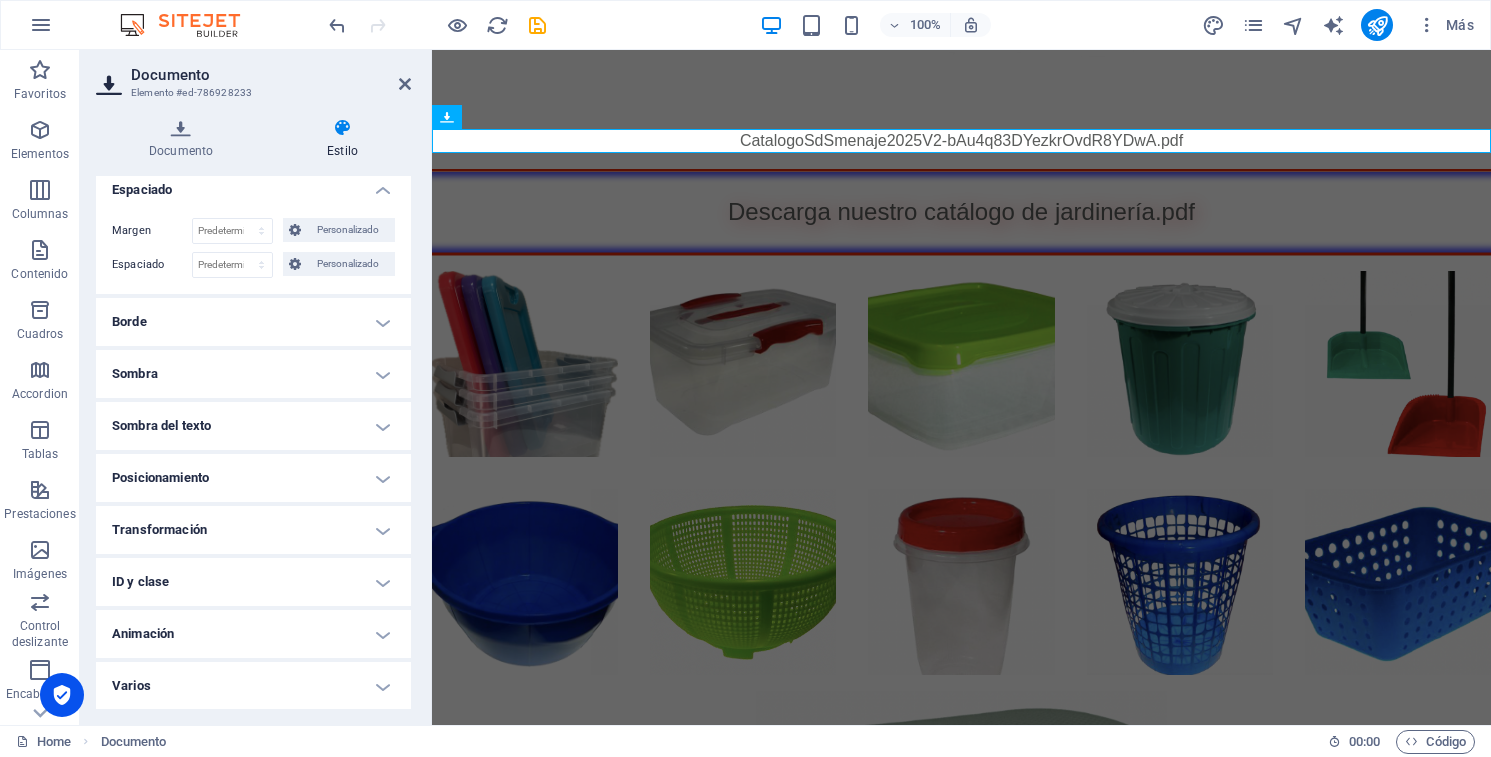 click on "Espaciado" at bounding box center (253, 184) 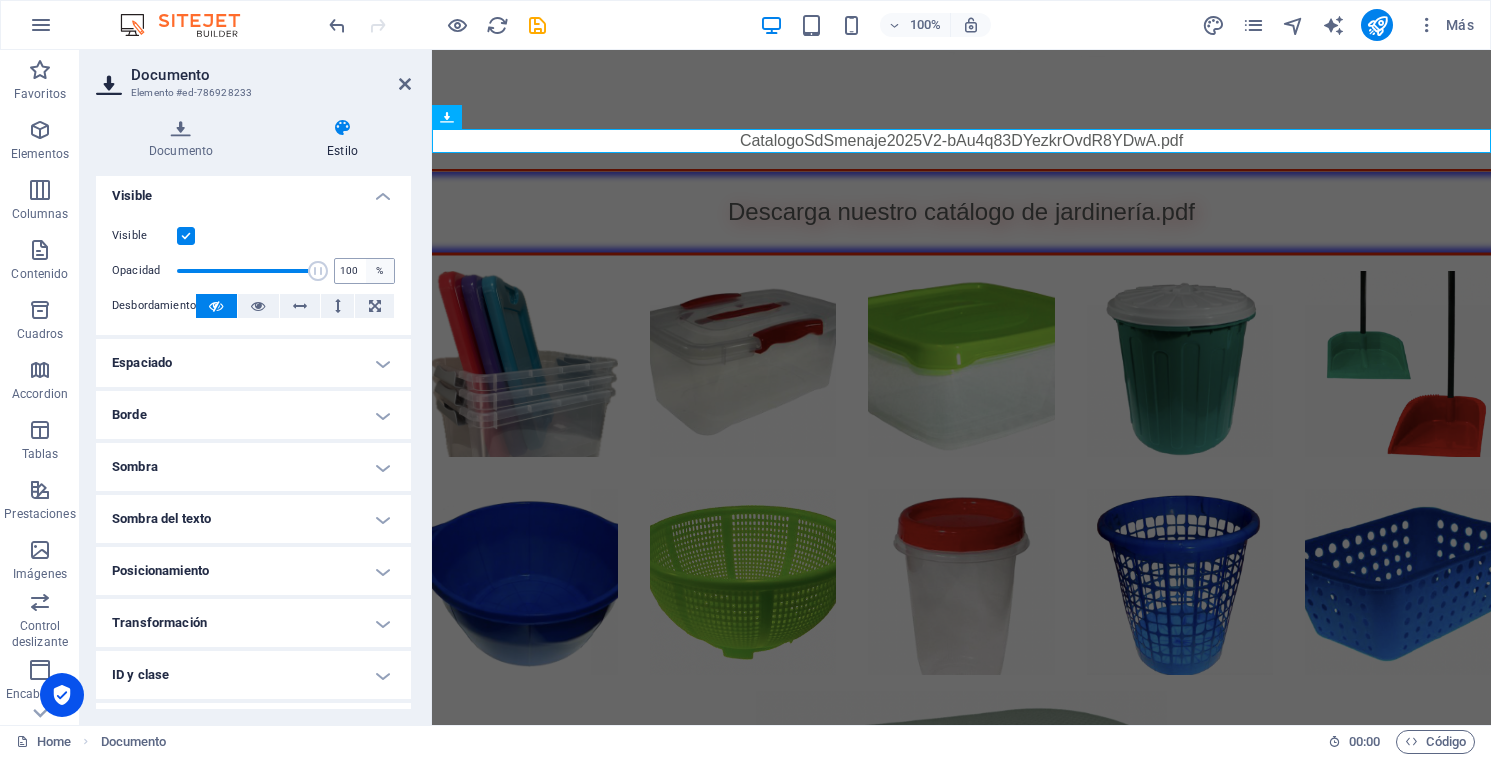 scroll, scrollTop: 0, scrollLeft: 0, axis: both 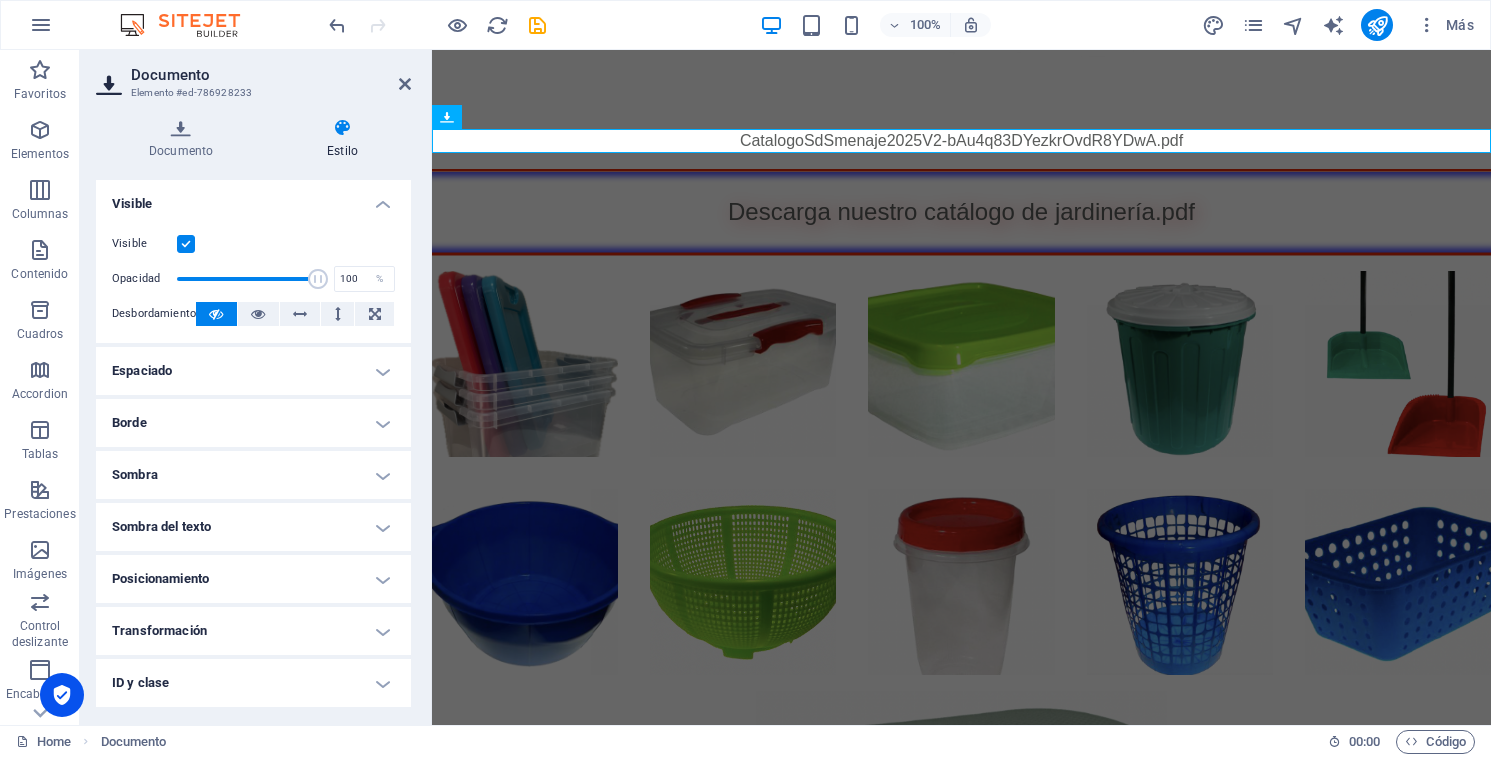 click on "Documento" at bounding box center [271, 75] 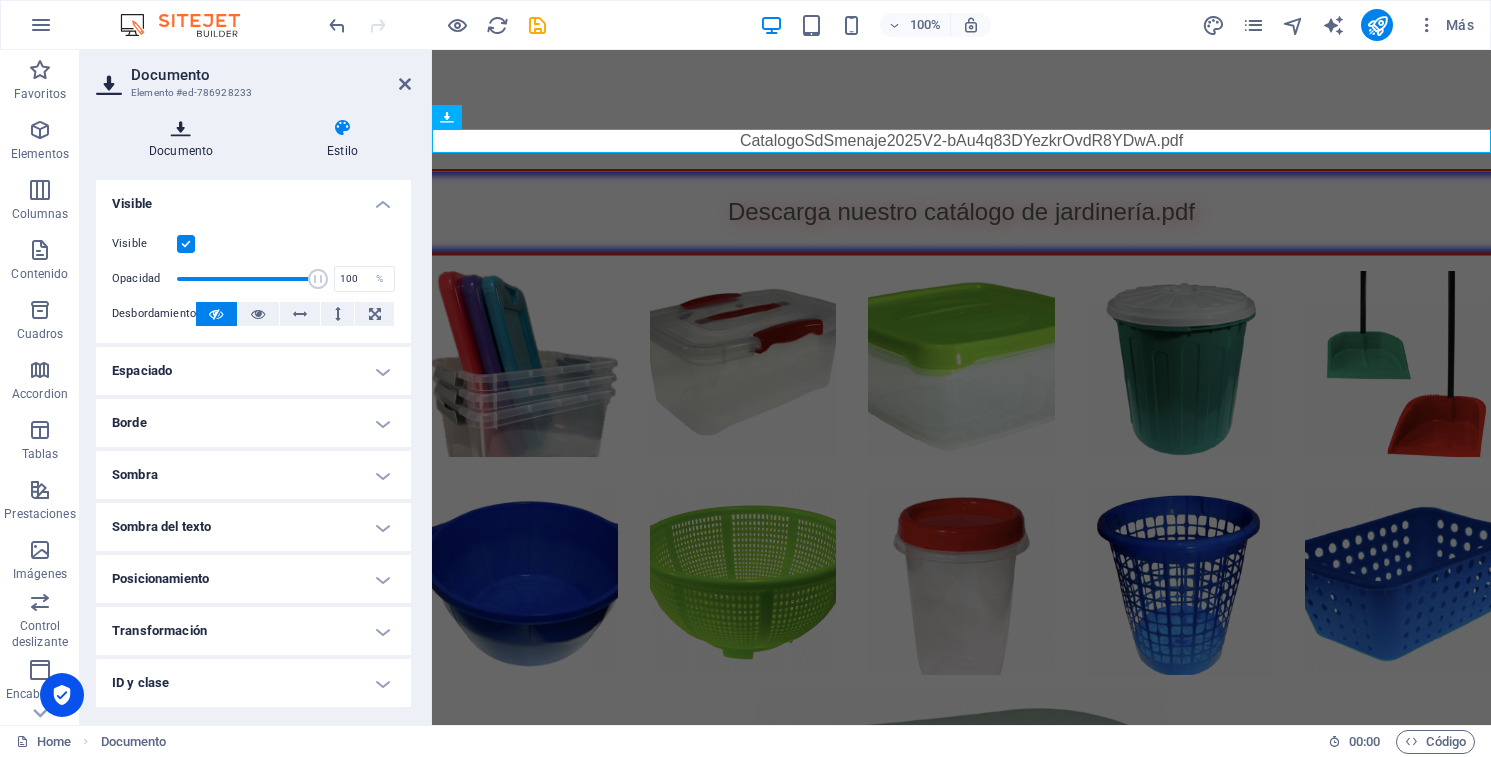 click at bounding box center (181, 128) 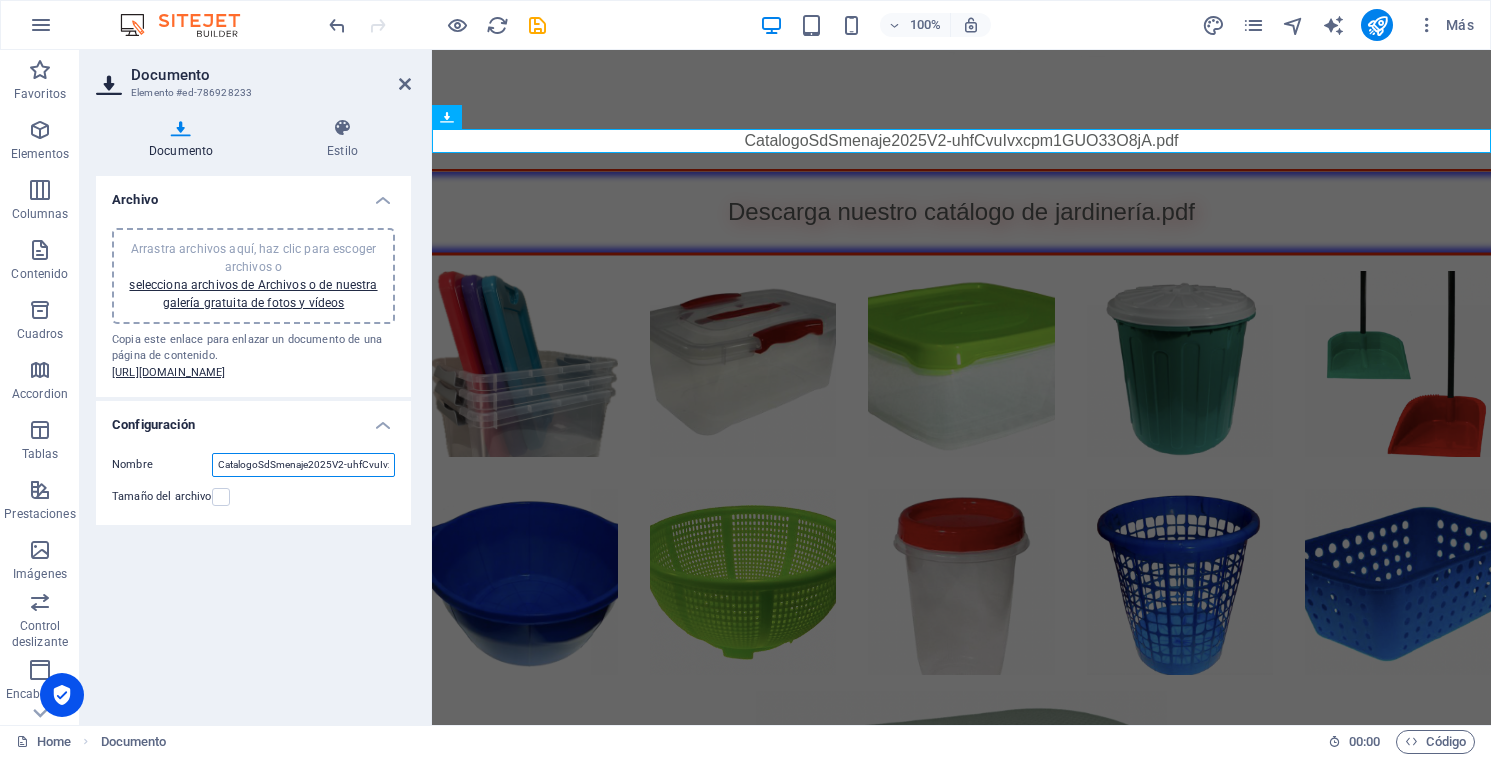 click on "CatalogoSdSmenaje2025V2-uhfCvuIvxcpm1GUO33O8jA.pdf" at bounding box center [303, 465] 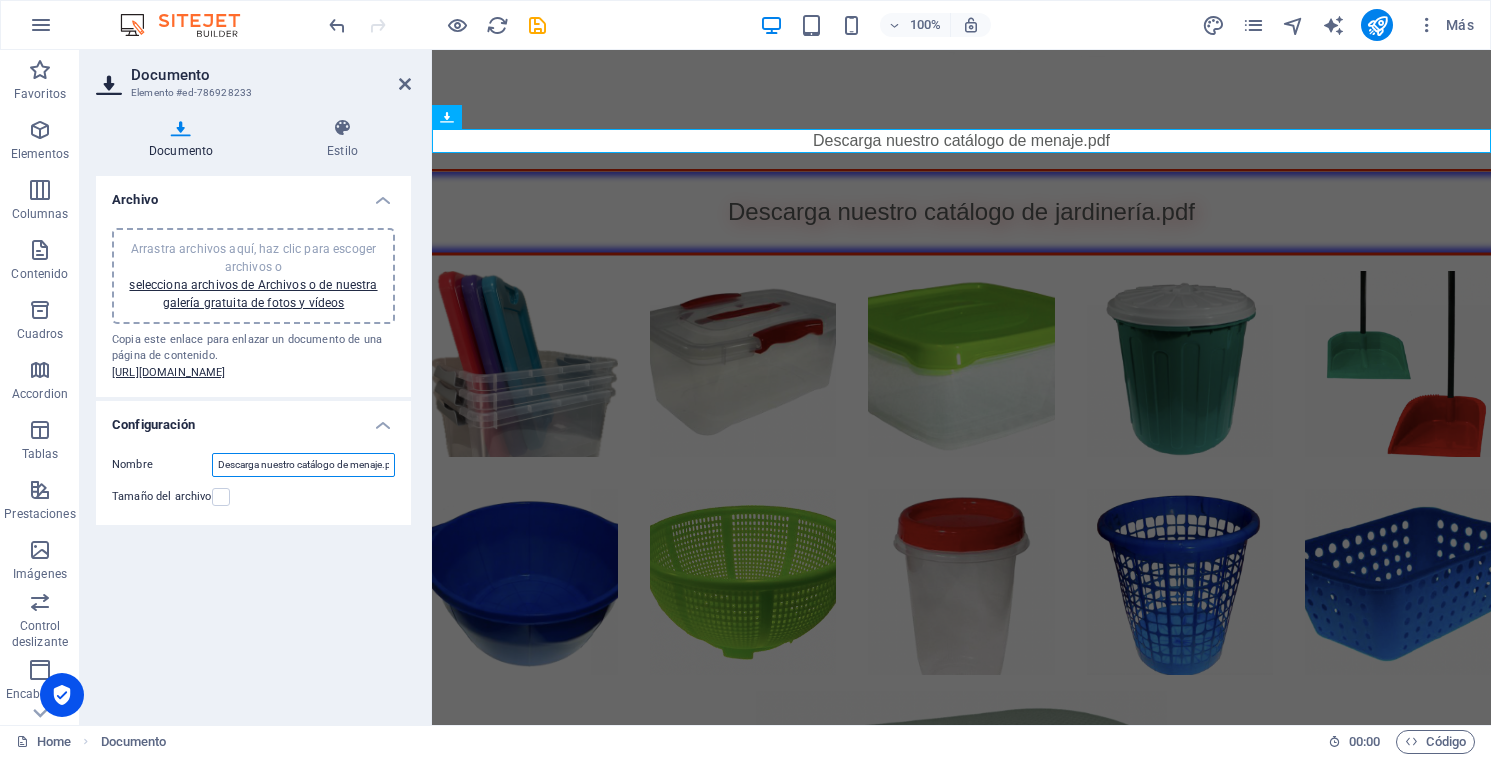 scroll, scrollTop: 0, scrollLeft: 14, axis: horizontal 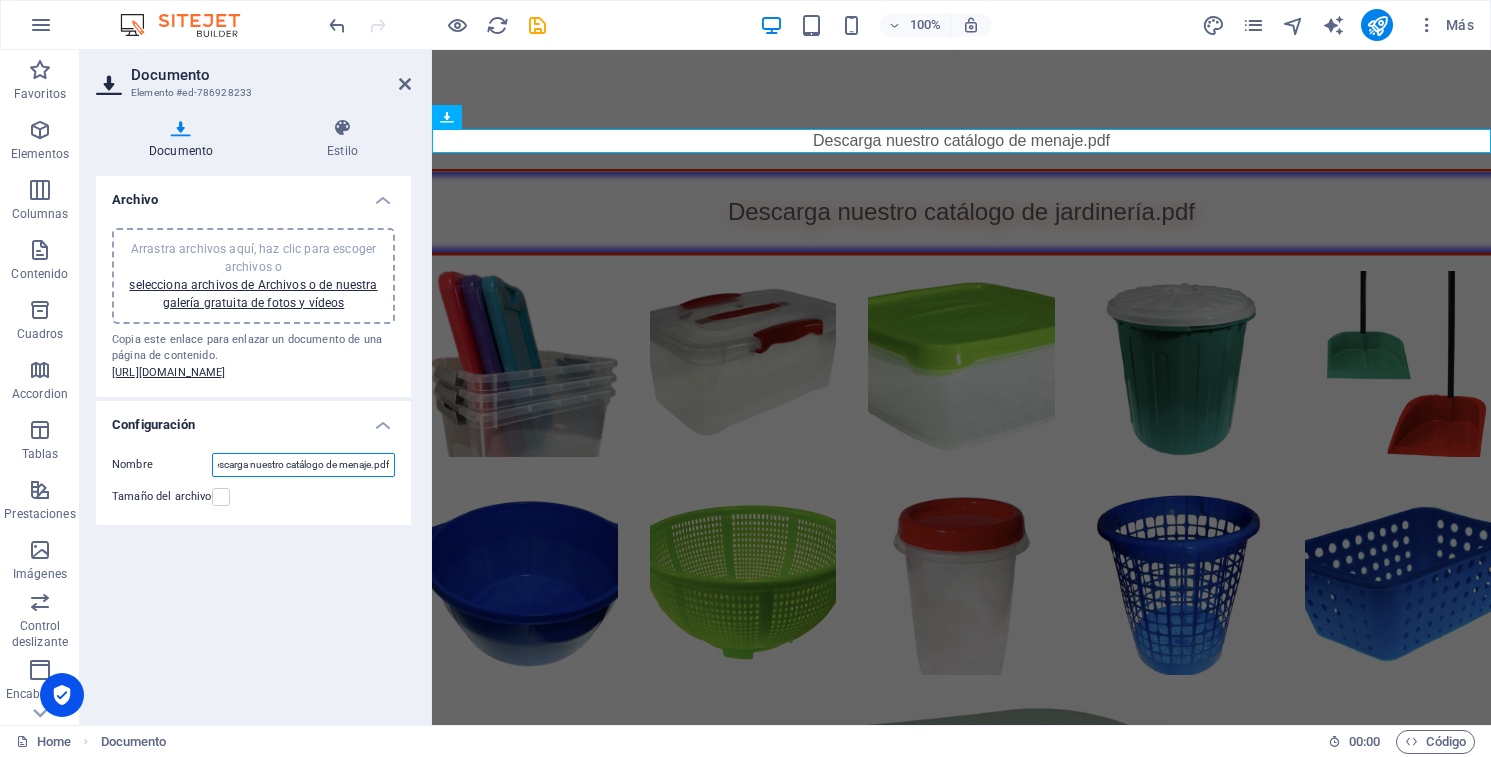 type on "Descarga nuestro catálogo de menaje.pdf" 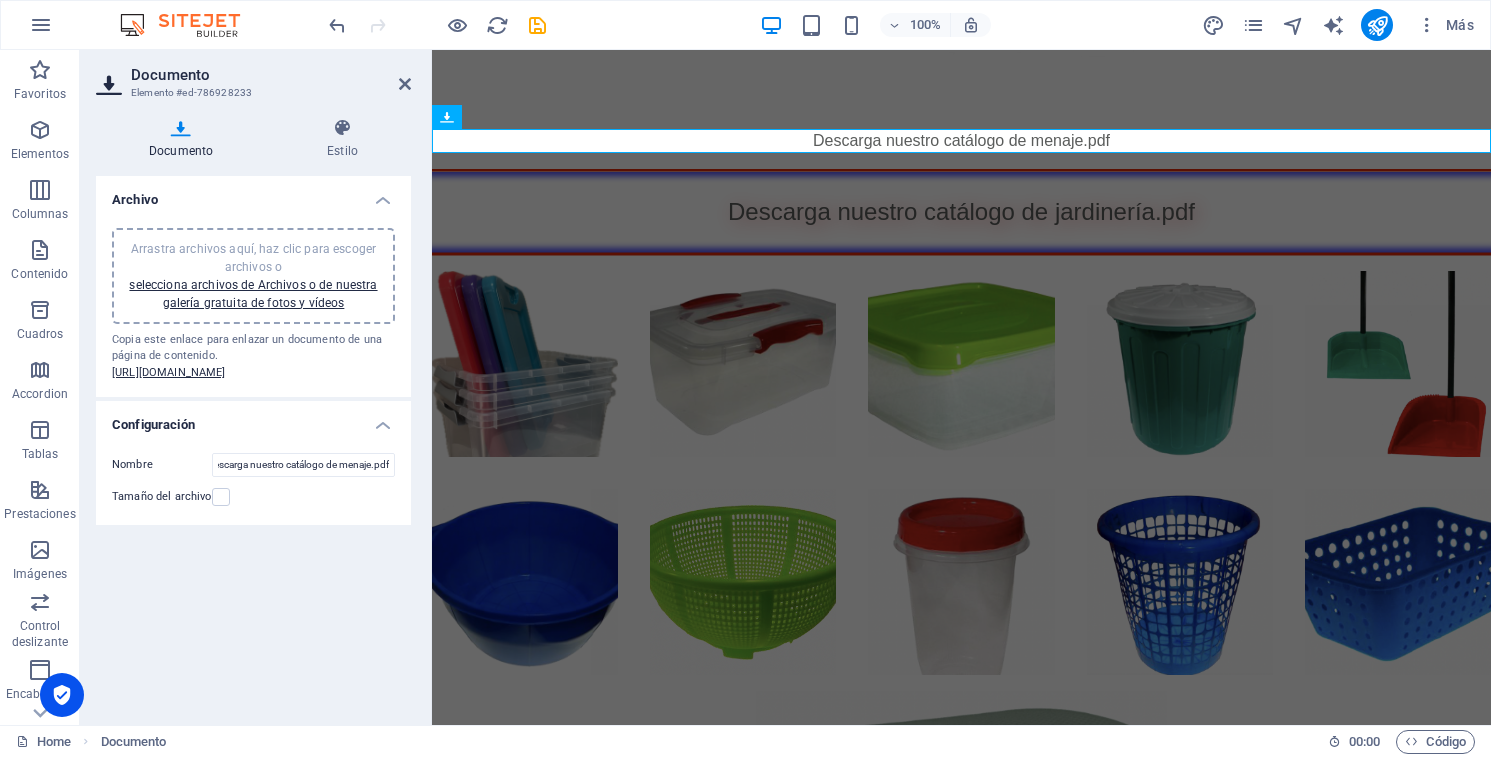 click on "Archivo Arrastra archivos aquí, haz clic para escoger archivos o  selecciona archivos de Archivos o de nuestra galería gratuita de fotos y vídeos Copia este enlace para enlazar un documento de una página de contenido. [URL][DOMAIN_NAME] Configuración Nombre Descarga nuestro catálogo de menaje.pdf Tamaño del archivo" at bounding box center (253, 442) 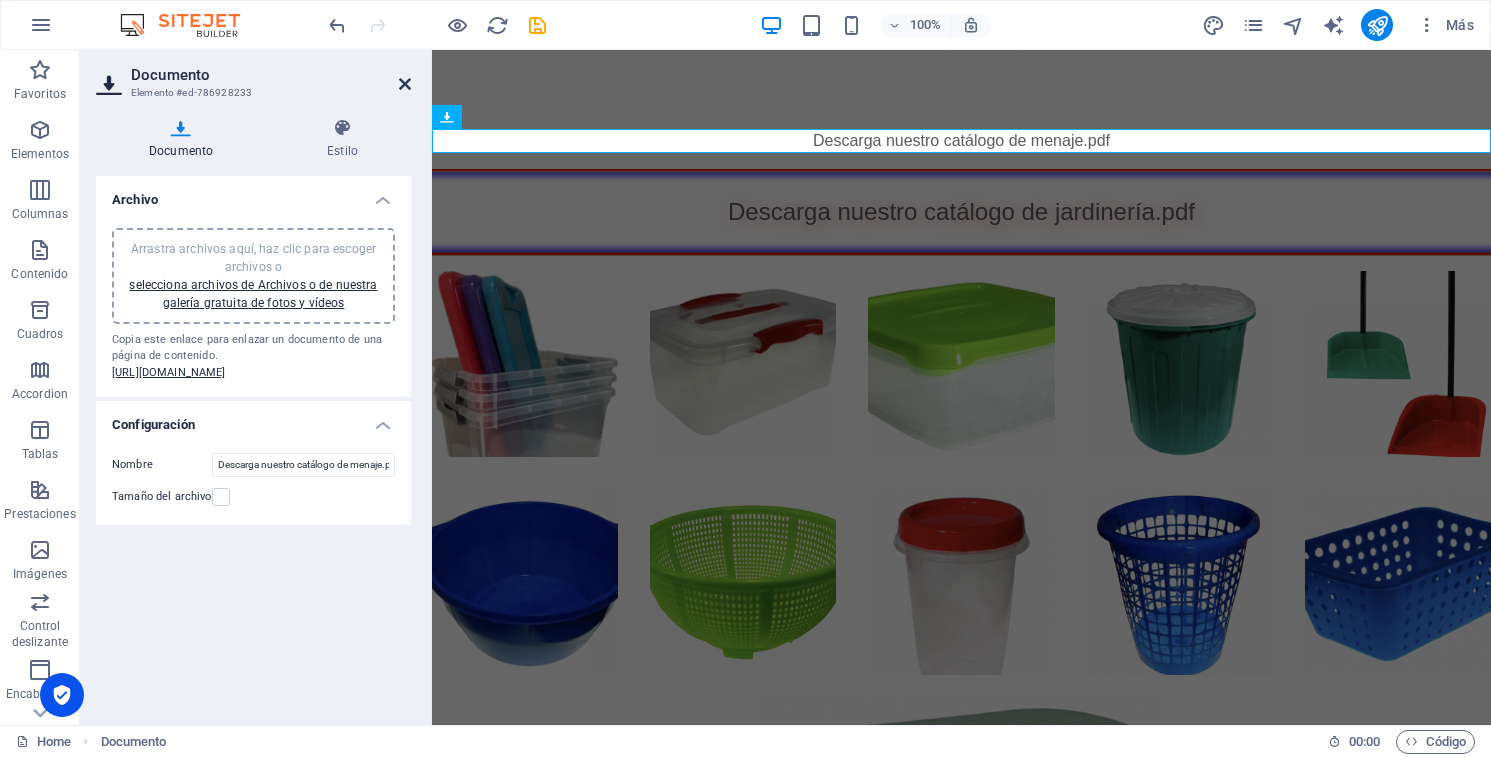 click at bounding box center [405, 84] 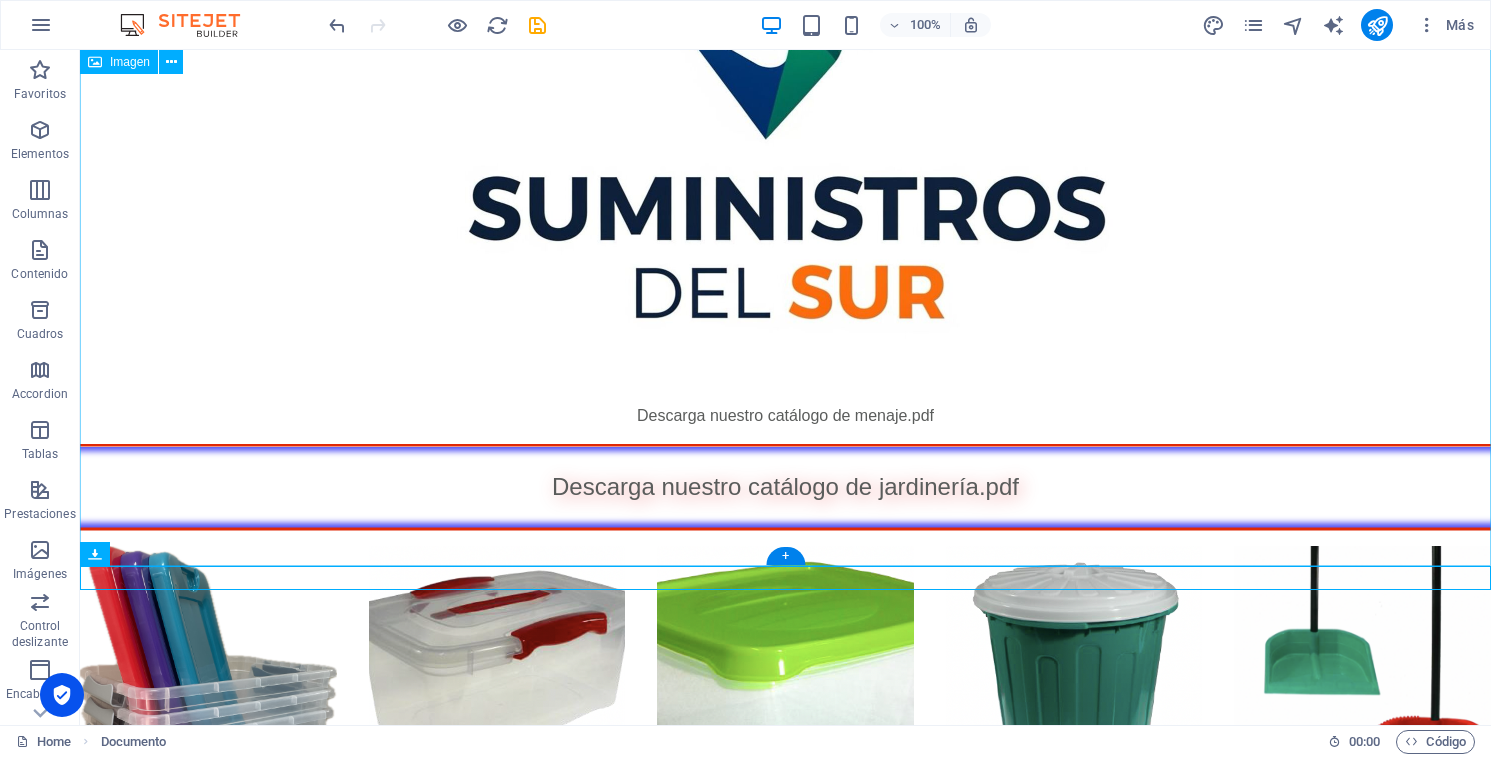 scroll, scrollTop: 450, scrollLeft: 0, axis: vertical 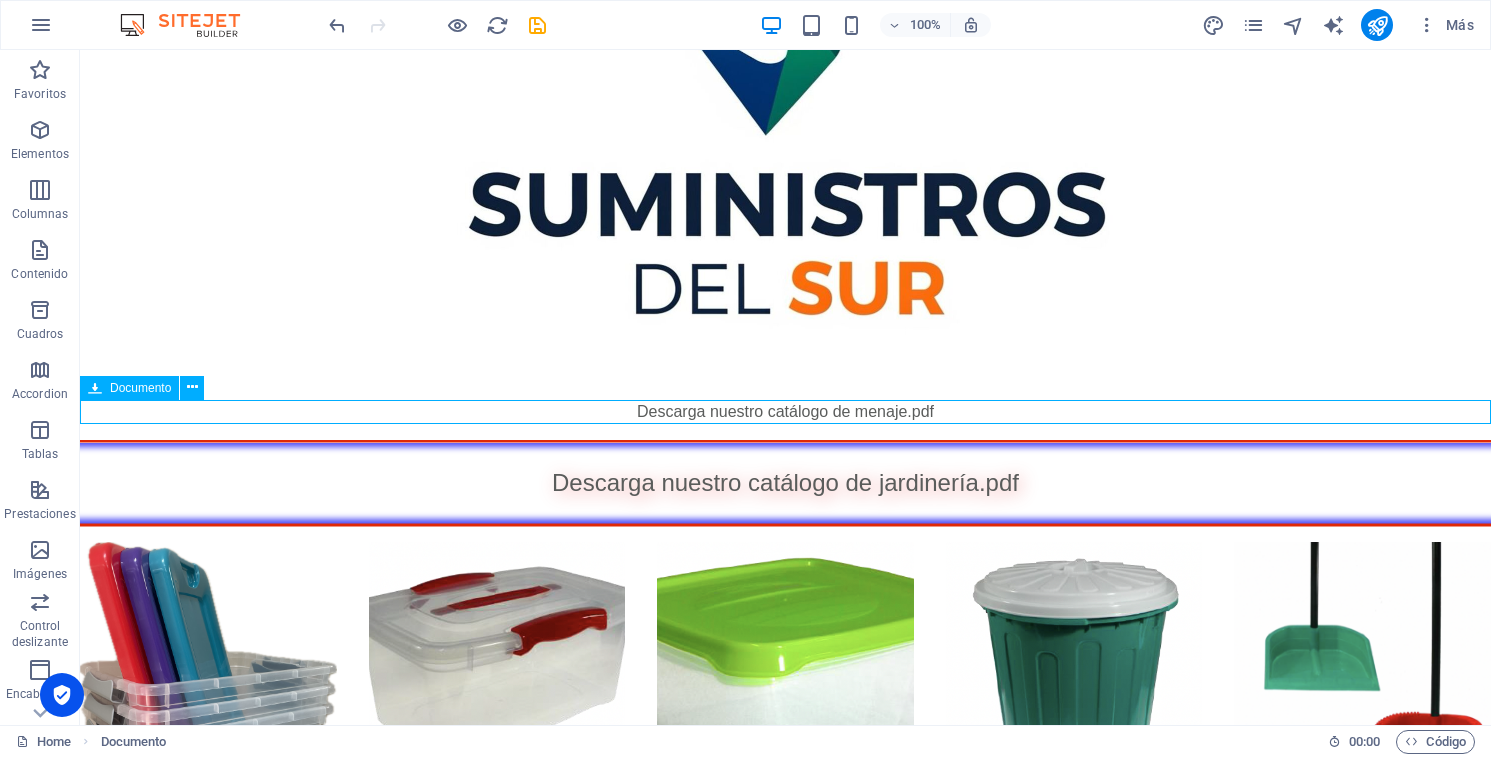 click on "Descarga nuestro catálogo de menaje.pdf 24.59 MB" at bounding box center (785, 412) 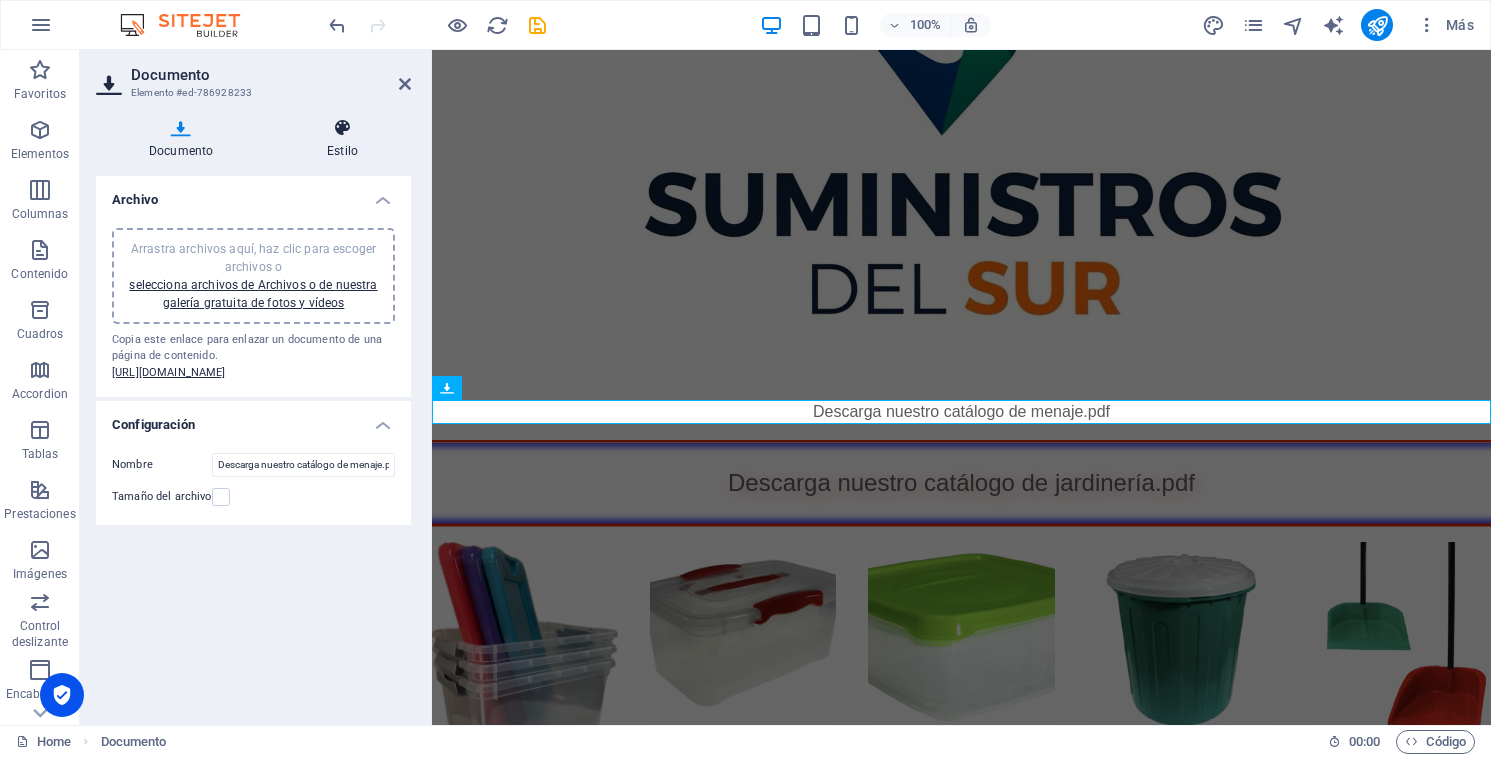 click on "Estilo" at bounding box center (342, 139) 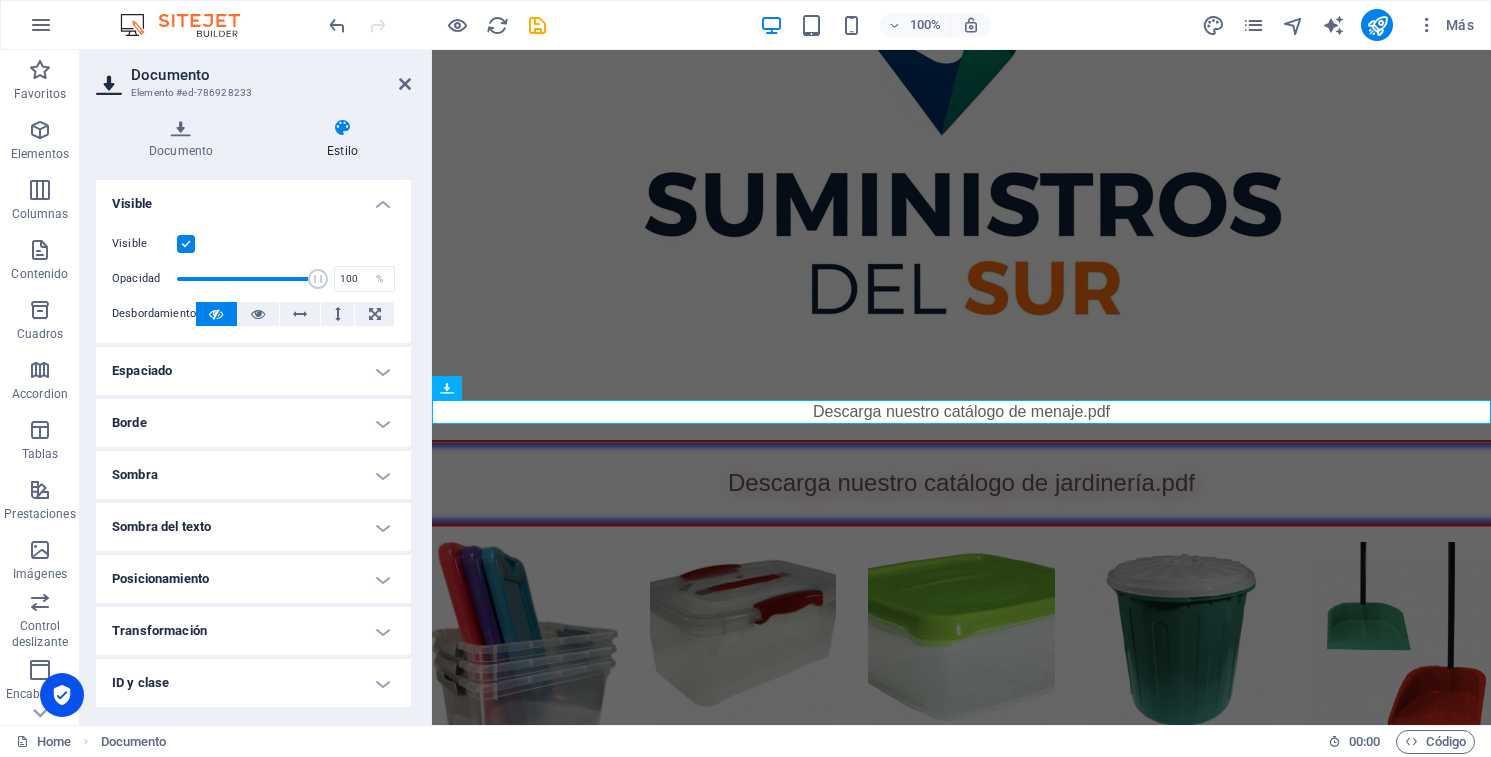 scroll, scrollTop: 101, scrollLeft: 0, axis: vertical 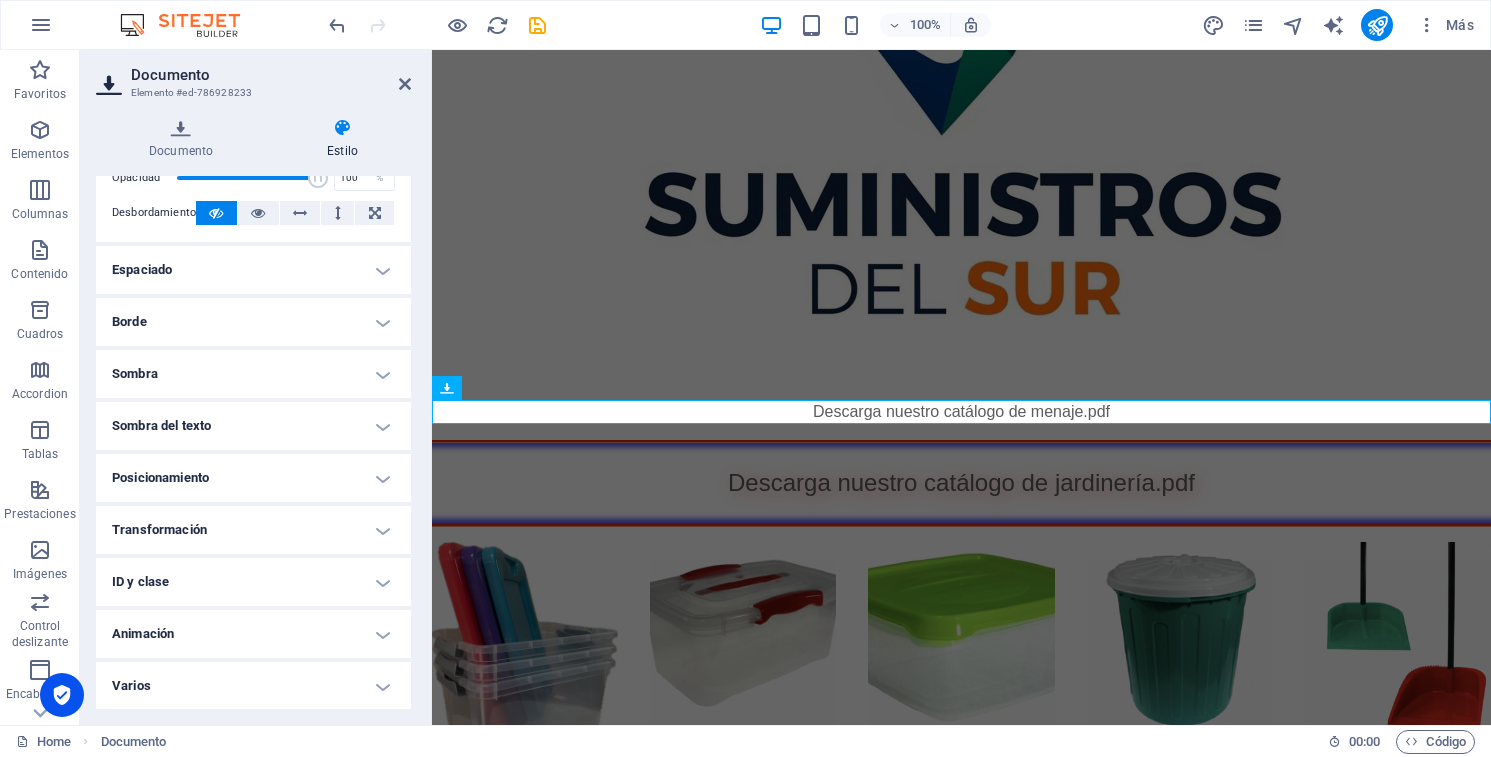 click on "Borde" at bounding box center (253, 322) 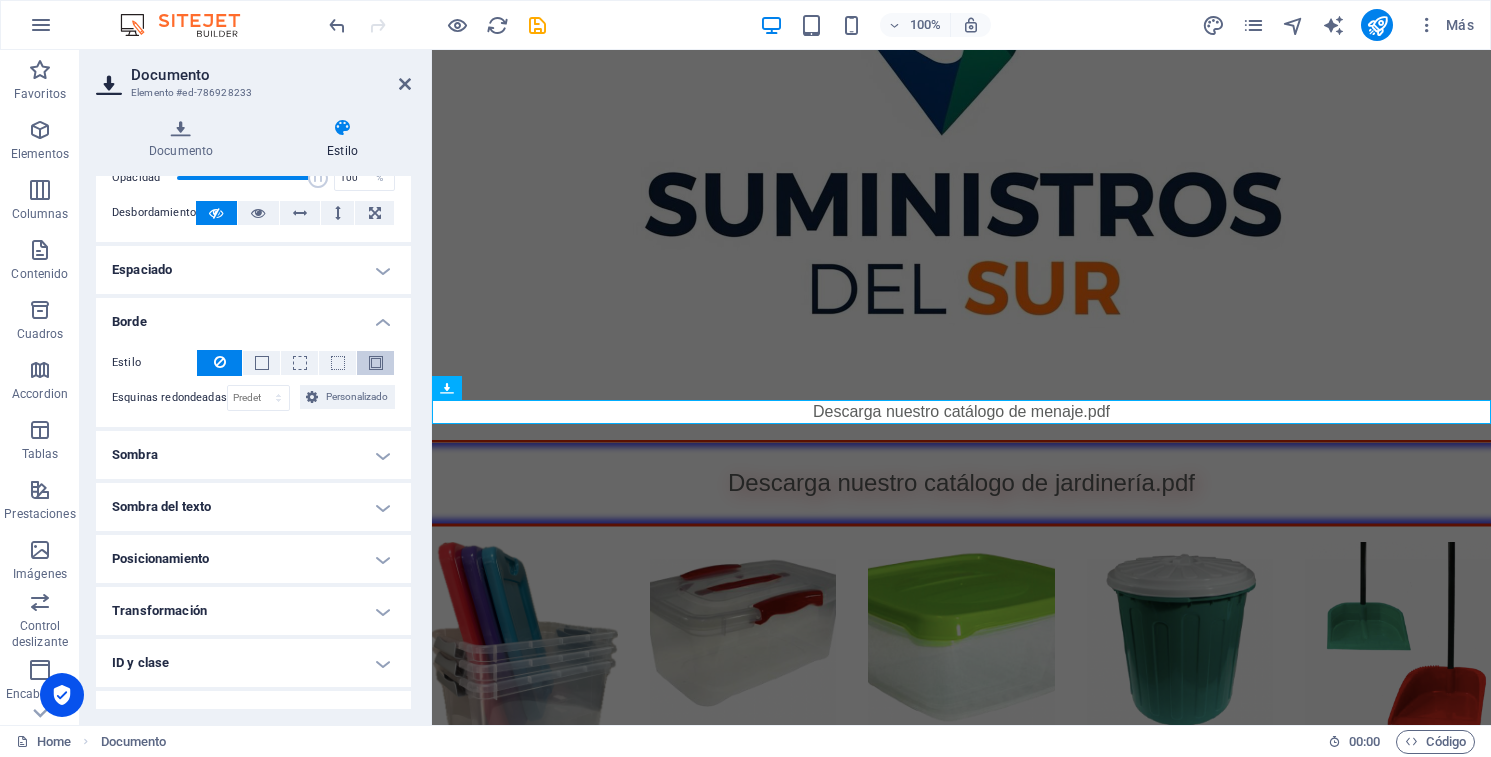 click at bounding box center (376, 363) 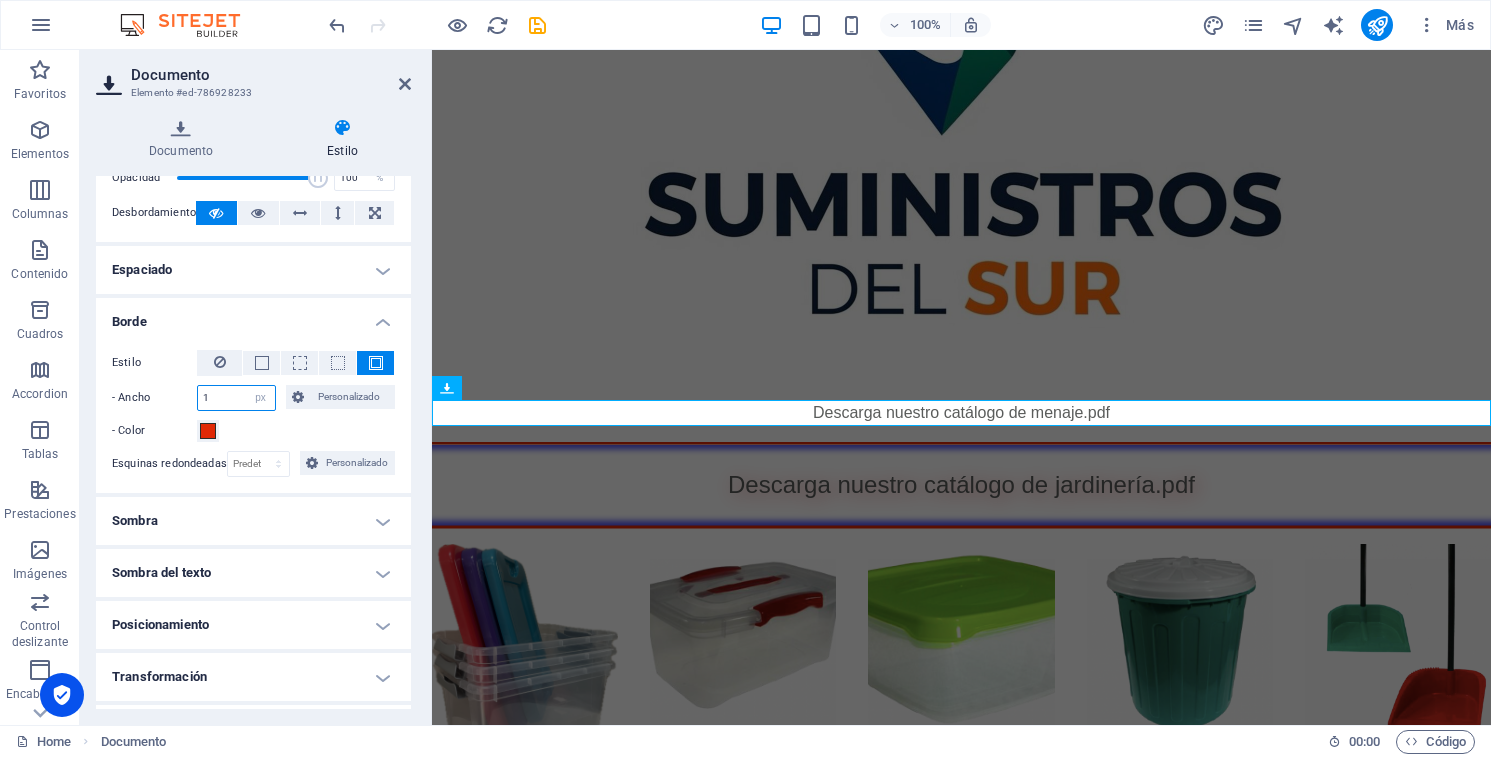 click on "1" at bounding box center (236, 398) 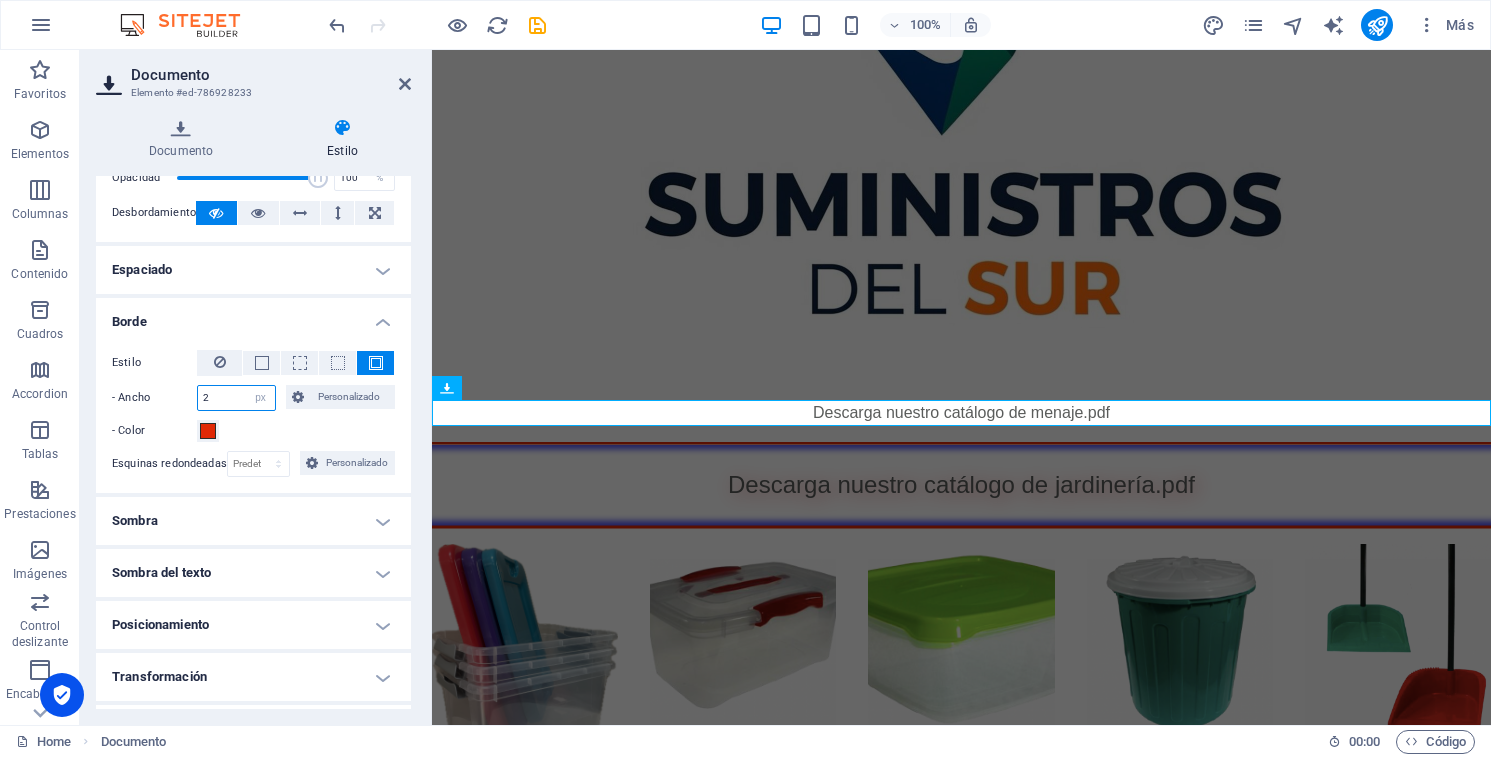 type on "2" 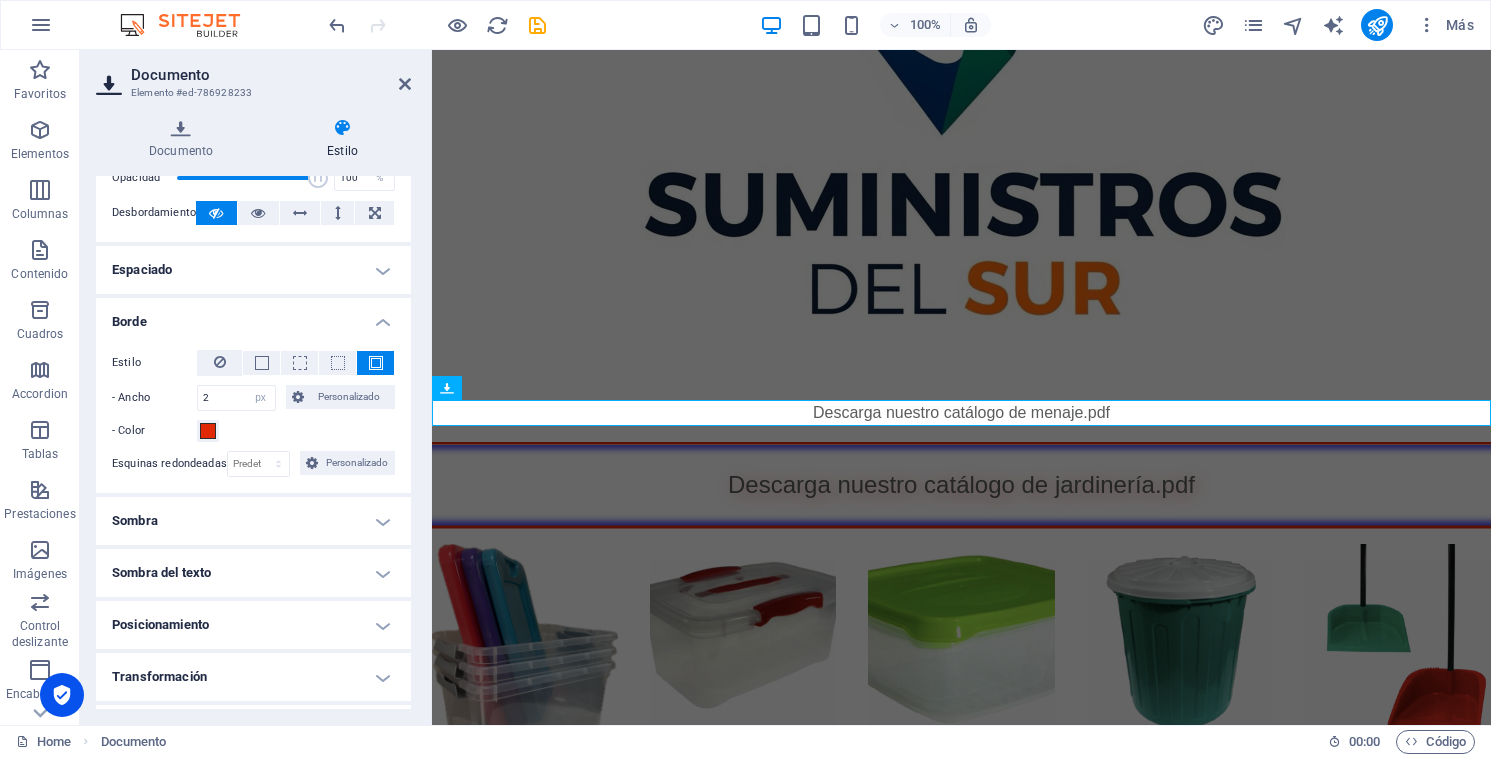 click on "- Color" at bounding box center [253, 431] 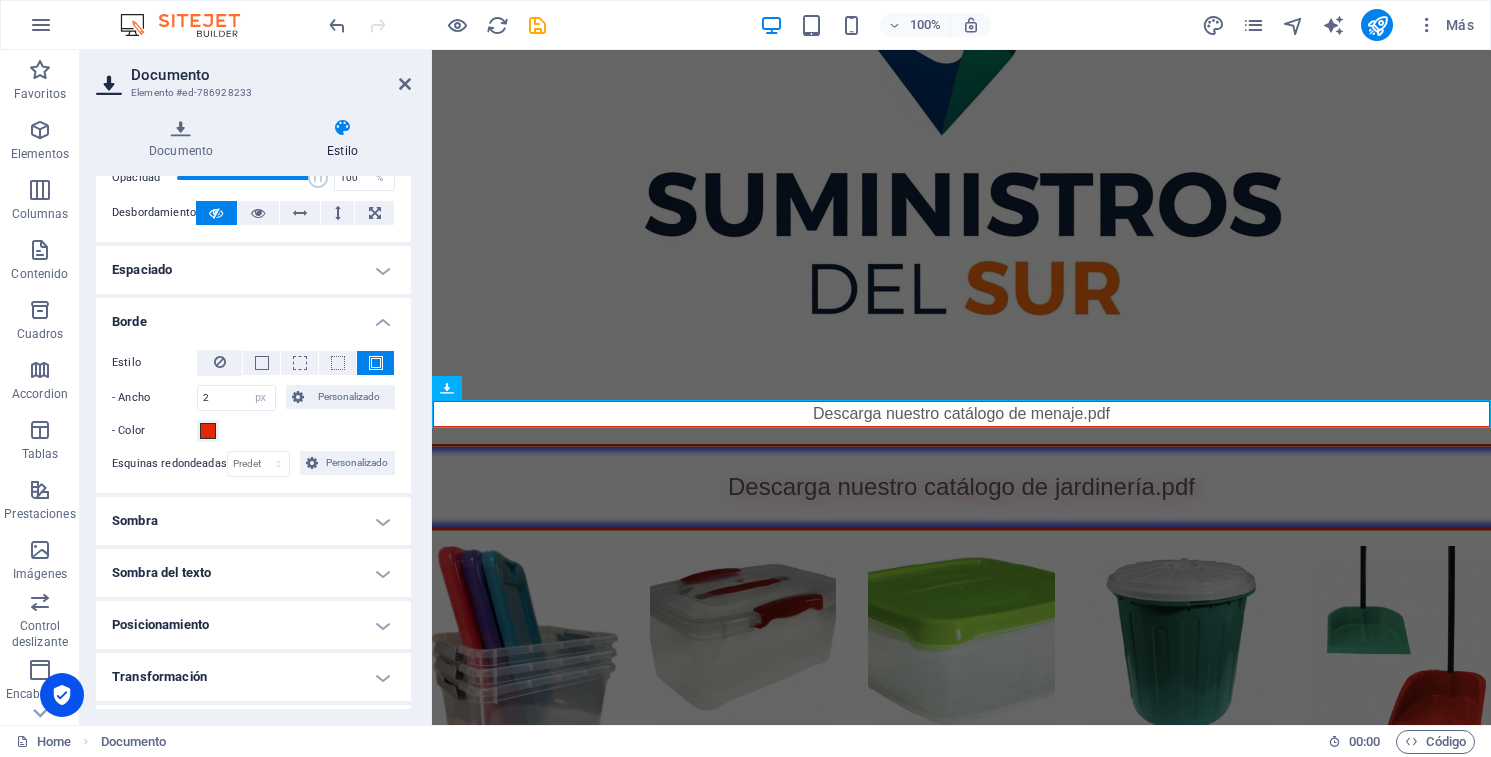 click on "Sombra" at bounding box center (253, 521) 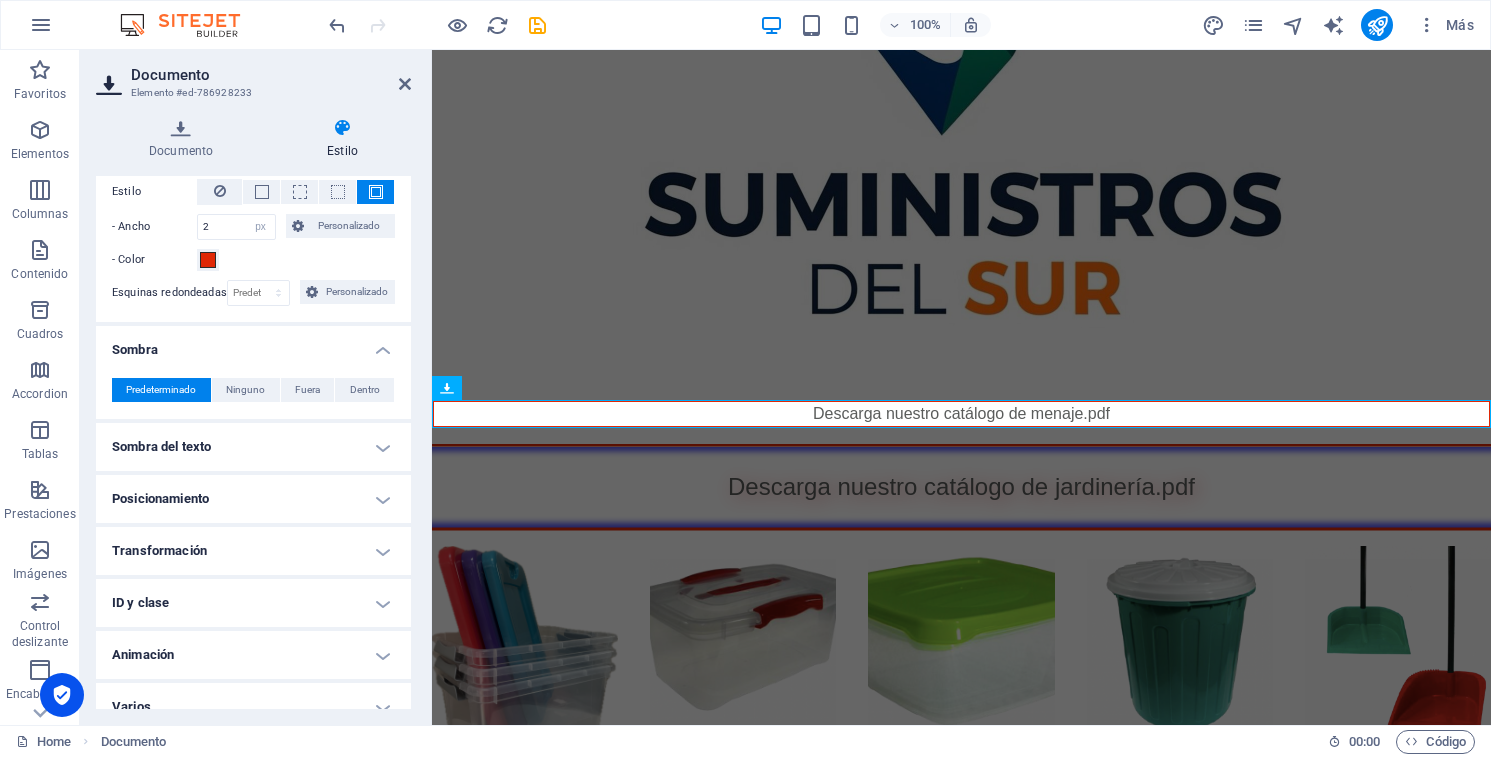 scroll, scrollTop: 293, scrollLeft: 0, axis: vertical 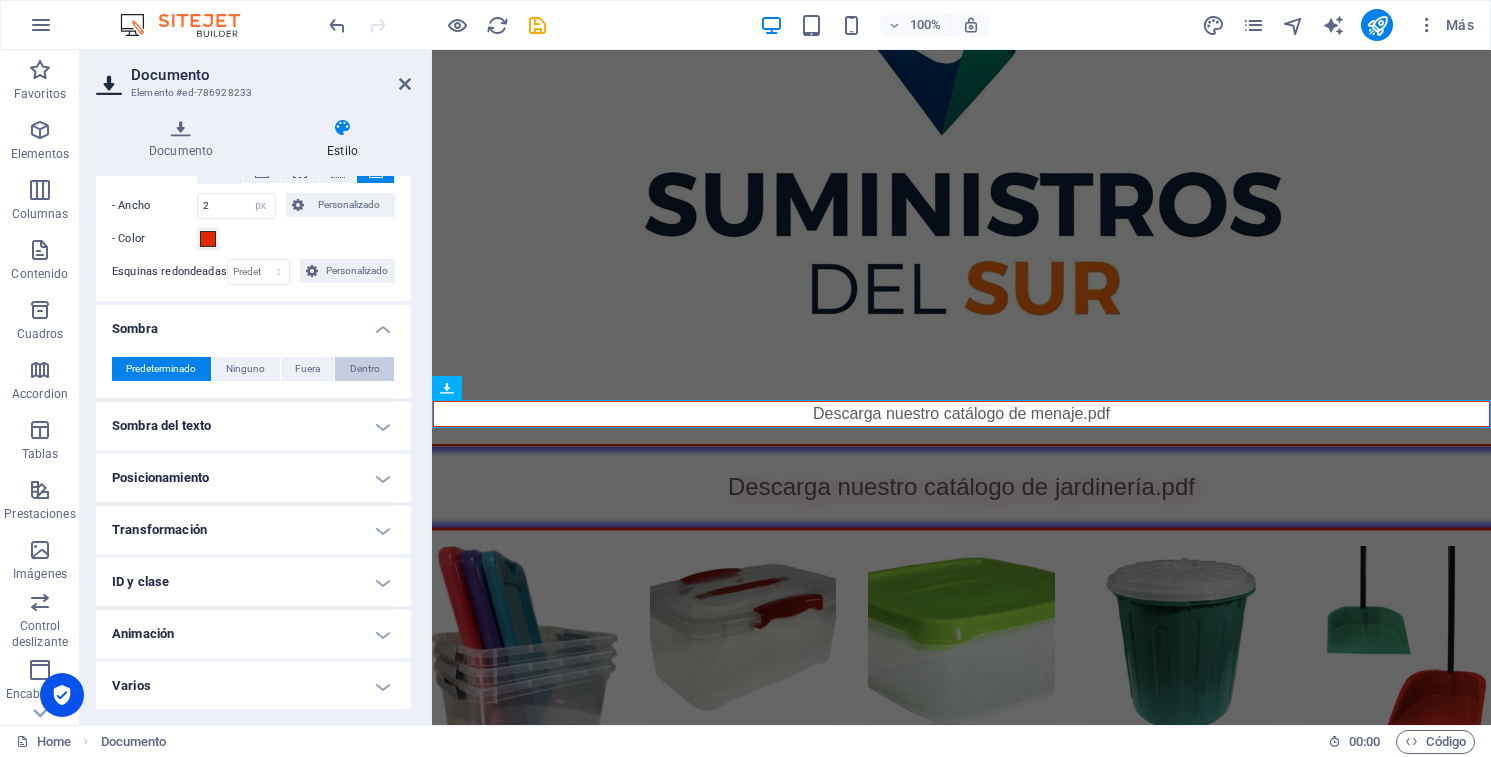 click on "Dentro" at bounding box center [365, 369] 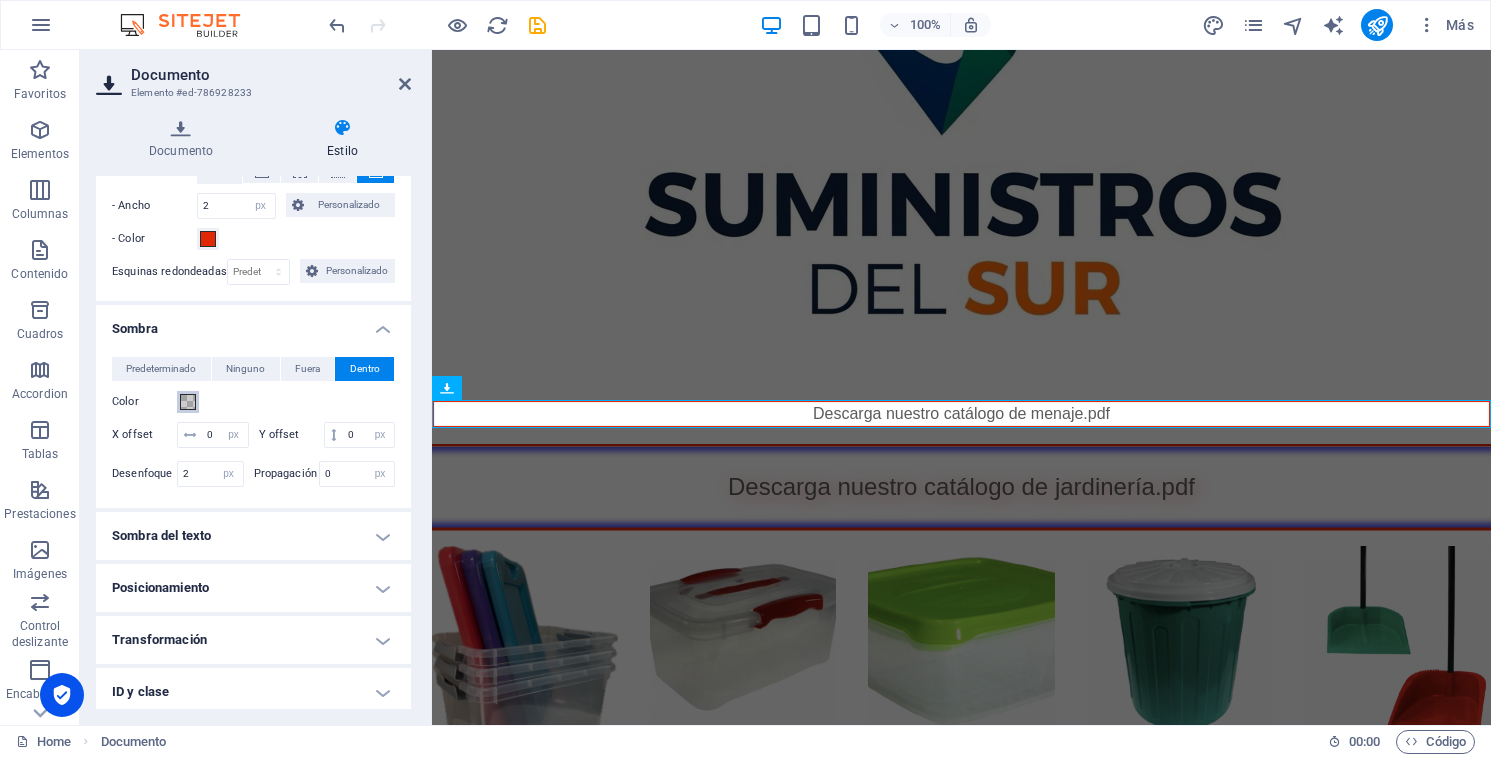 click at bounding box center [188, 402] 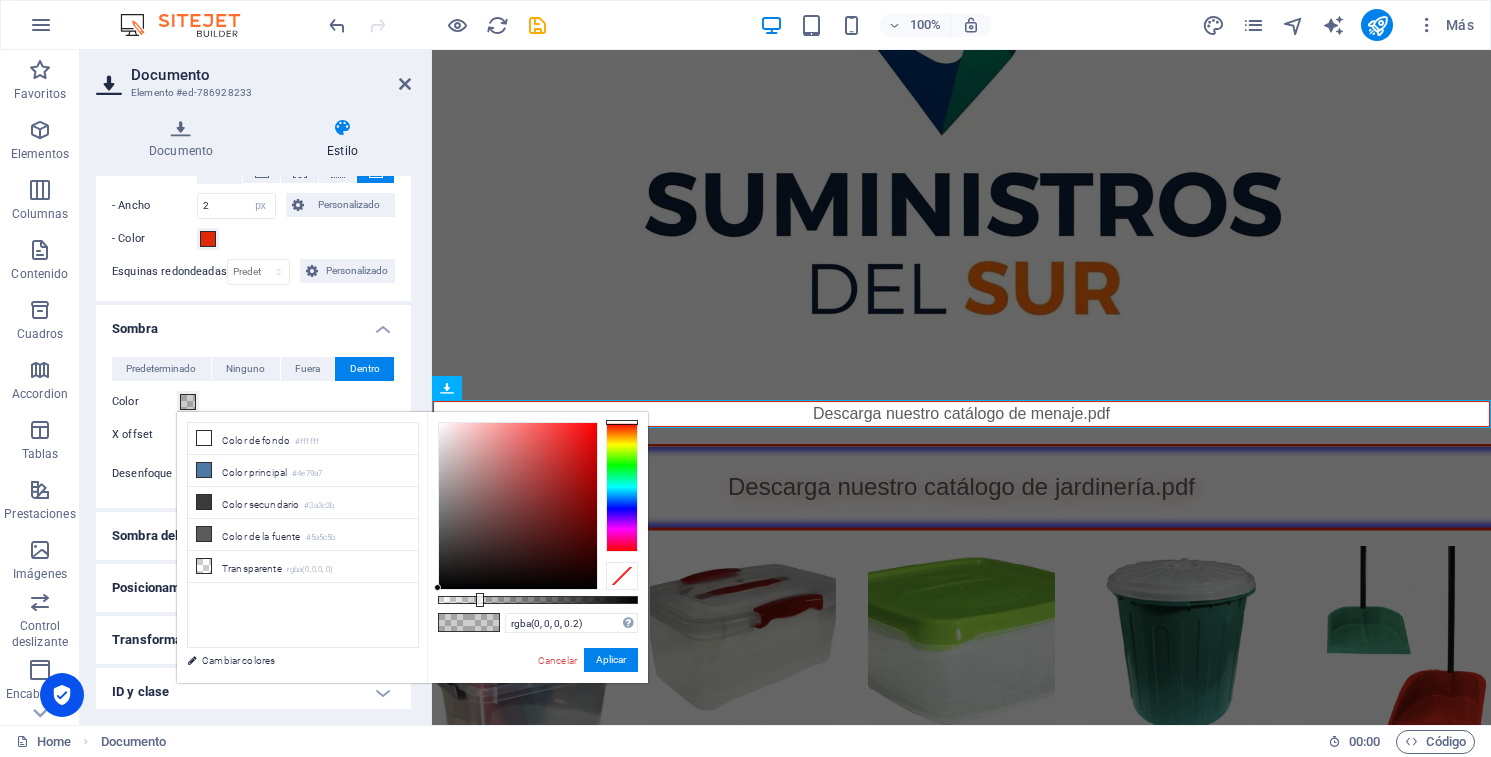 click at bounding box center (518, 506) 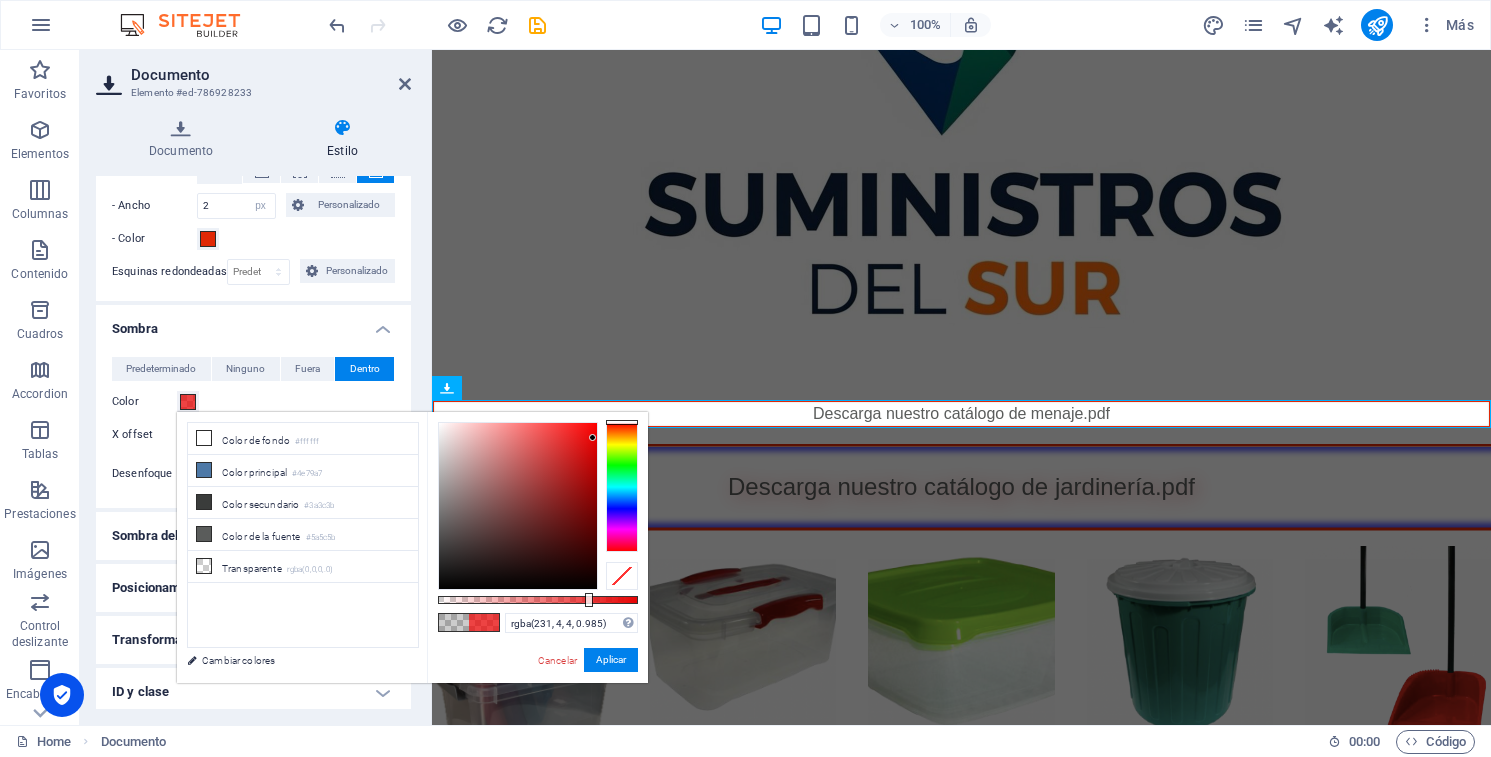 type on "#e70404" 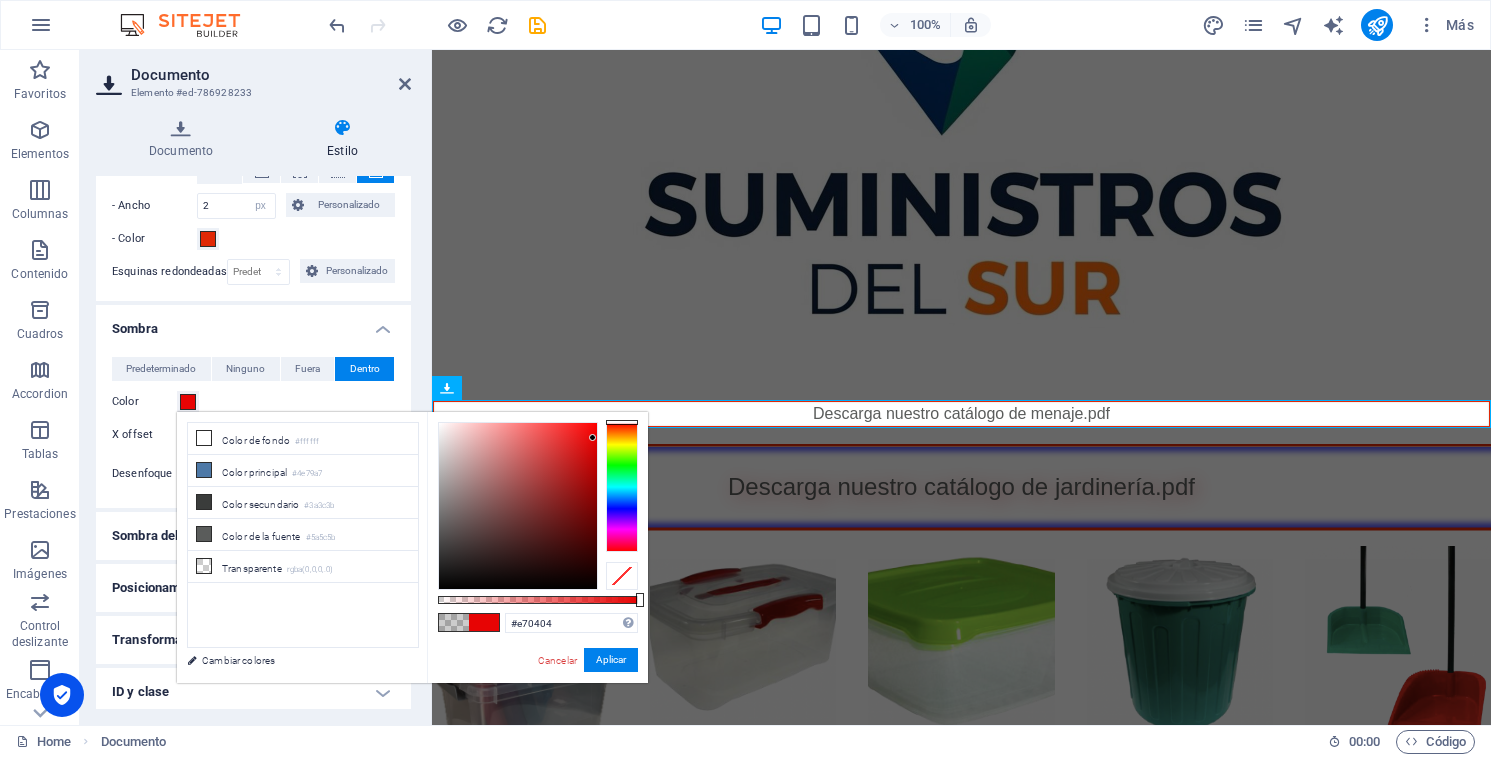 drag, startPoint x: 481, startPoint y: 603, endPoint x: 659, endPoint y: 622, distance: 179.01117 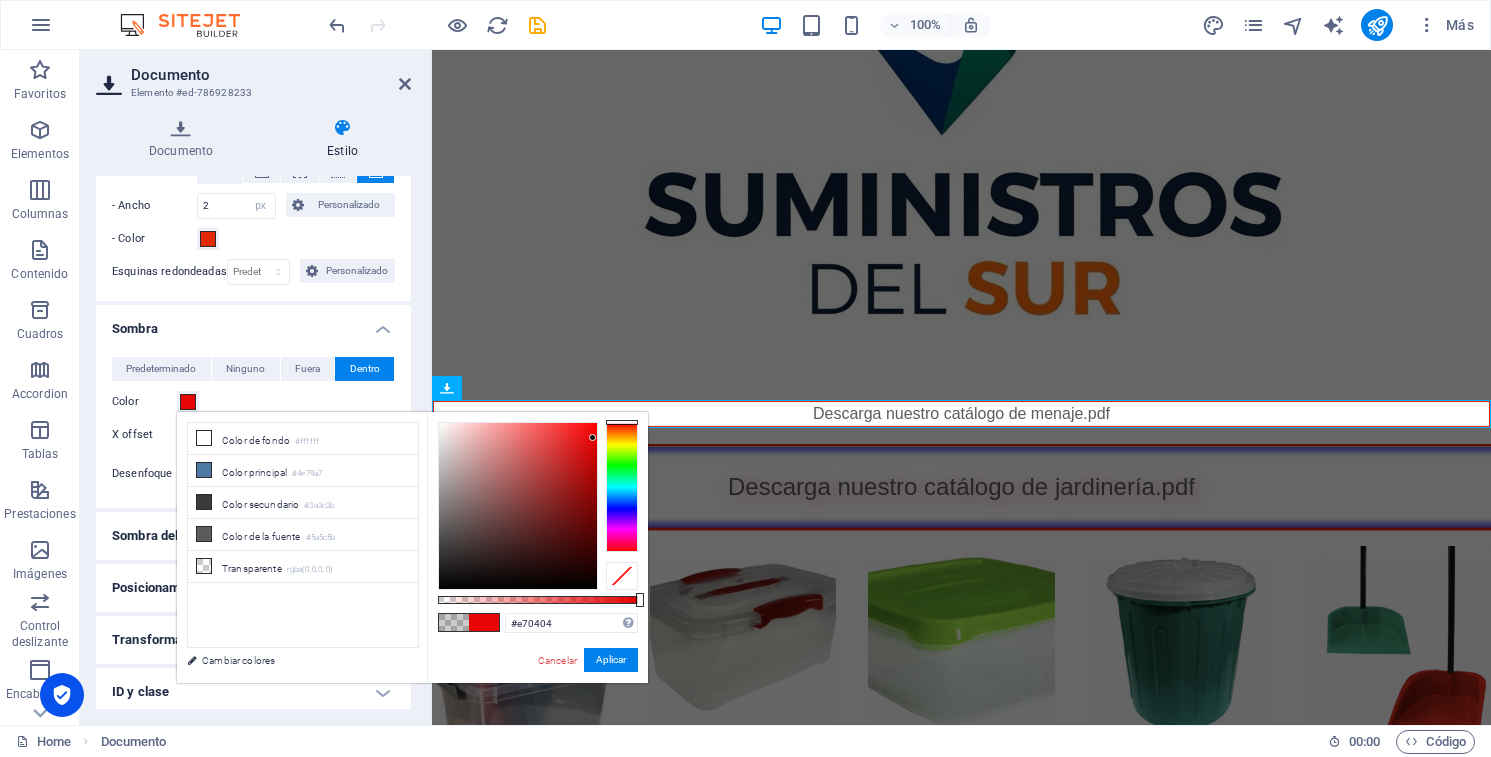 click on "[DOMAIN_NAME] Home Favoritos Elementos Columnas Contenido Cuadros Accordion Tablas Prestaciones Imágenes Control deslizante Encabezado Pie de página Formularios Marketing Colecciones Documento Elemento #ed-786928233 Documento Estilo Archivo Arrastra archivos aquí, haz clic para escoger archivos o  selecciona archivos de Archivos o de nuestra galería gratuita de fotos y vídeos Copia este enlace para enlazar un documento de una página de contenido. [URL][DOMAIN_NAME] Configuración Nombre Descarga nuestro catálogo de menaje.pdf Tamaño del archivo Predeterminado Element Diseño La forma en la que este elemento se expande en la disposición (Flexbox). Tamaño Predeterminado automático px % 1/1 1/2 1/3 1/4 1/5 1/6 1/7 1/8 1/9 1/10 Crecer Reducir Comprar Disposición de contenedor Visible Visible Opacidad 100 % Desbordamiento Espaciado px" at bounding box center (745, 378) 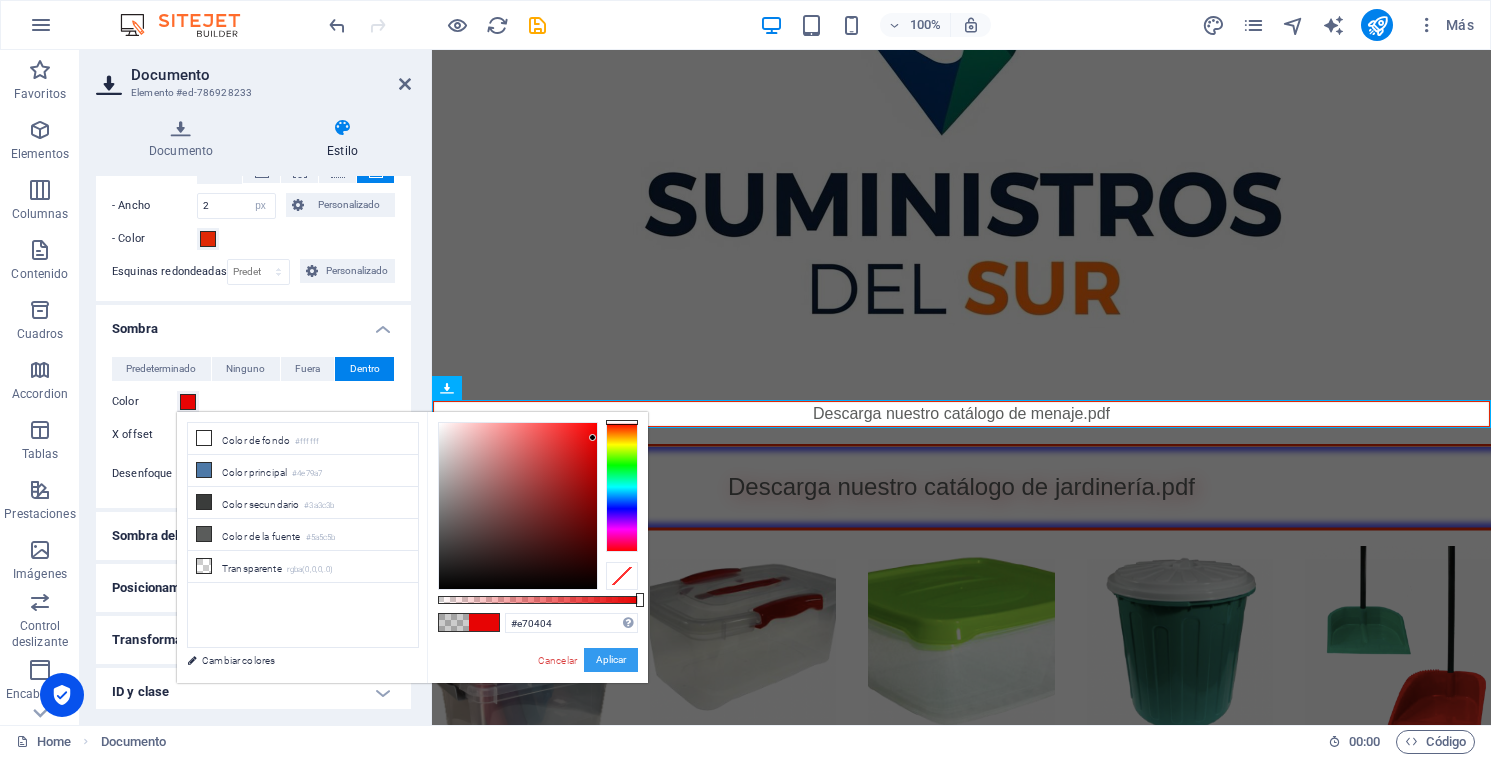 click on "Aplicar" at bounding box center (611, 660) 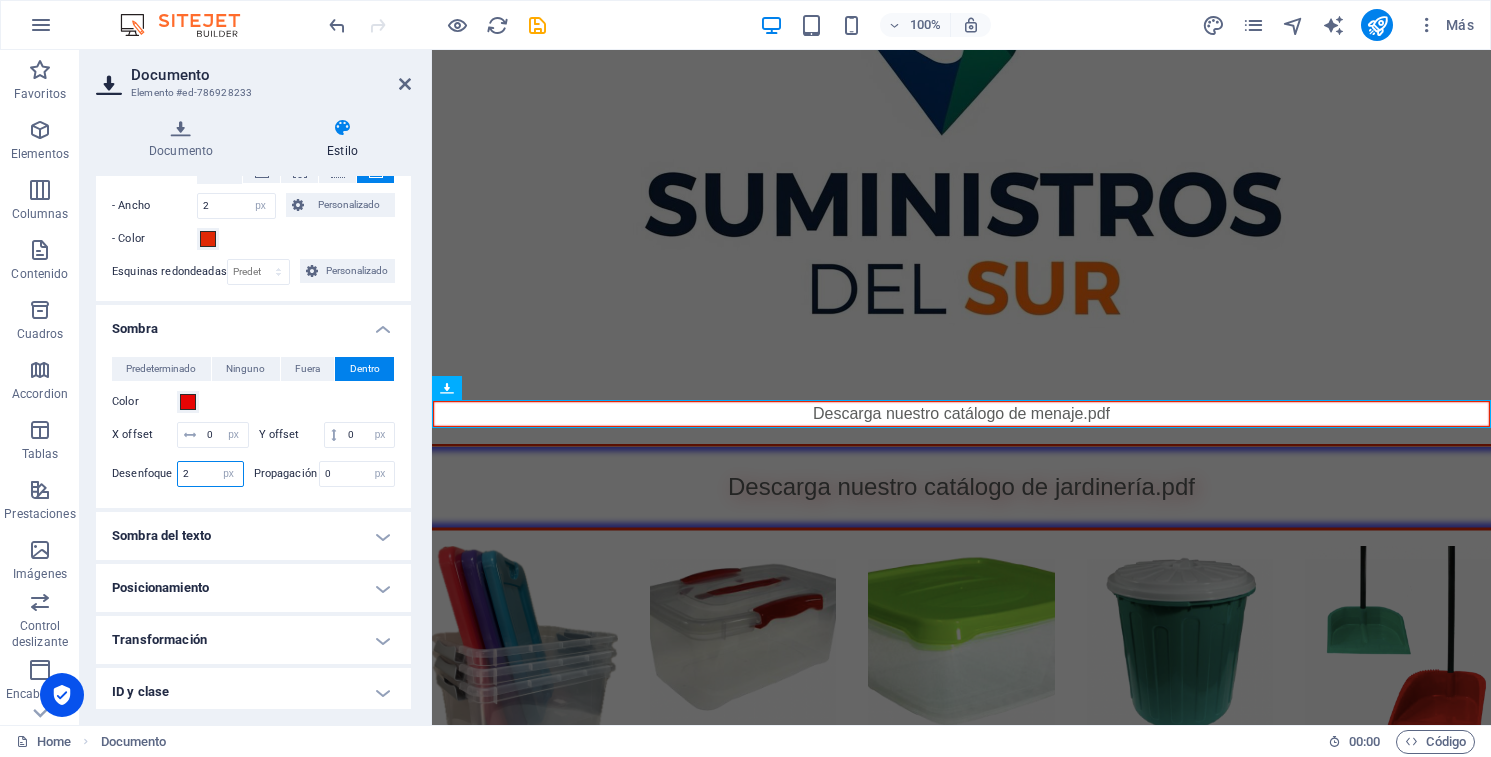 click on "2" at bounding box center (210, 474) 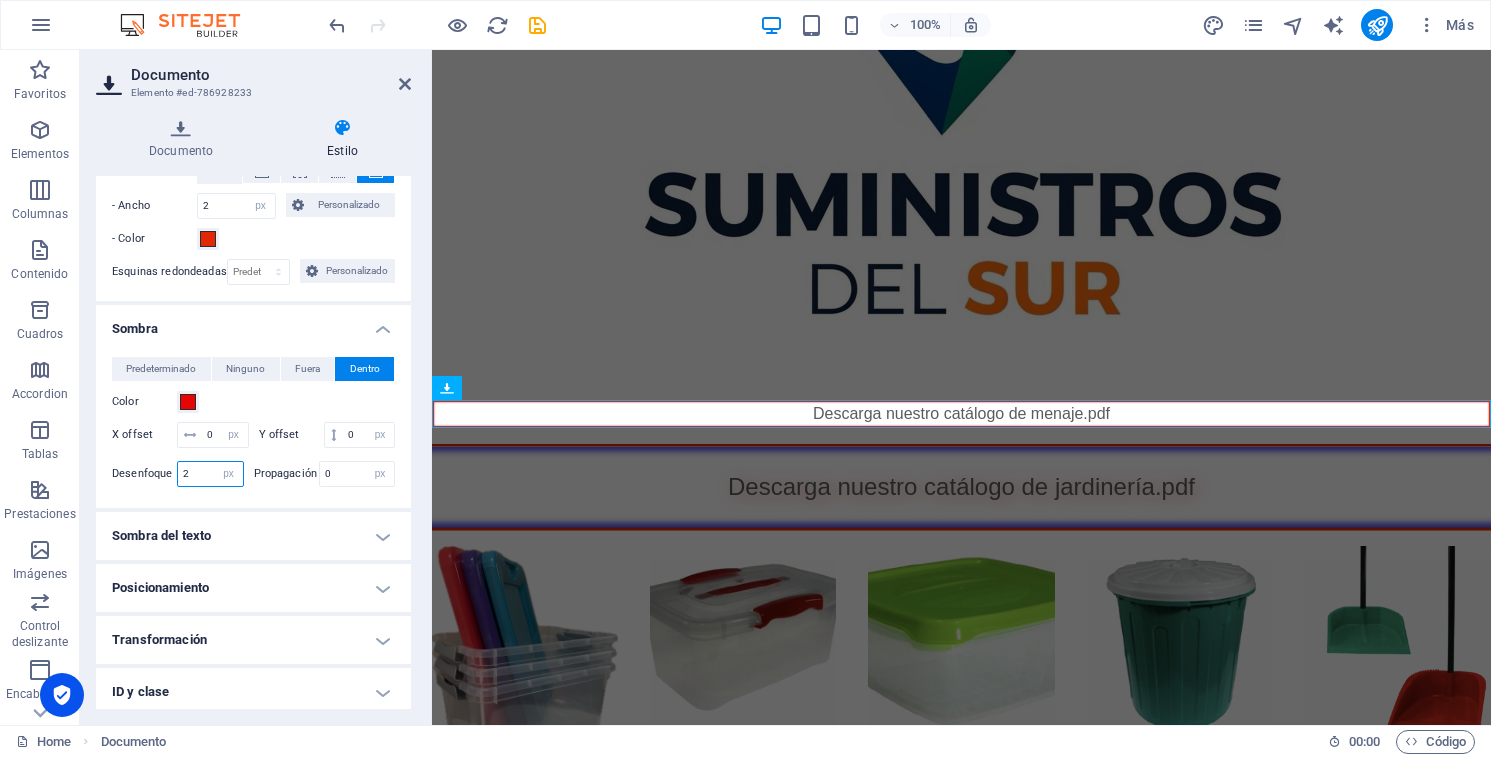type on "5" 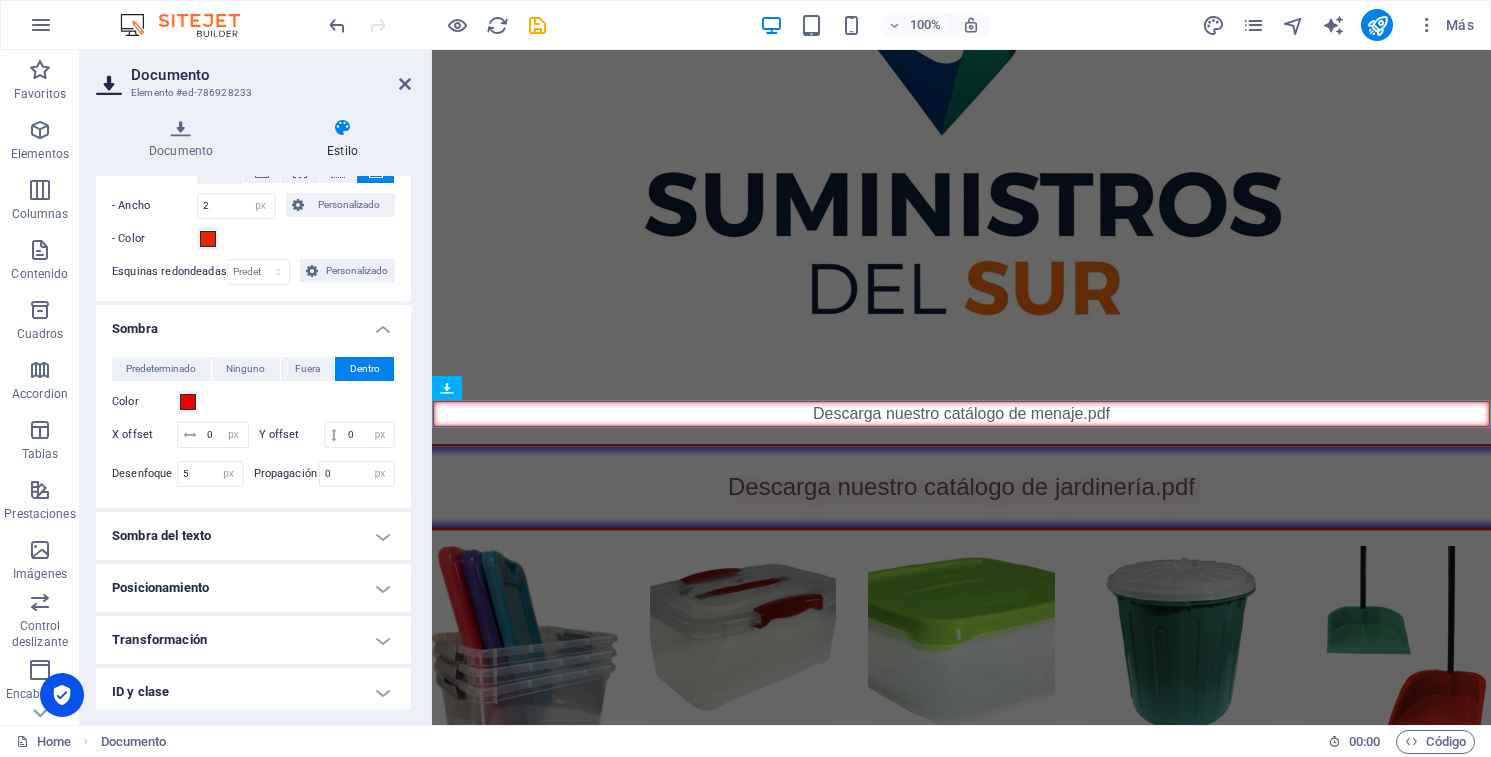 click on "Sombra" at bounding box center (253, 323) 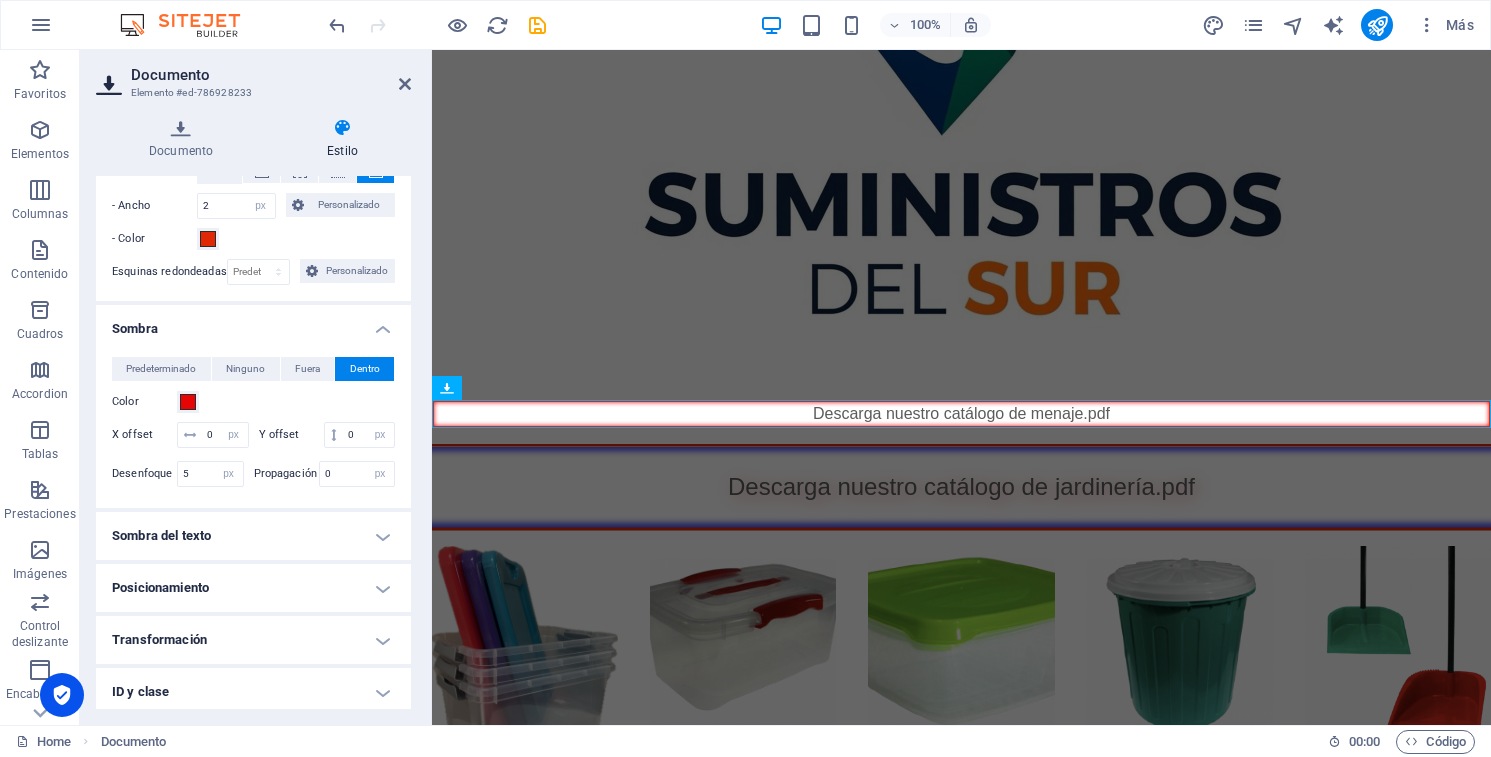 scroll, scrollTop: 248, scrollLeft: 0, axis: vertical 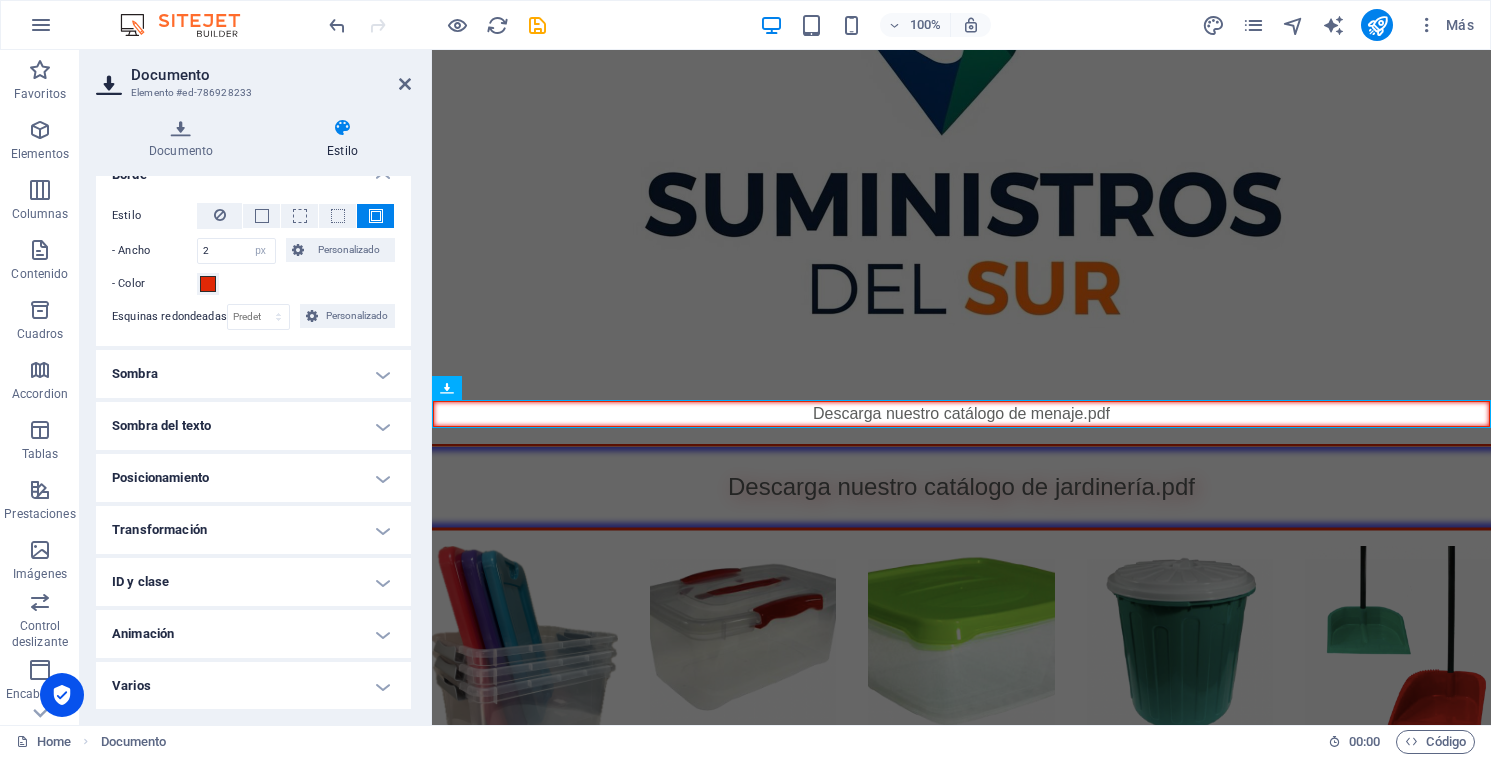 click on "Posicionamiento" at bounding box center (253, 478) 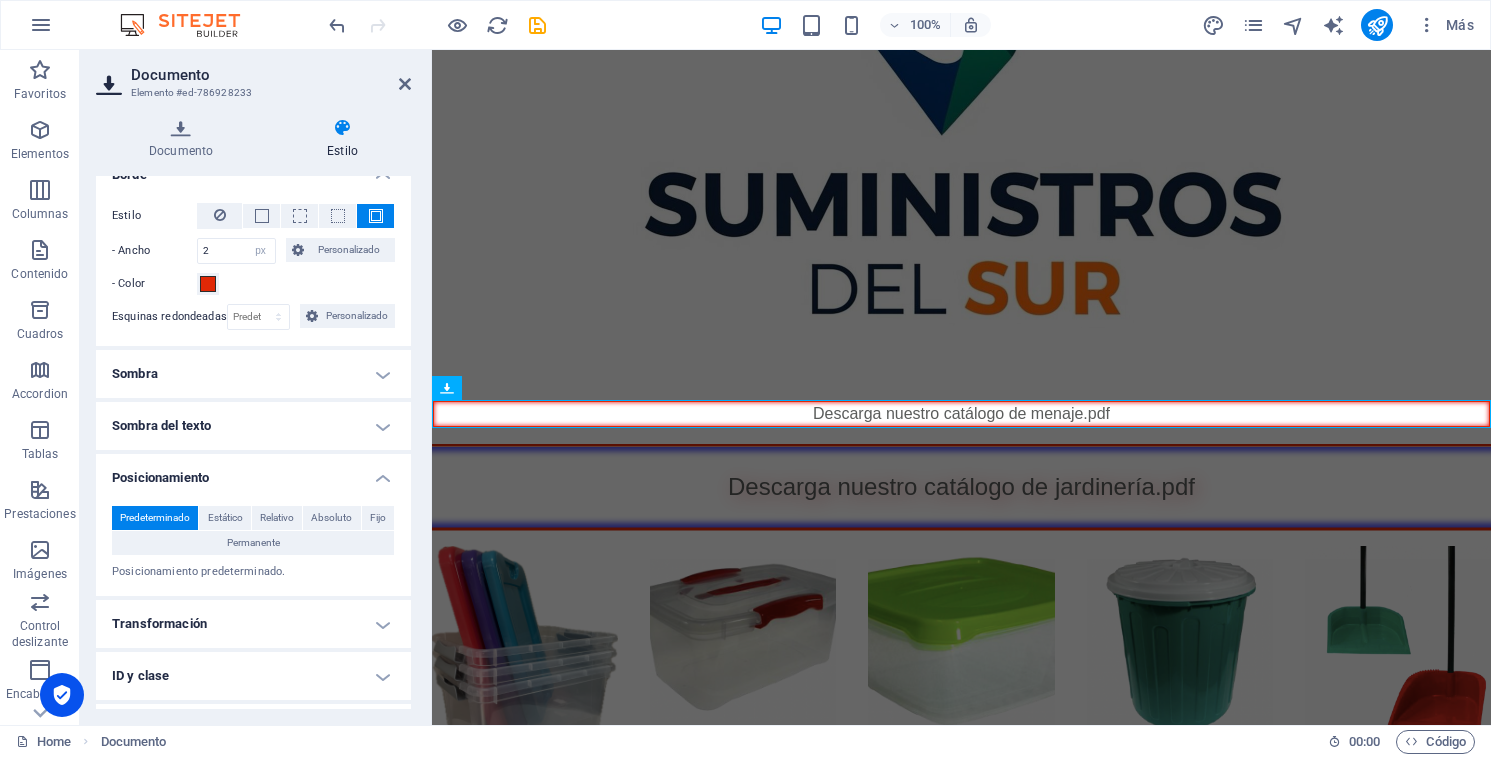 scroll, scrollTop: 293, scrollLeft: 0, axis: vertical 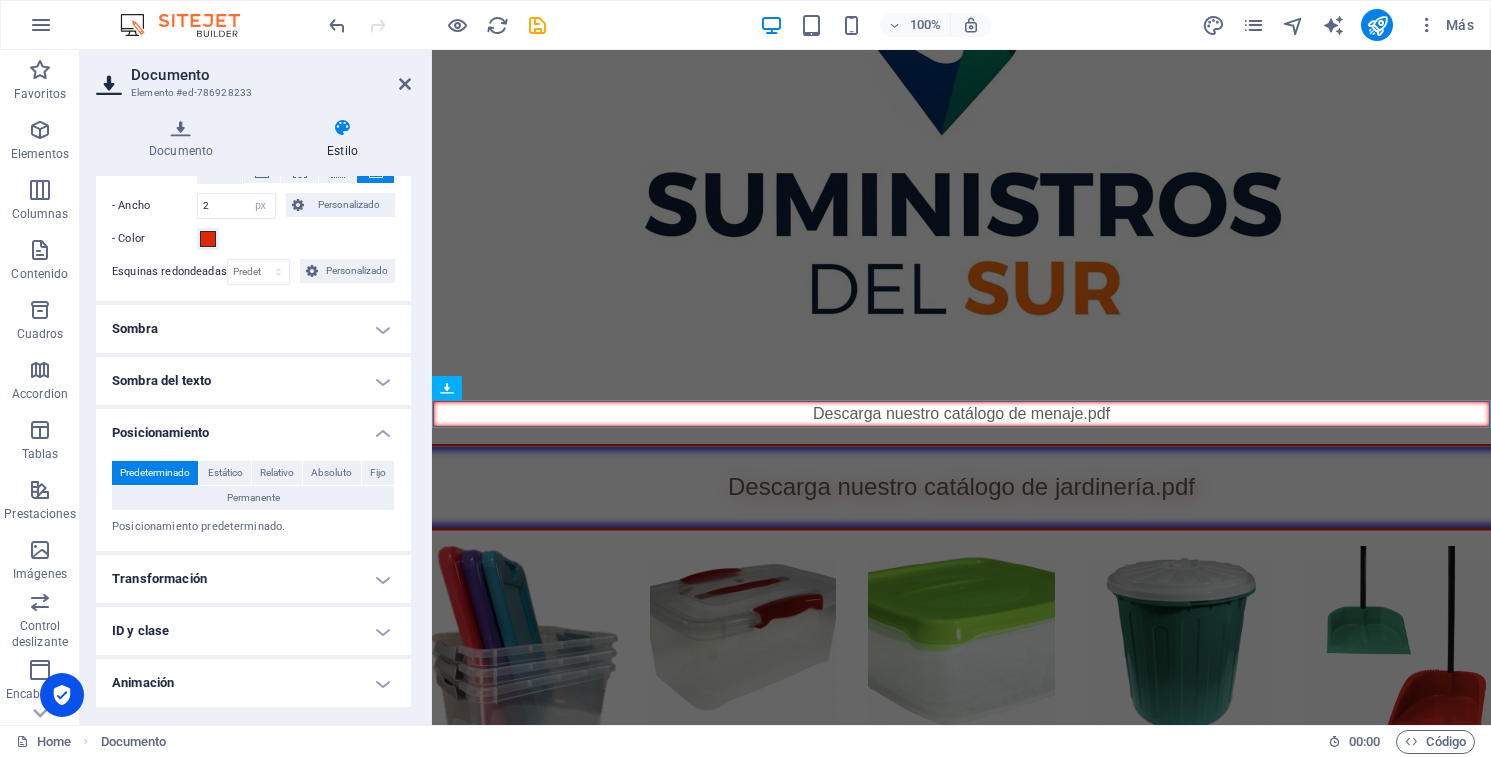 click on "Posicionamiento" at bounding box center (253, 427) 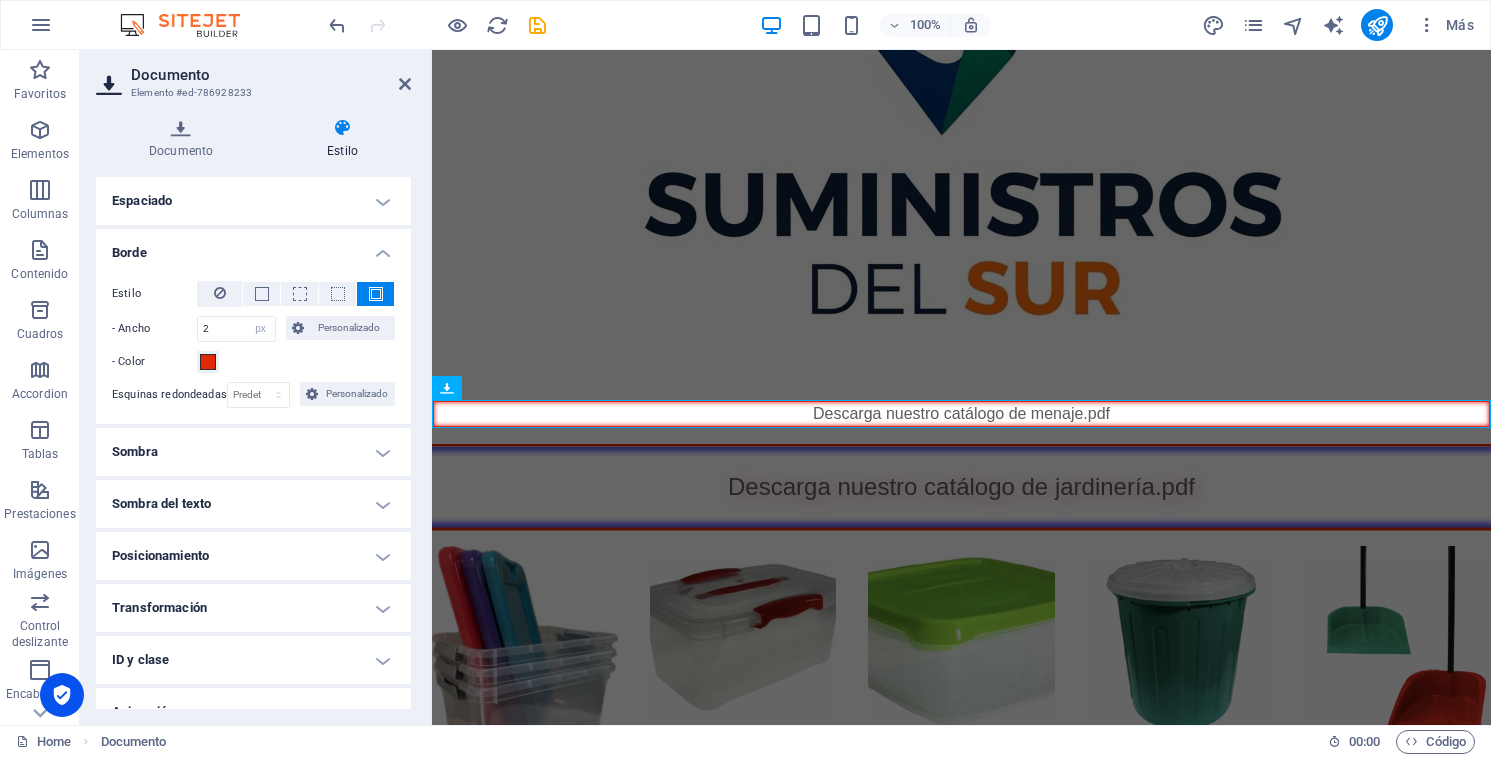 scroll, scrollTop: 189, scrollLeft: 0, axis: vertical 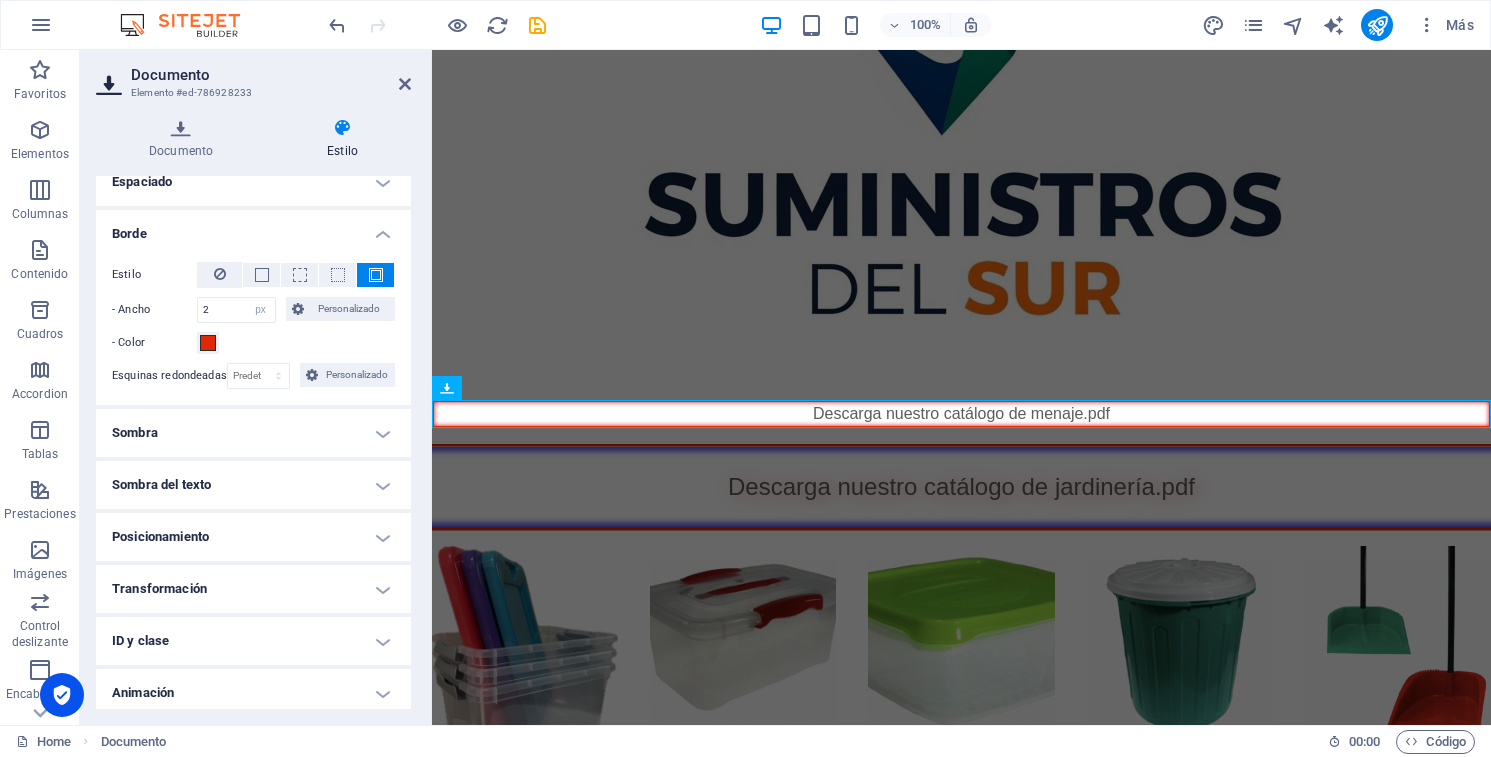 click on "Sombra del texto" at bounding box center (253, 485) 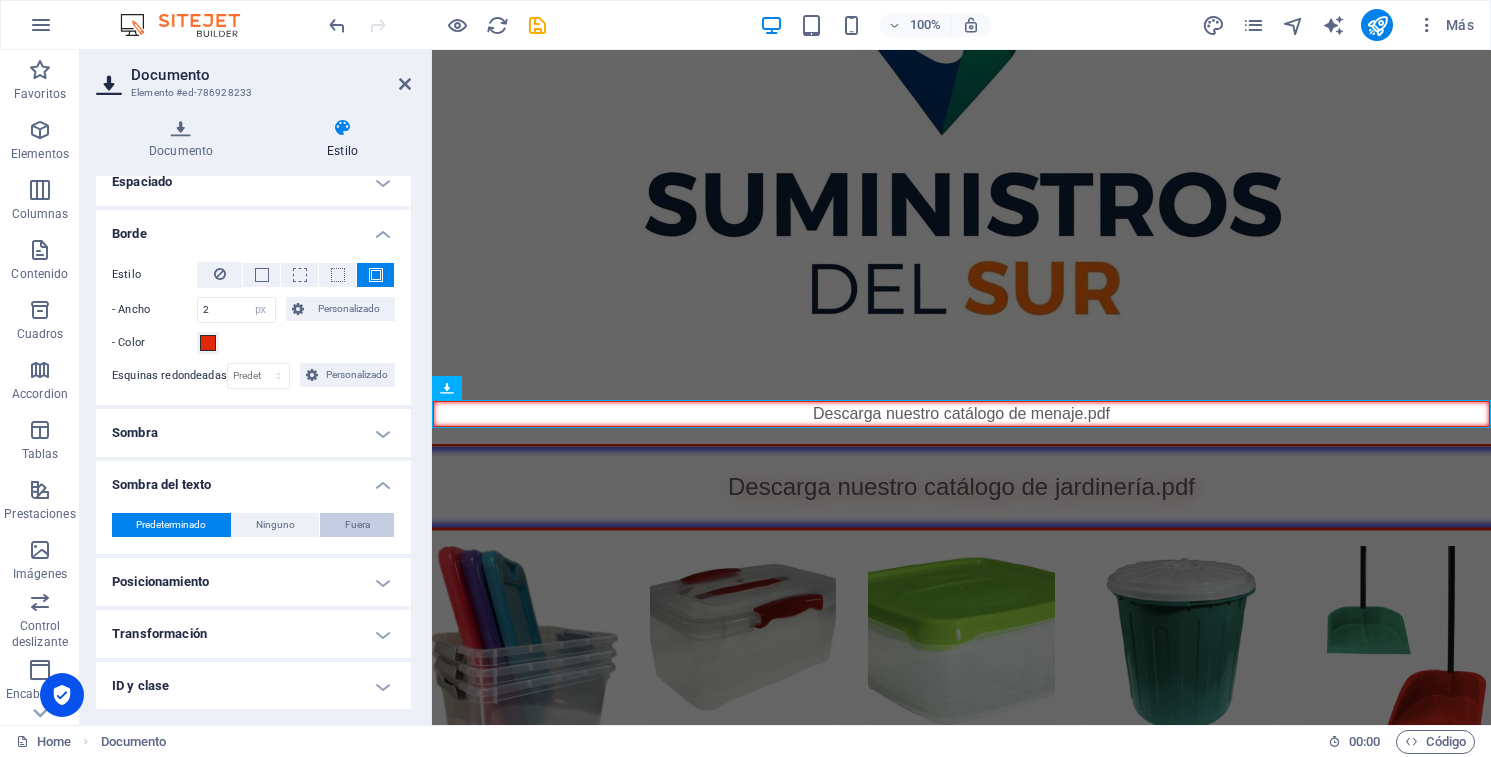 click on "Fuera" at bounding box center (357, 525) 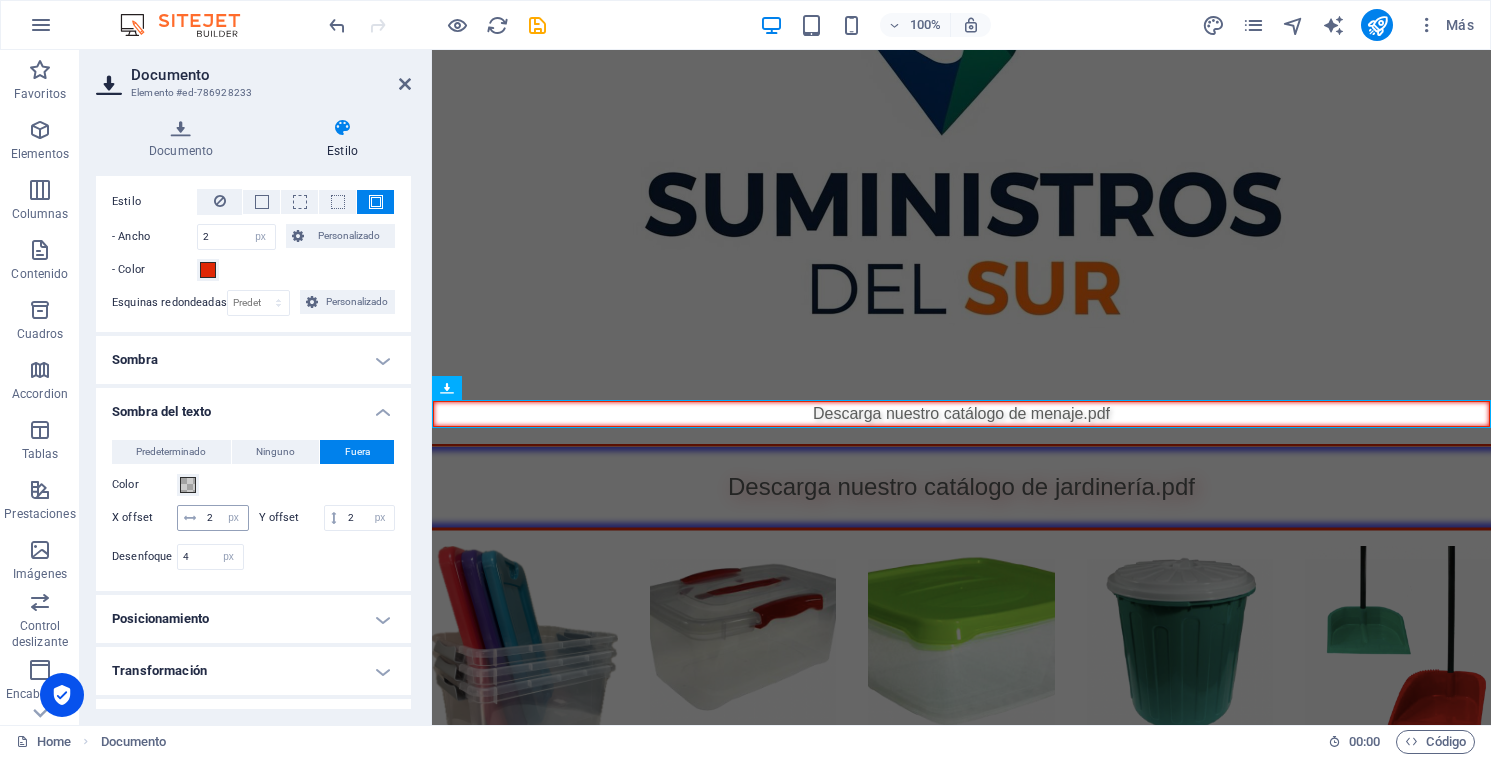 scroll, scrollTop: 266, scrollLeft: 0, axis: vertical 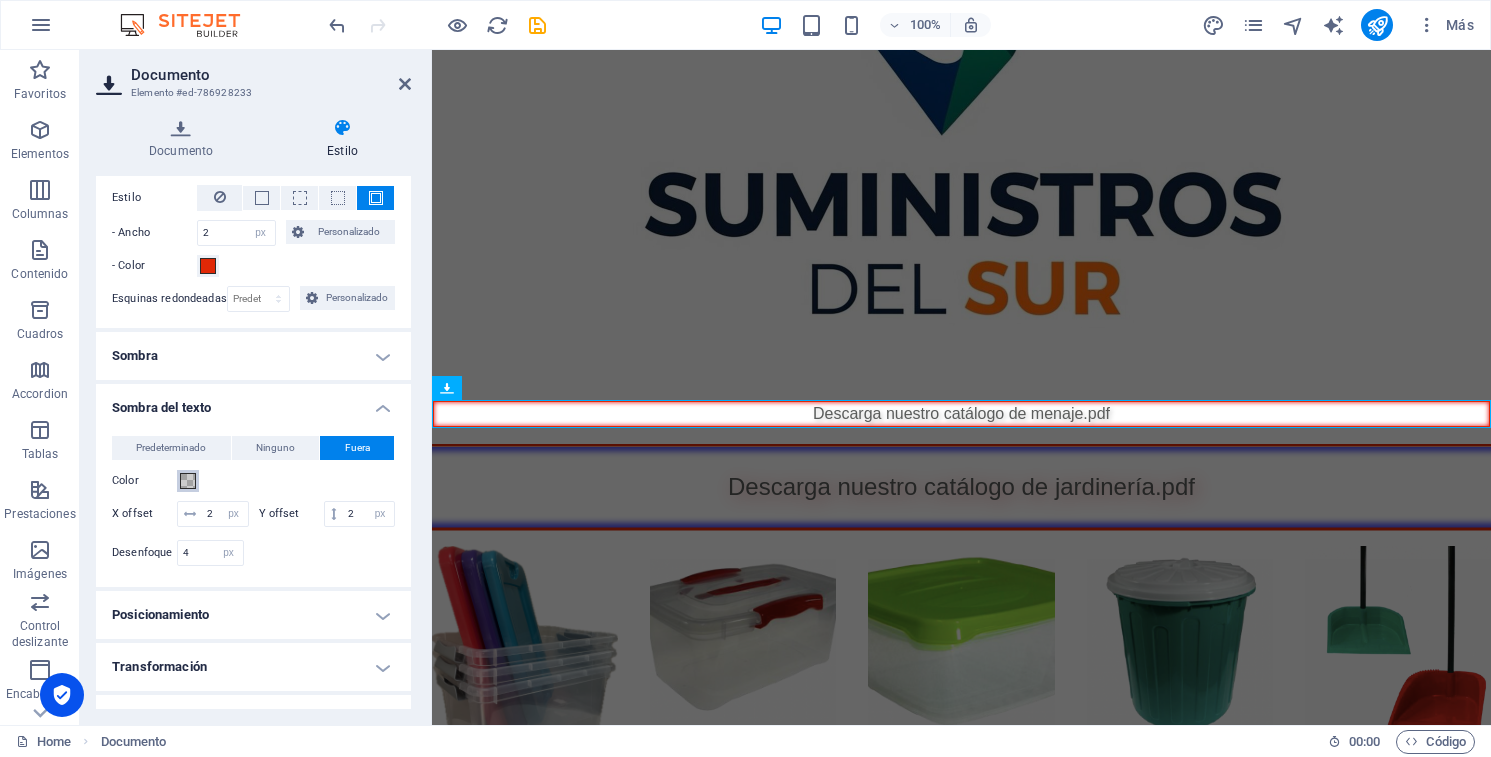 click at bounding box center [188, 481] 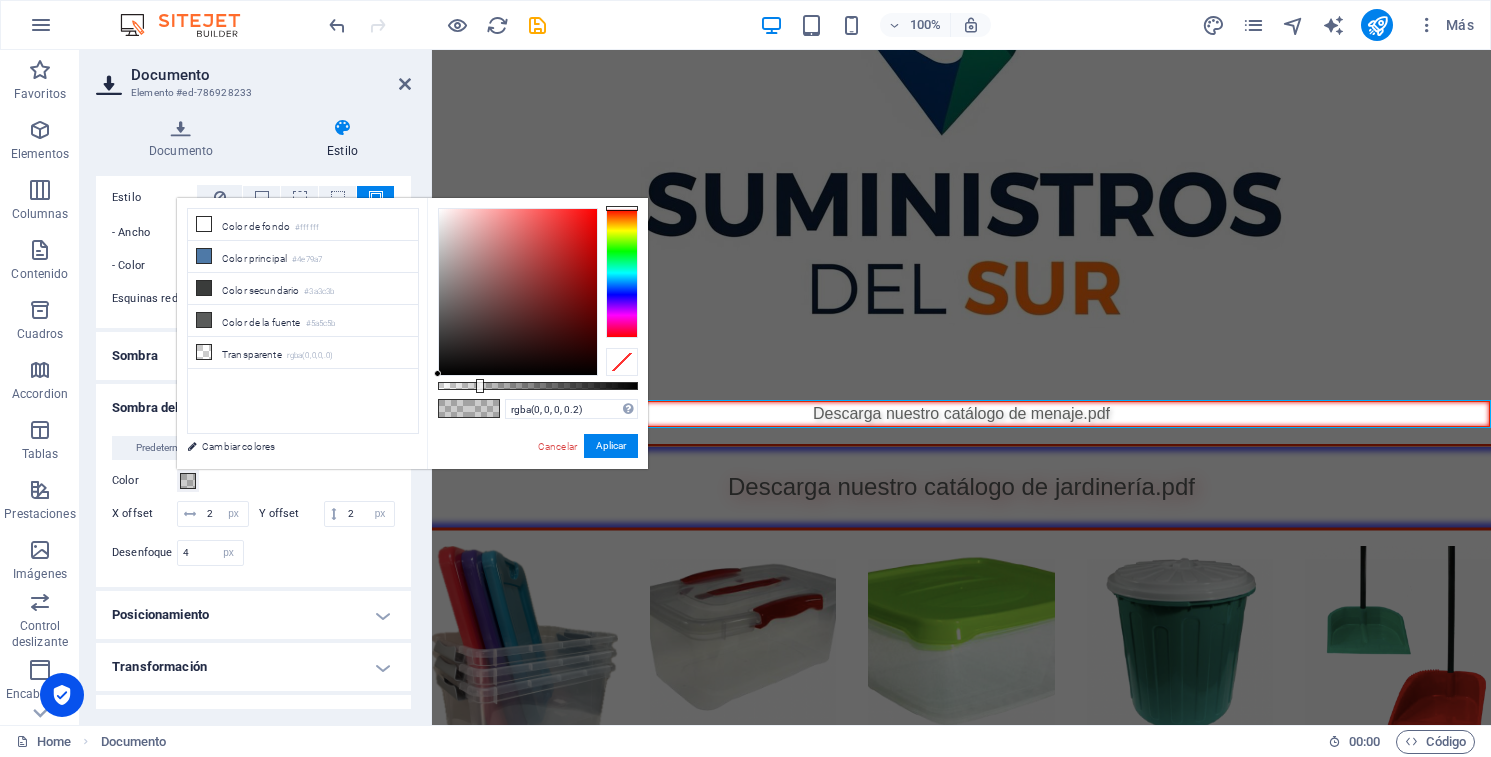 click at bounding box center (622, 273) 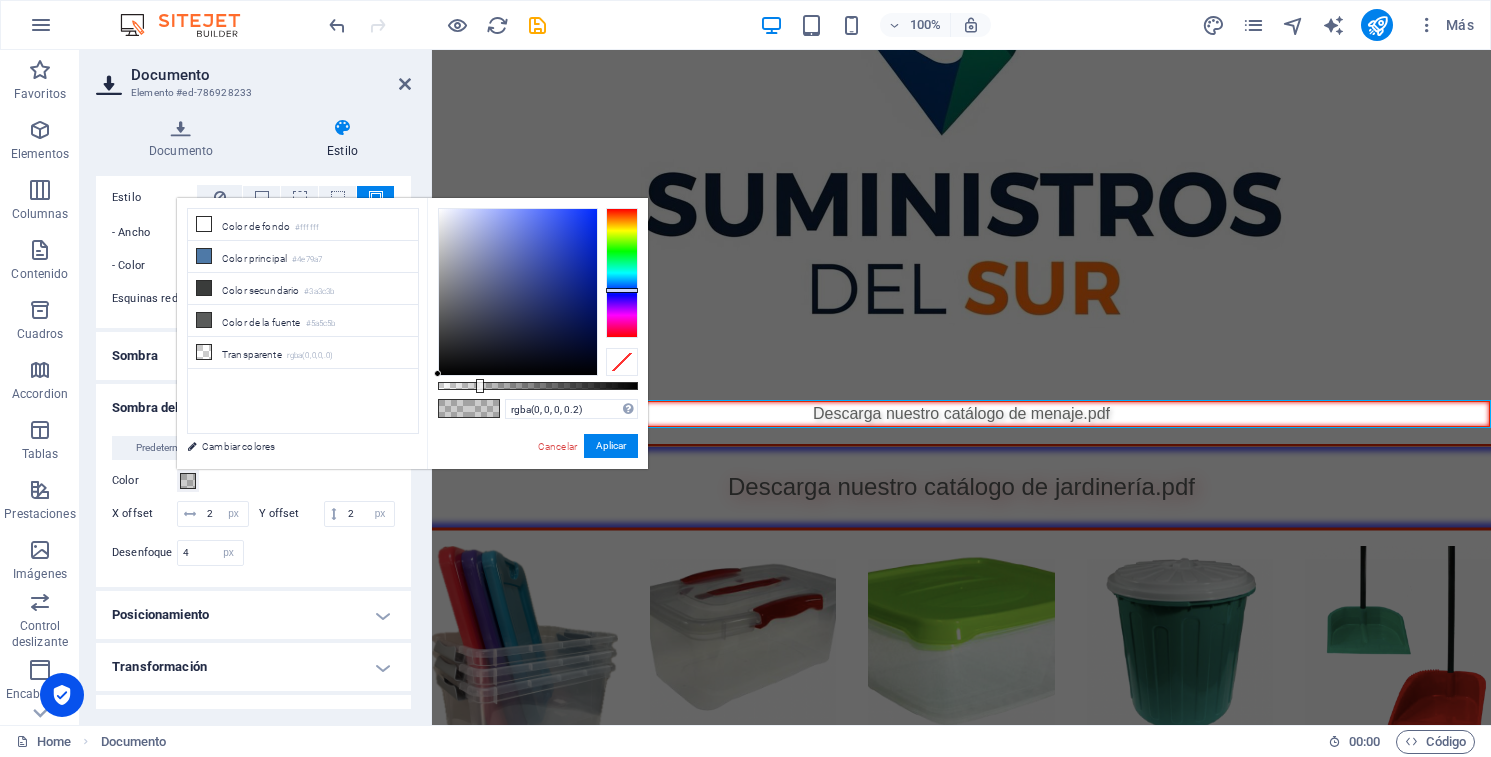 click at bounding box center (518, 292) 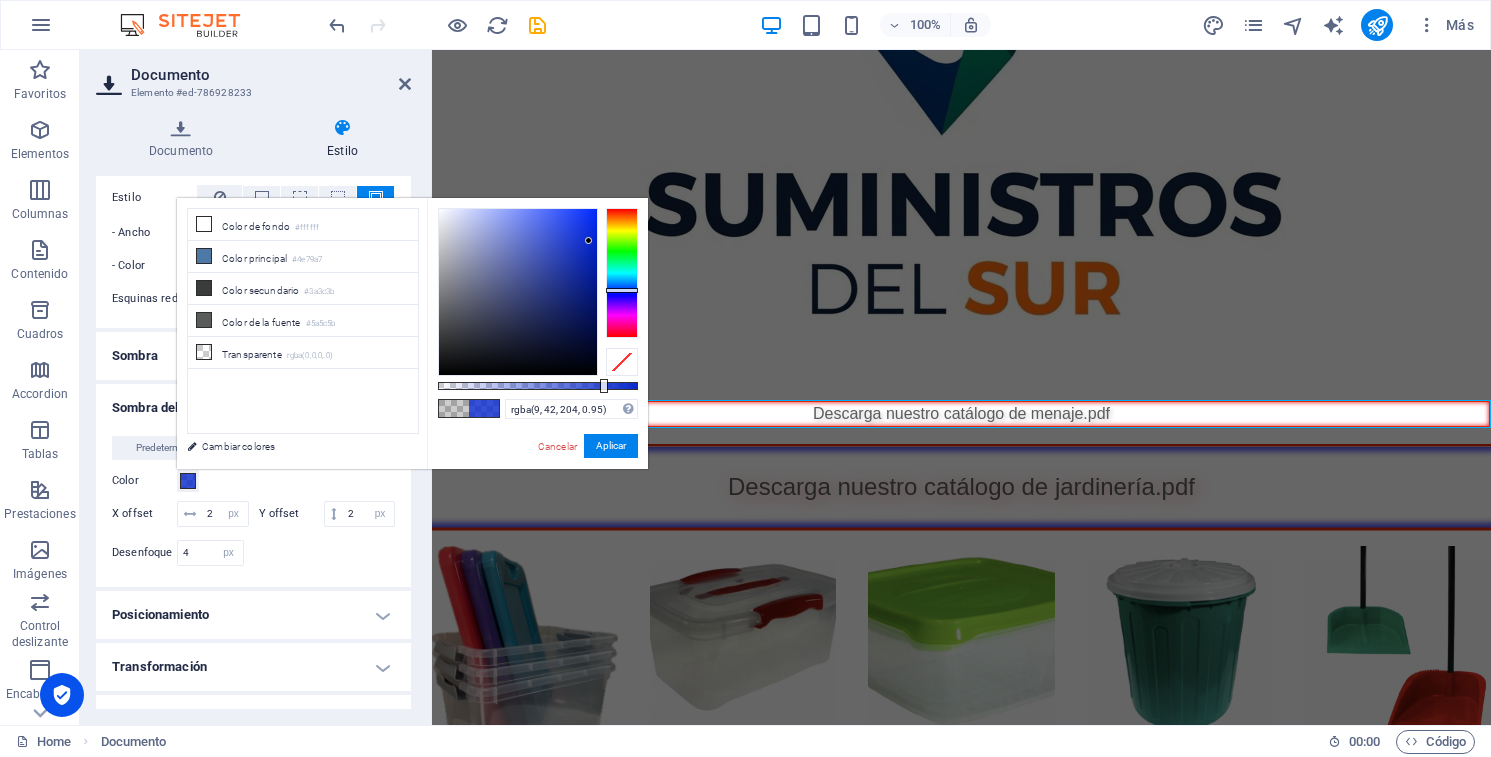 type on "rgba(9, 42, 204, 0.955)" 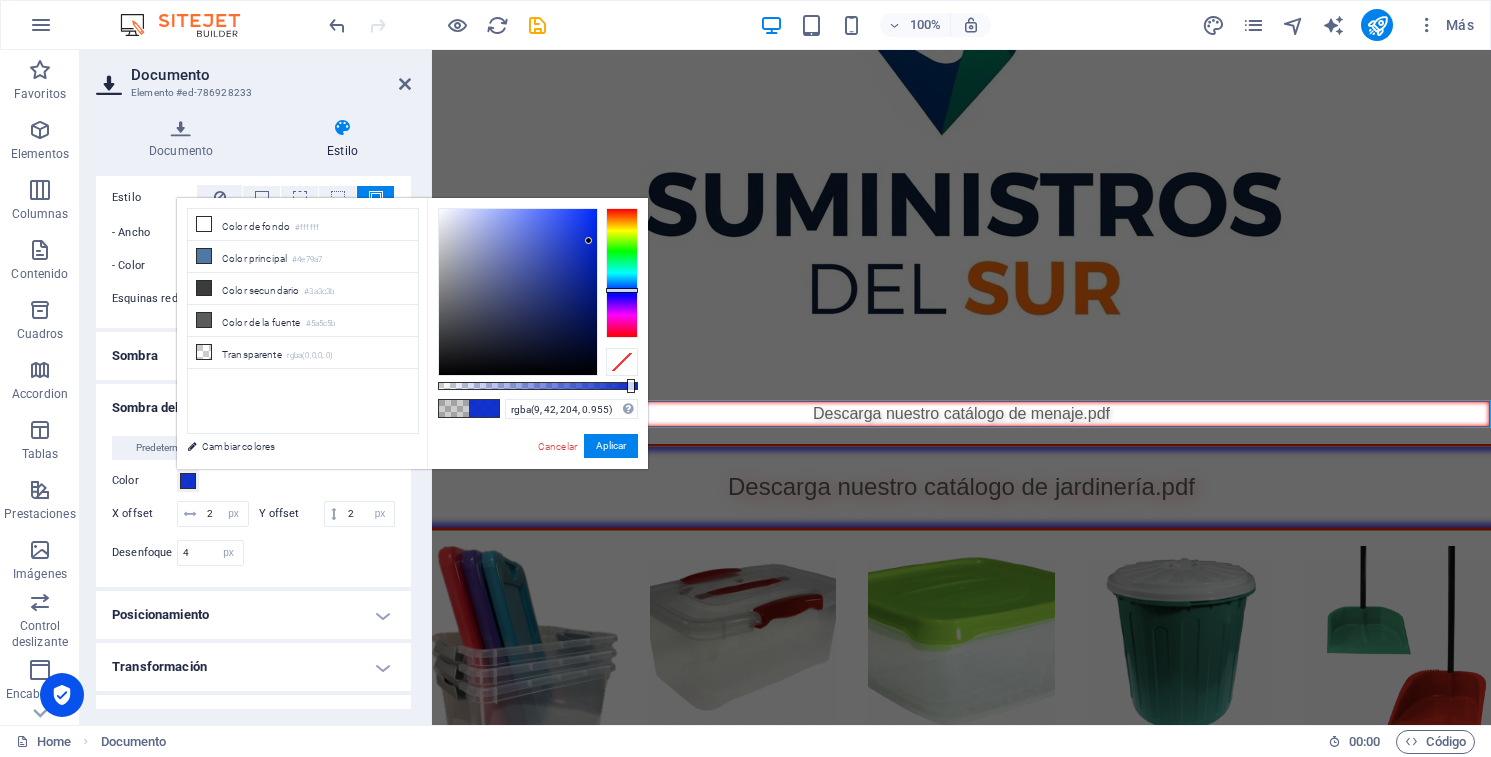 drag, startPoint x: 476, startPoint y: 385, endPoint x: 629, endPoint y: 388, distance: 153.0294 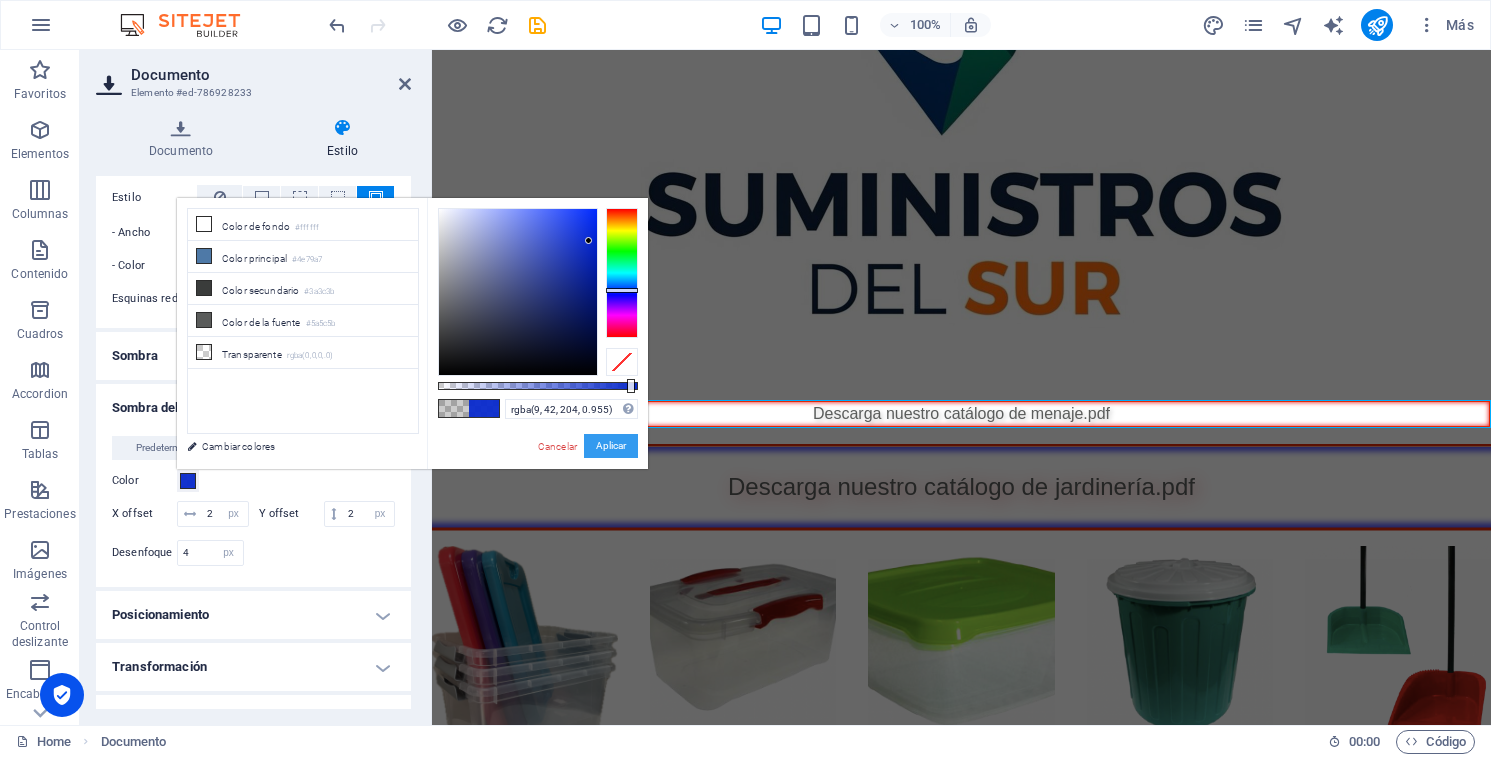 click on "Aplicar" at bounding box center (611, 446) 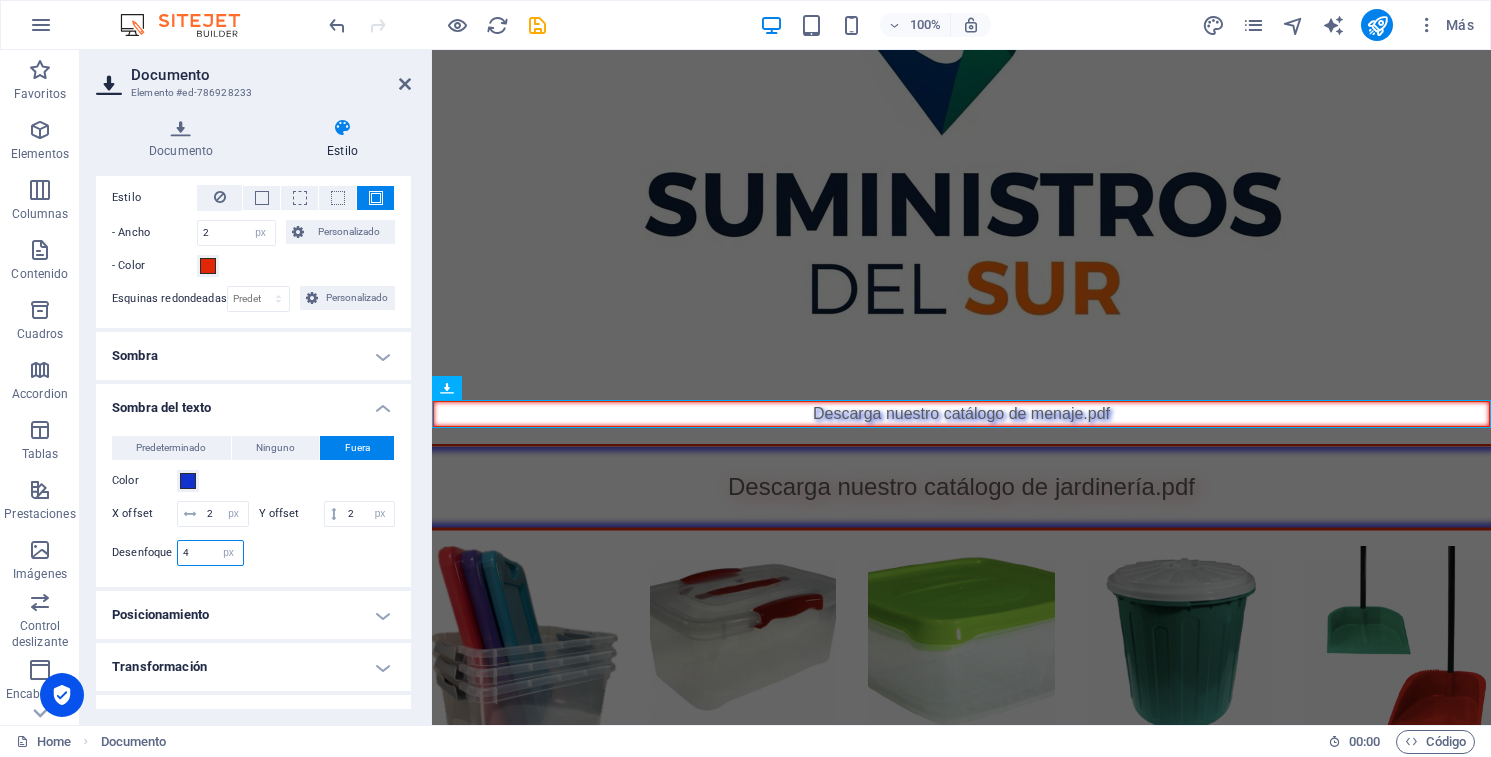 click on "4" at bounding box center [210, 553] 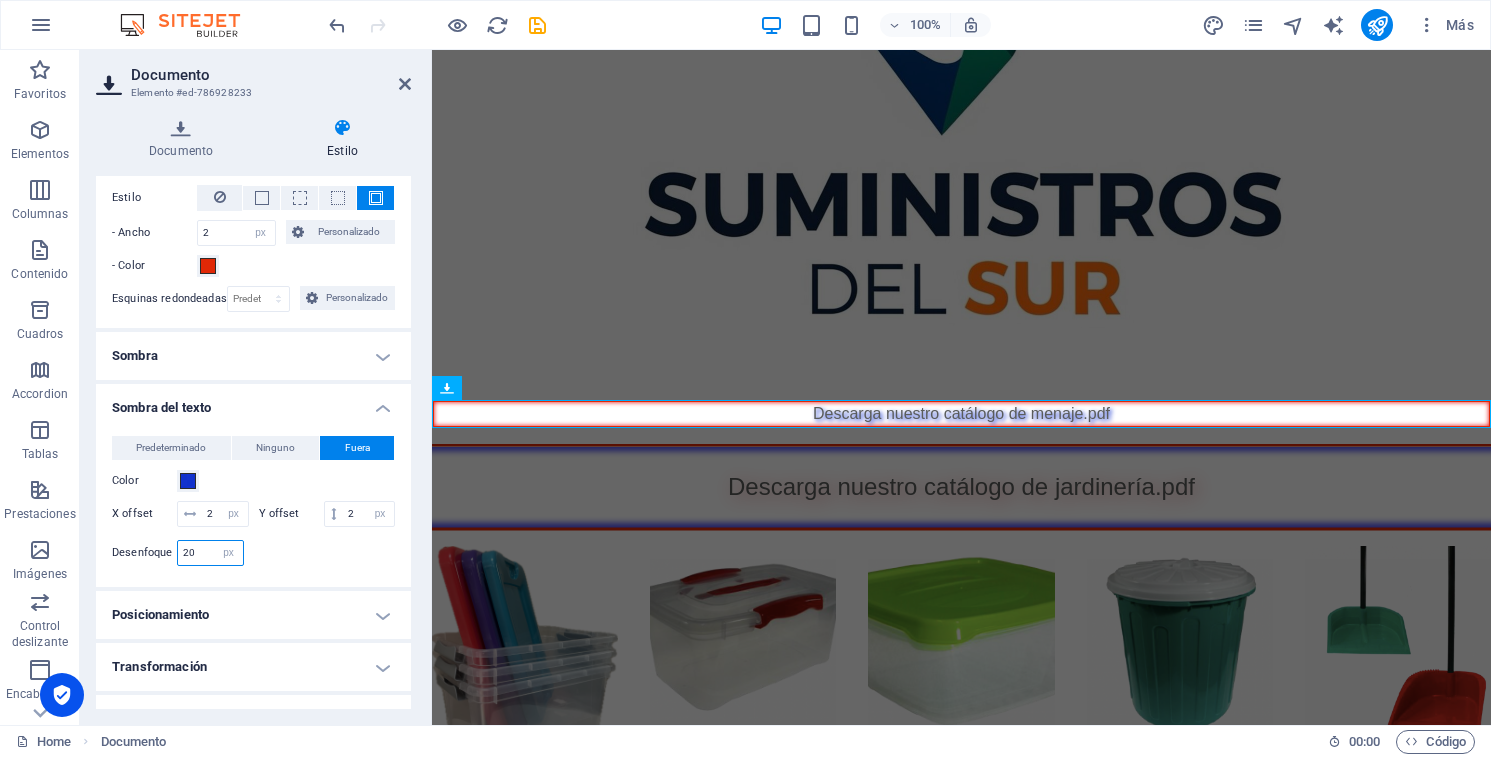 type on "20" 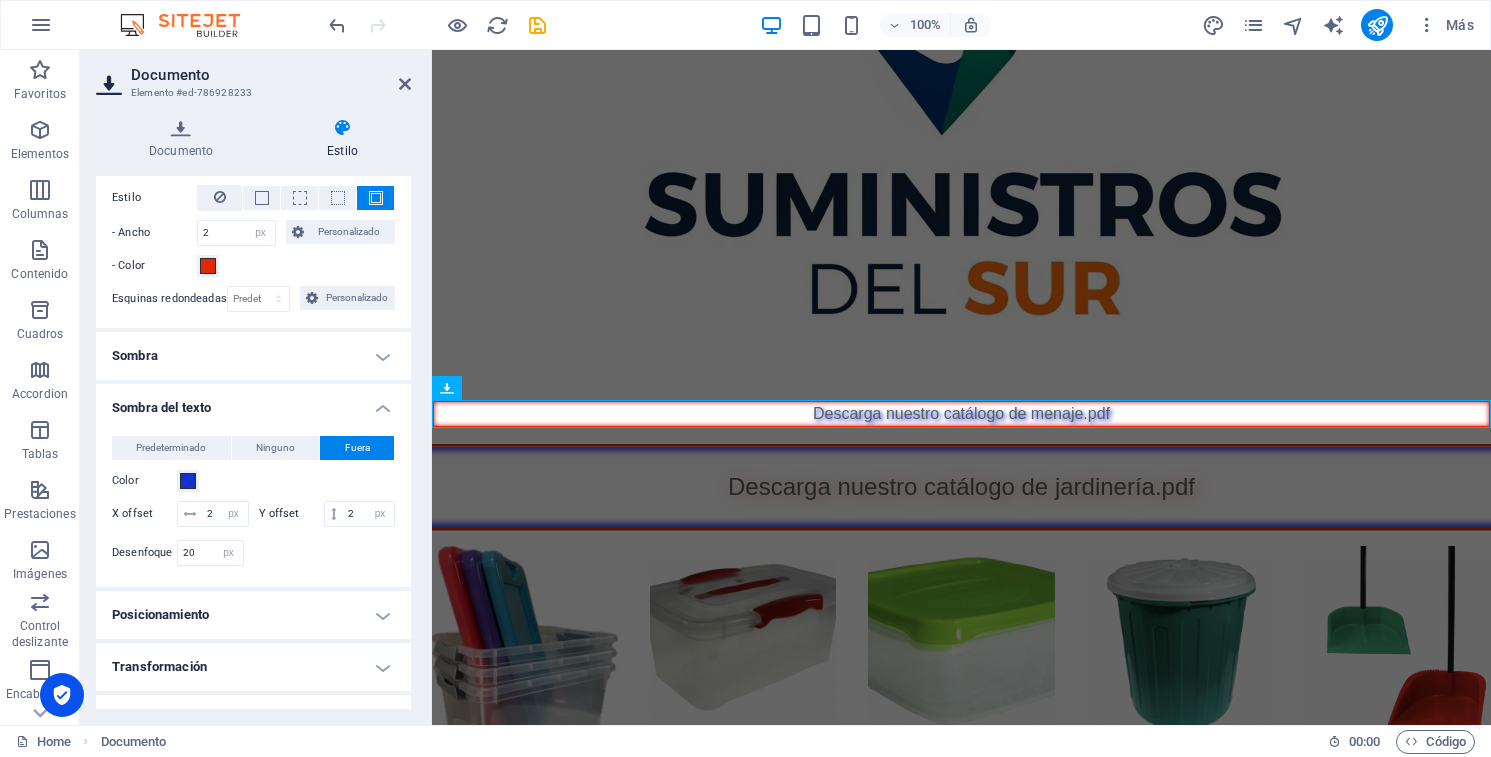 click at bounding box center (325, 553) 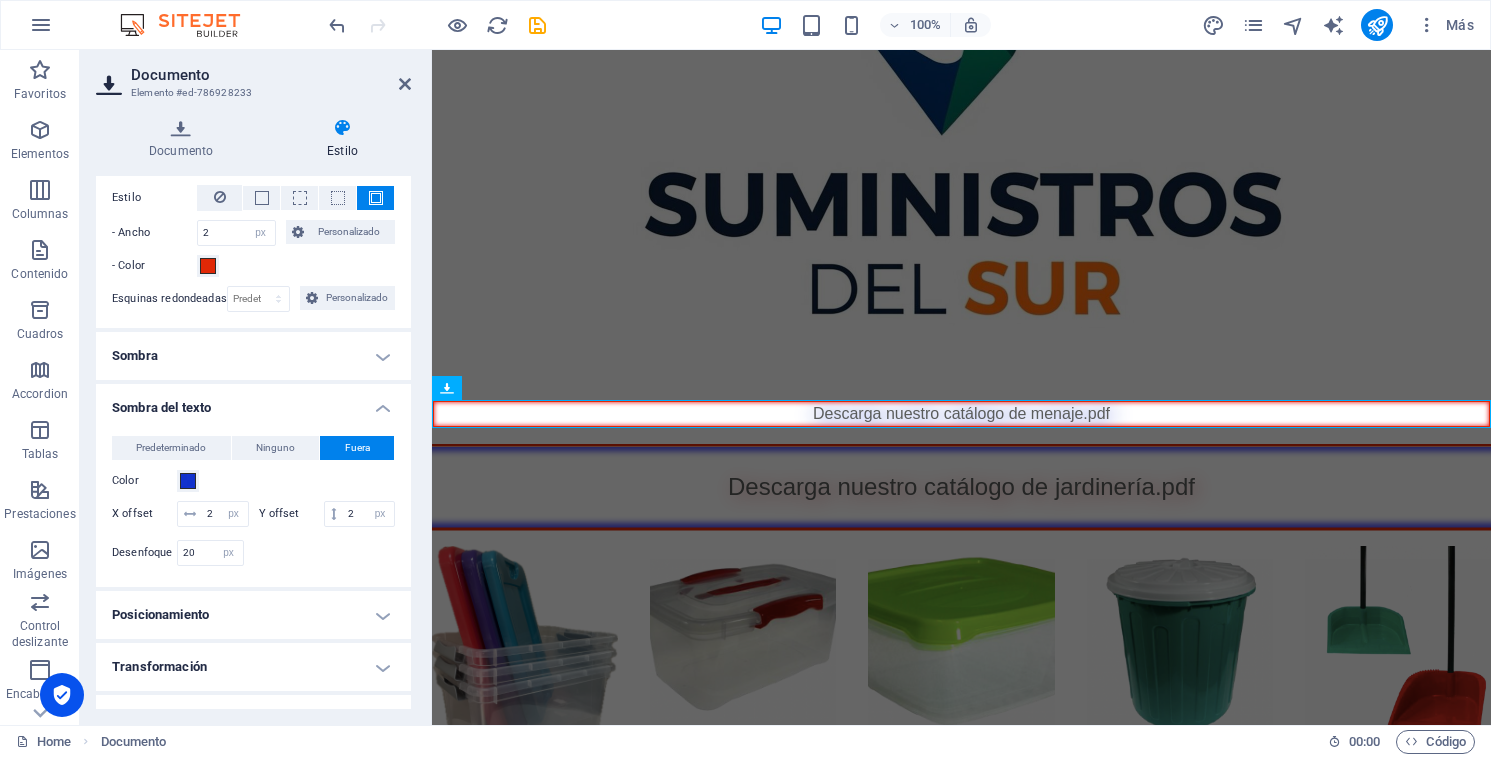 click on "Sombra del texto" at bounding box center [253, 402] 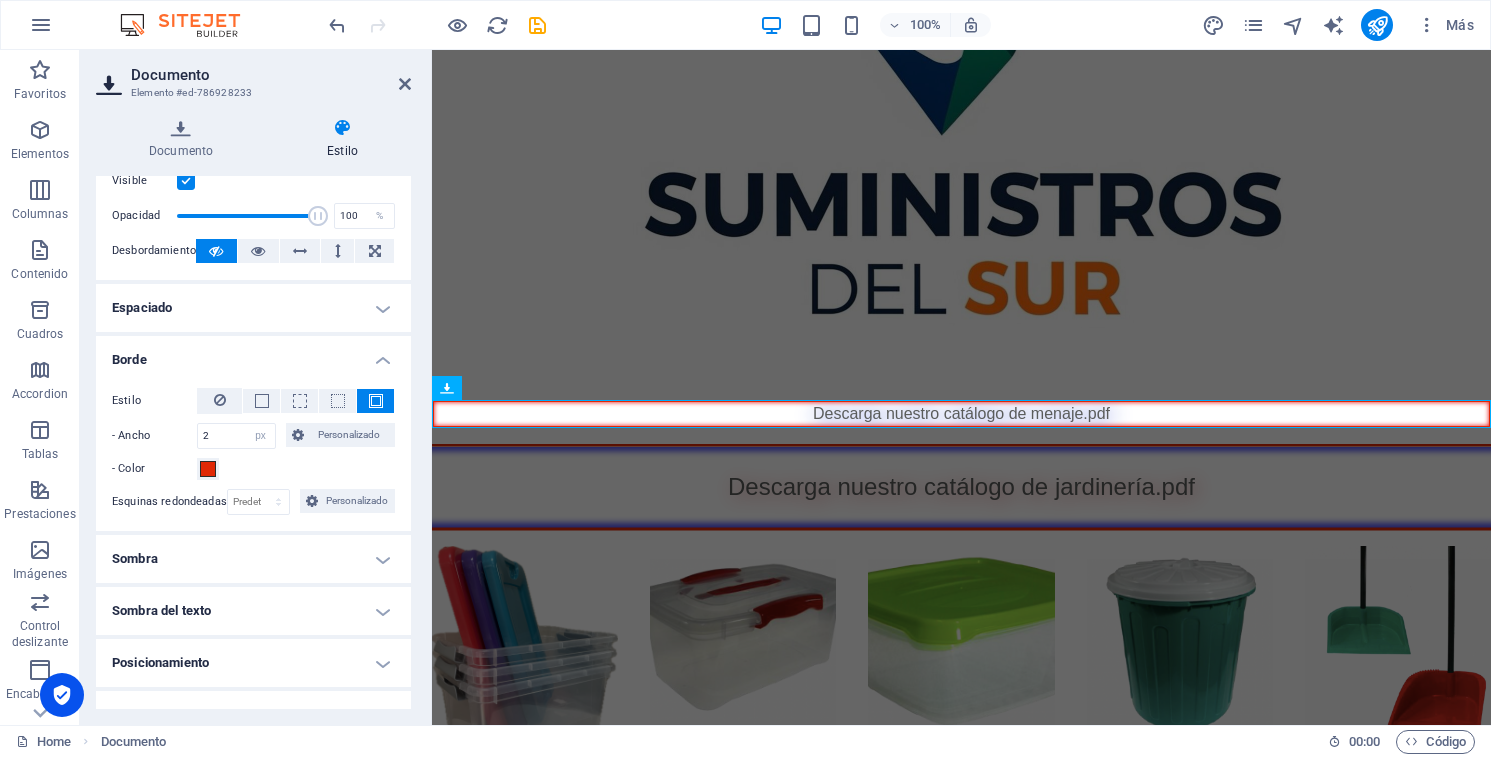 scroll, scrollTop: 62, scrollLeft: 0, axis: vertical 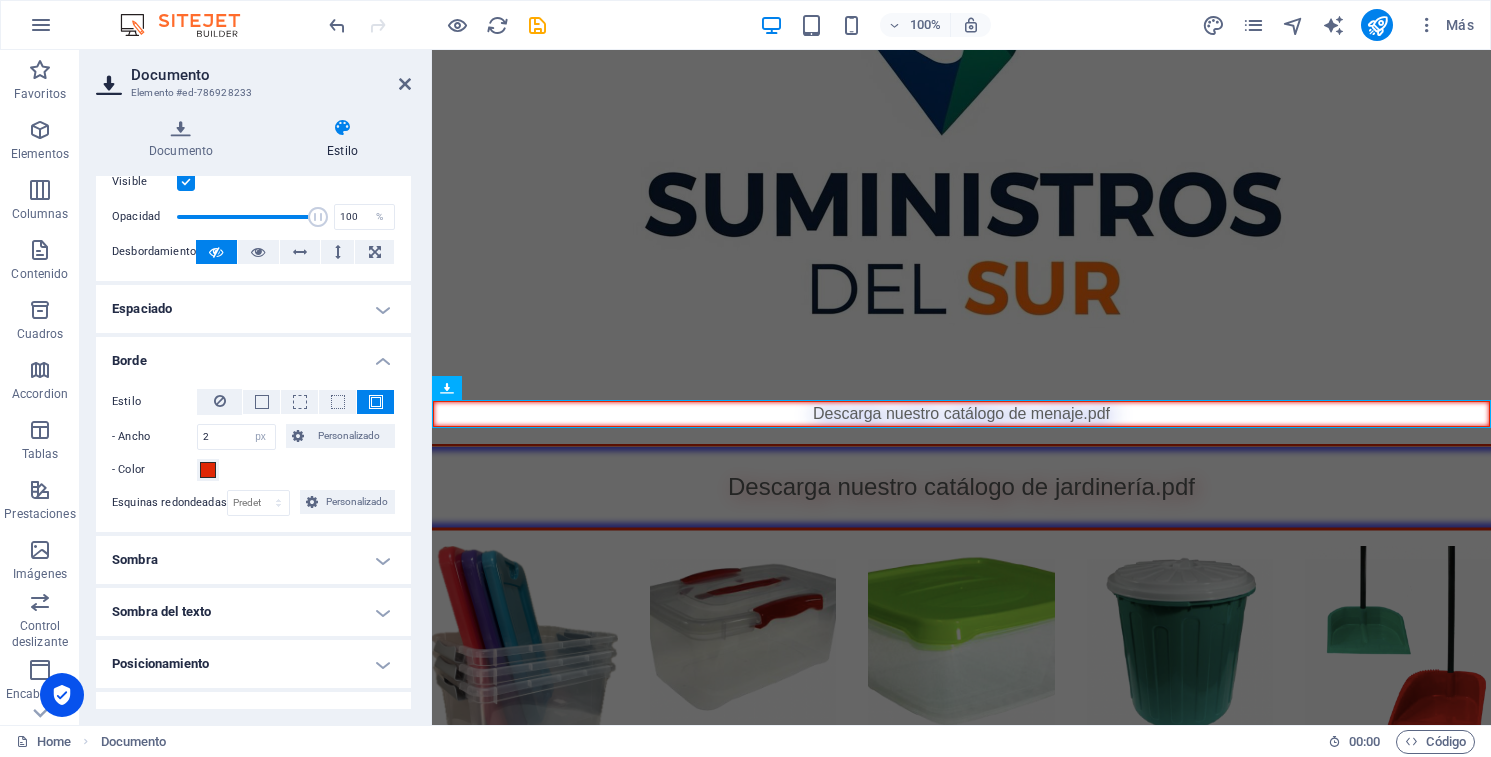 click on "Borde" at bounding box center [253, 355] 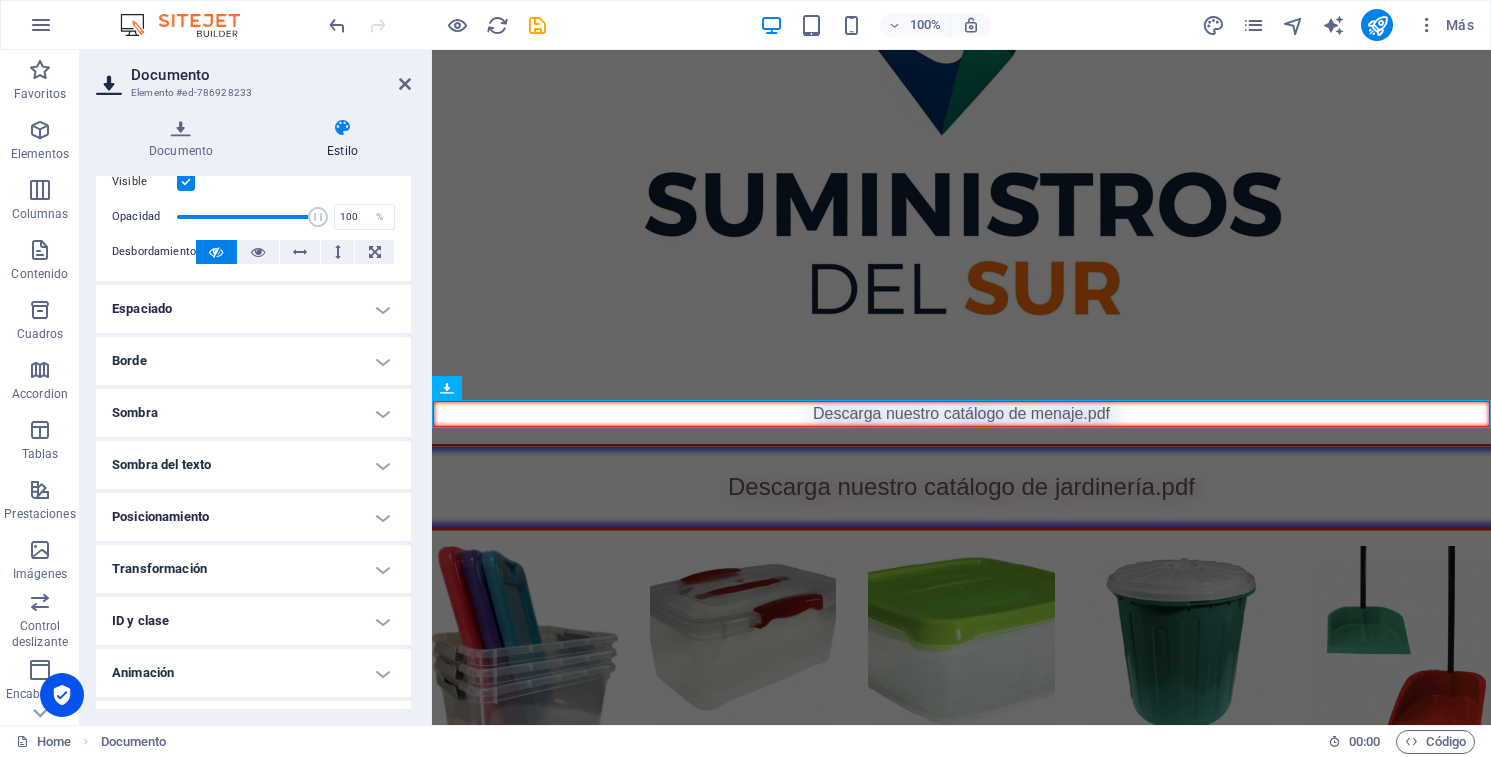 click on "Espaciado" at bounding box center (253, 309) 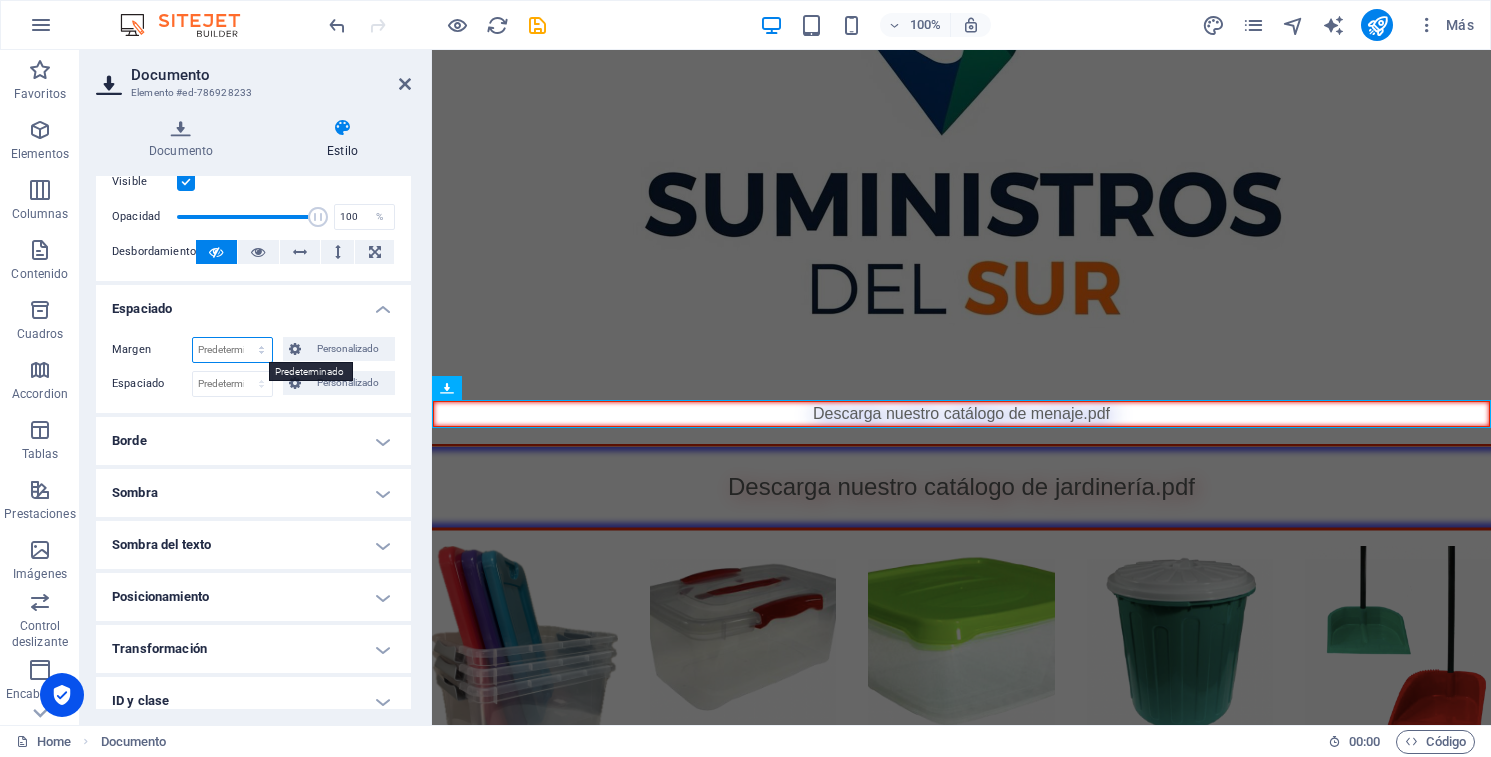 click on "Predeterminado automático px % rem vw vh Personalizado" at bounding box center [232, 350] 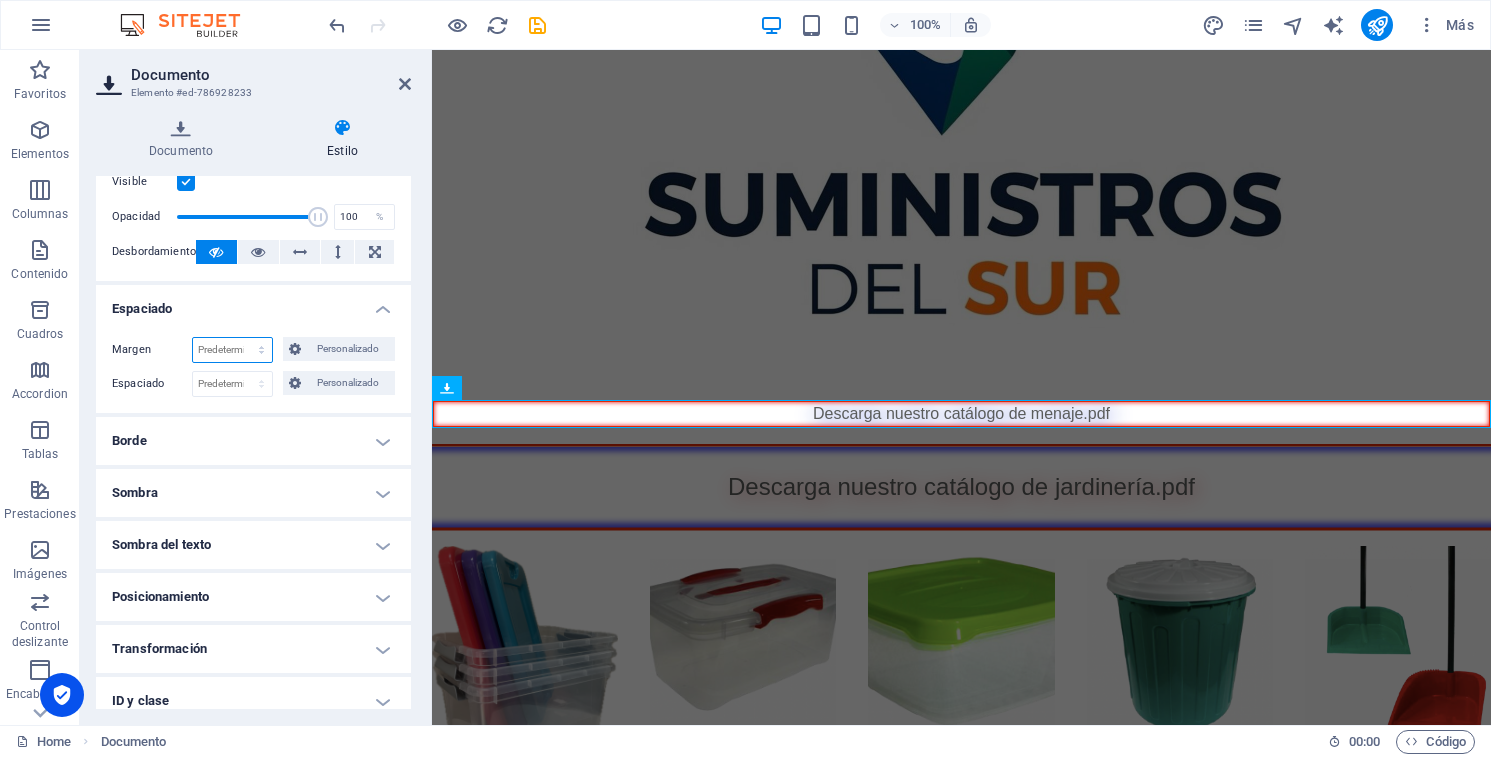 select on "px" 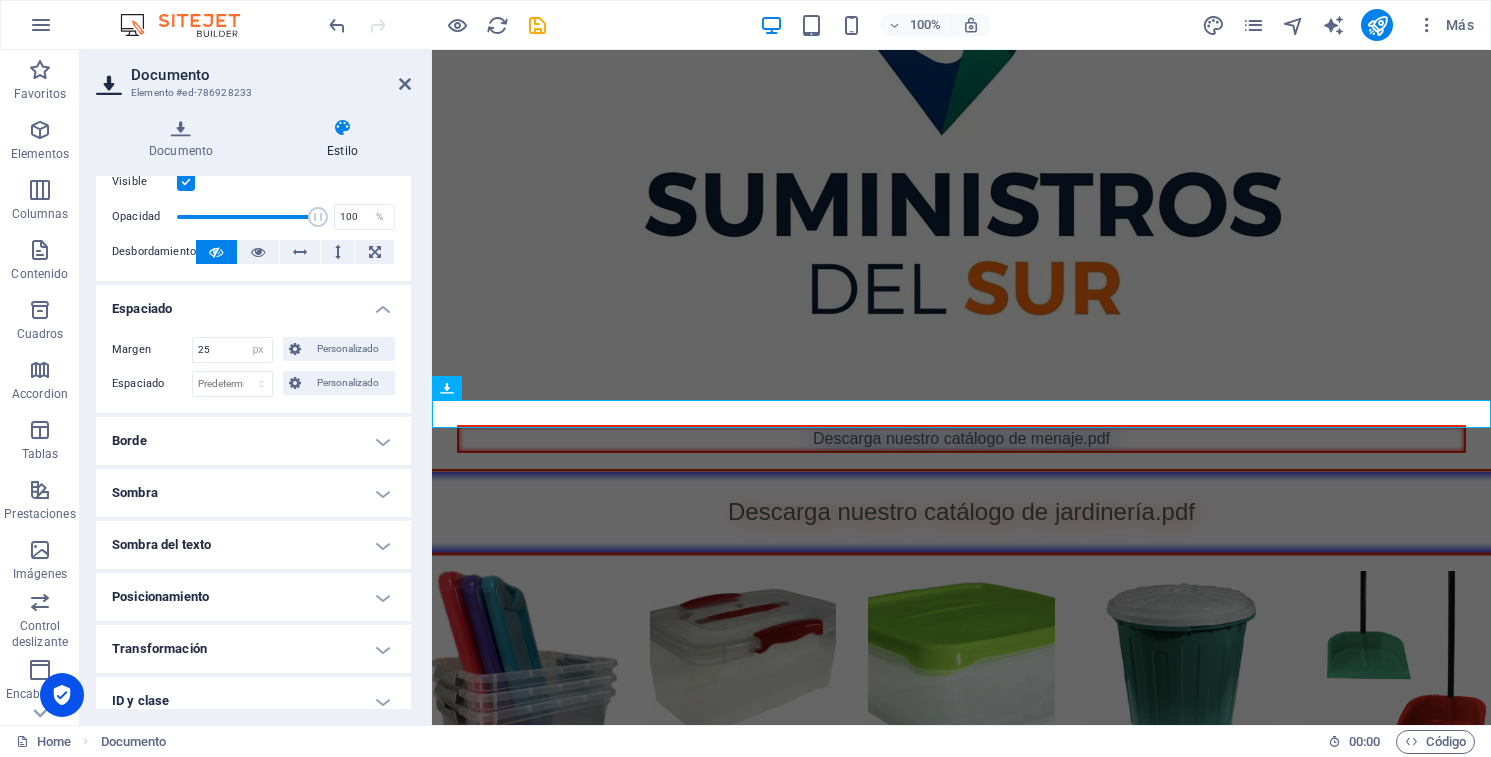 click on "Espaciado" at bounding box center (253, 303) 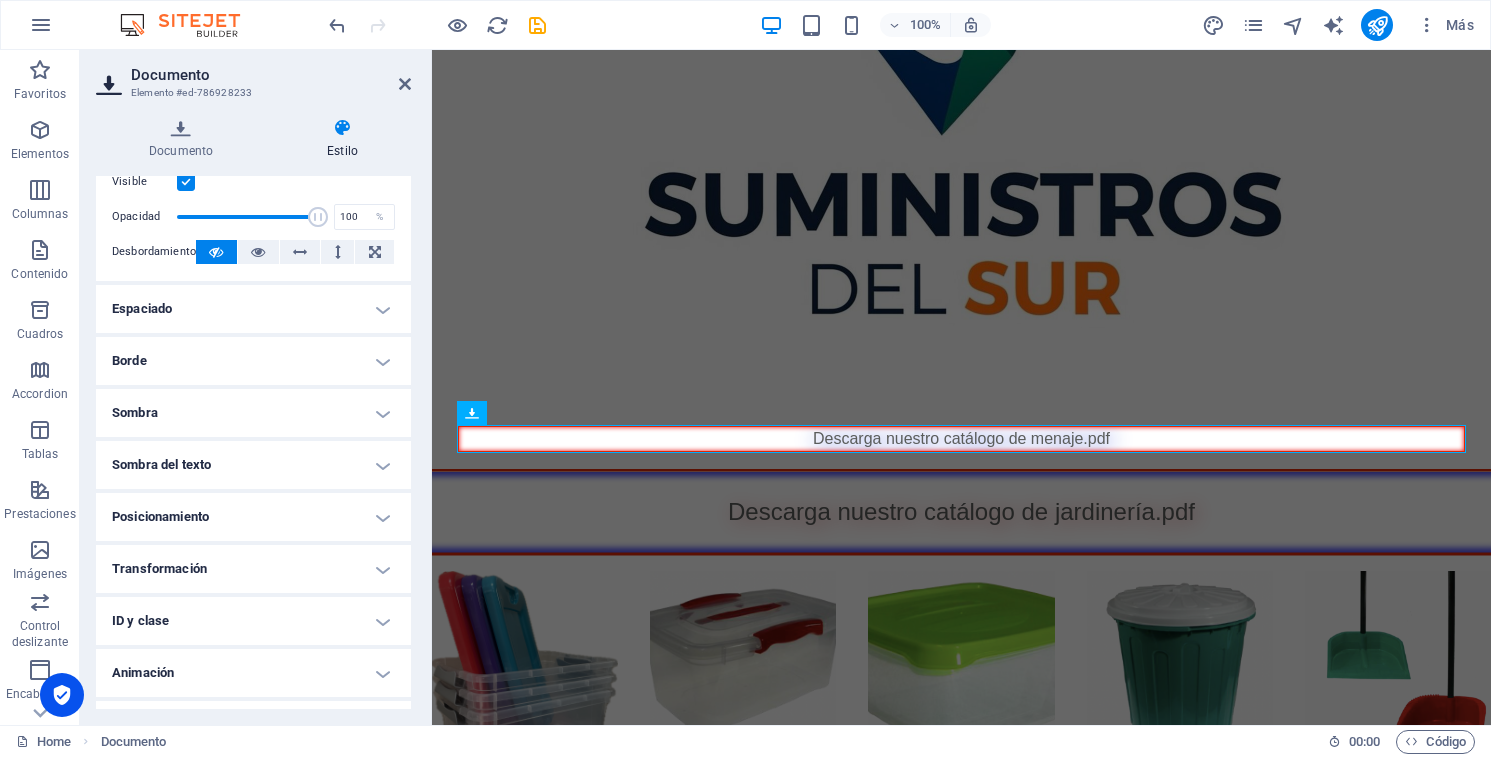 click on "Espaciado" at bounding box center (253, 309) 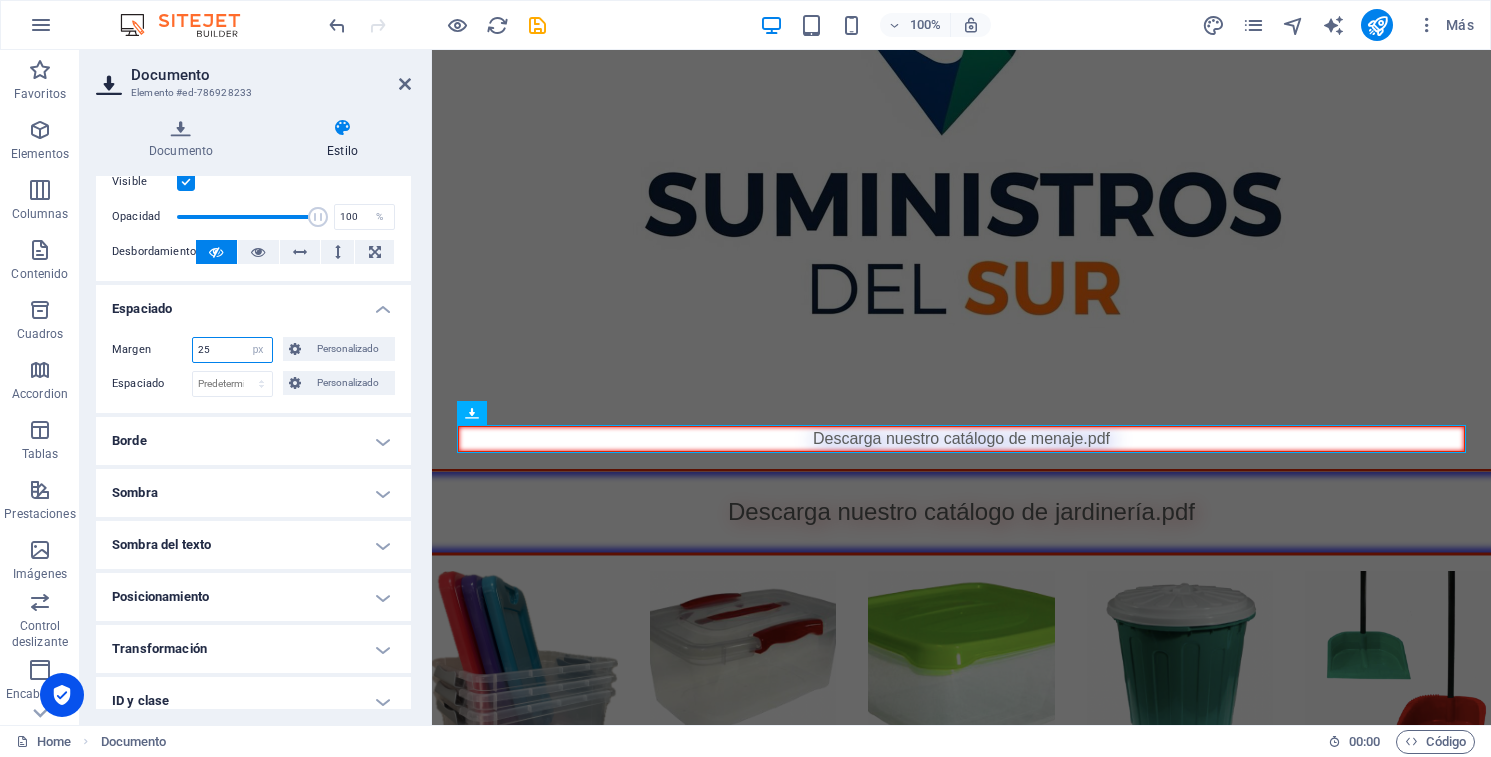 click on "25" at bounding box center [232, 350] 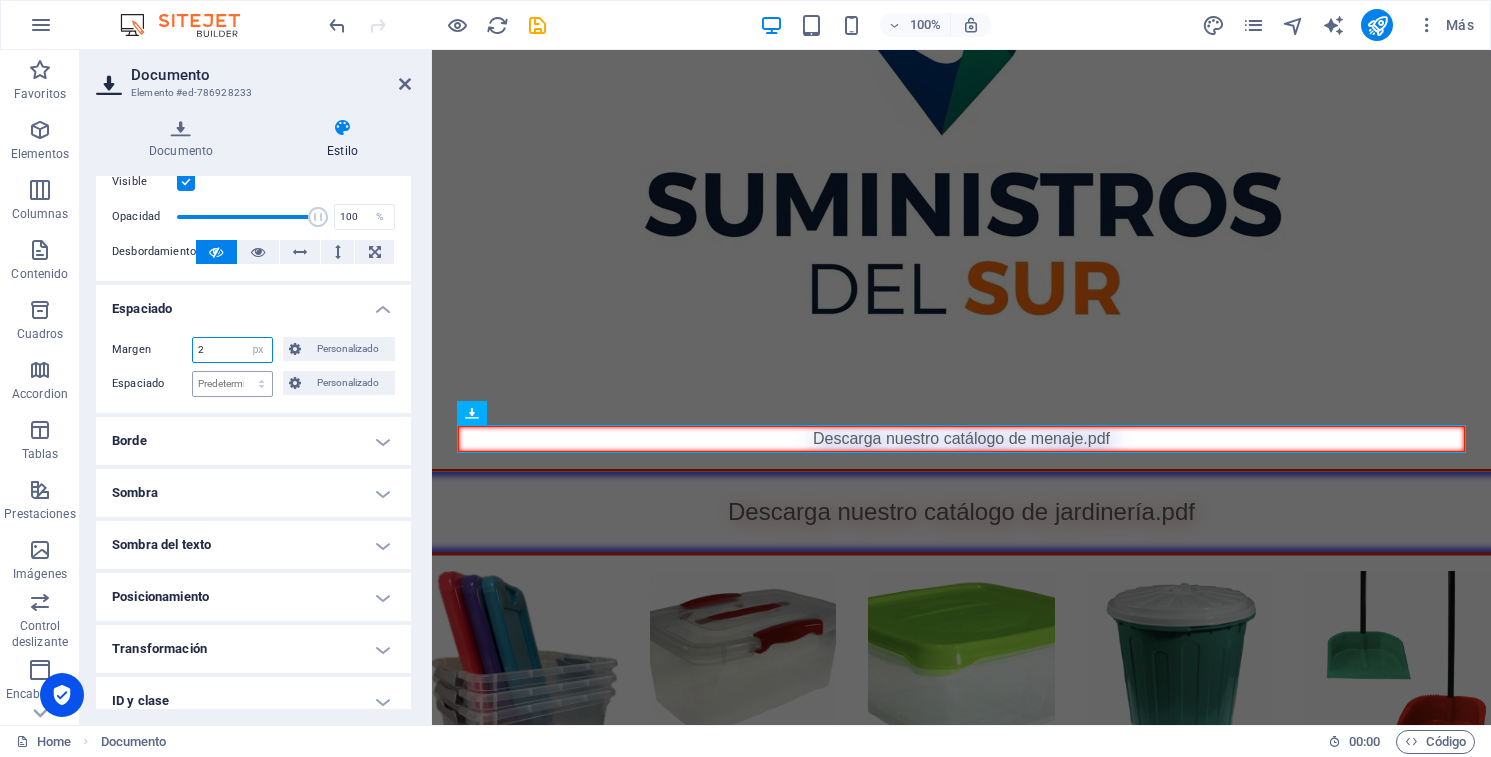 type on "2" 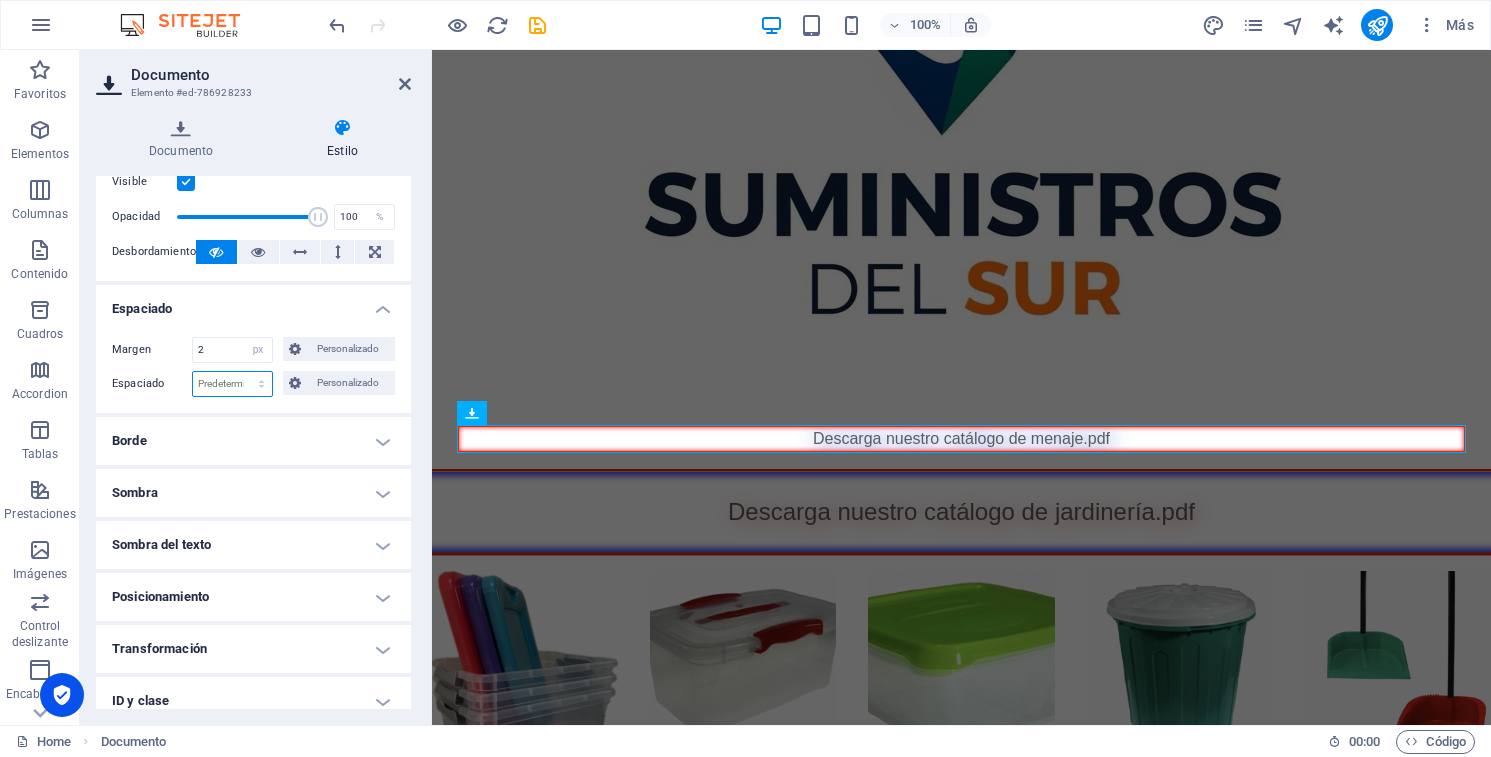 click on "Predeterminado px rem % vh vw Personalizado" at bounding box center [232, 384] 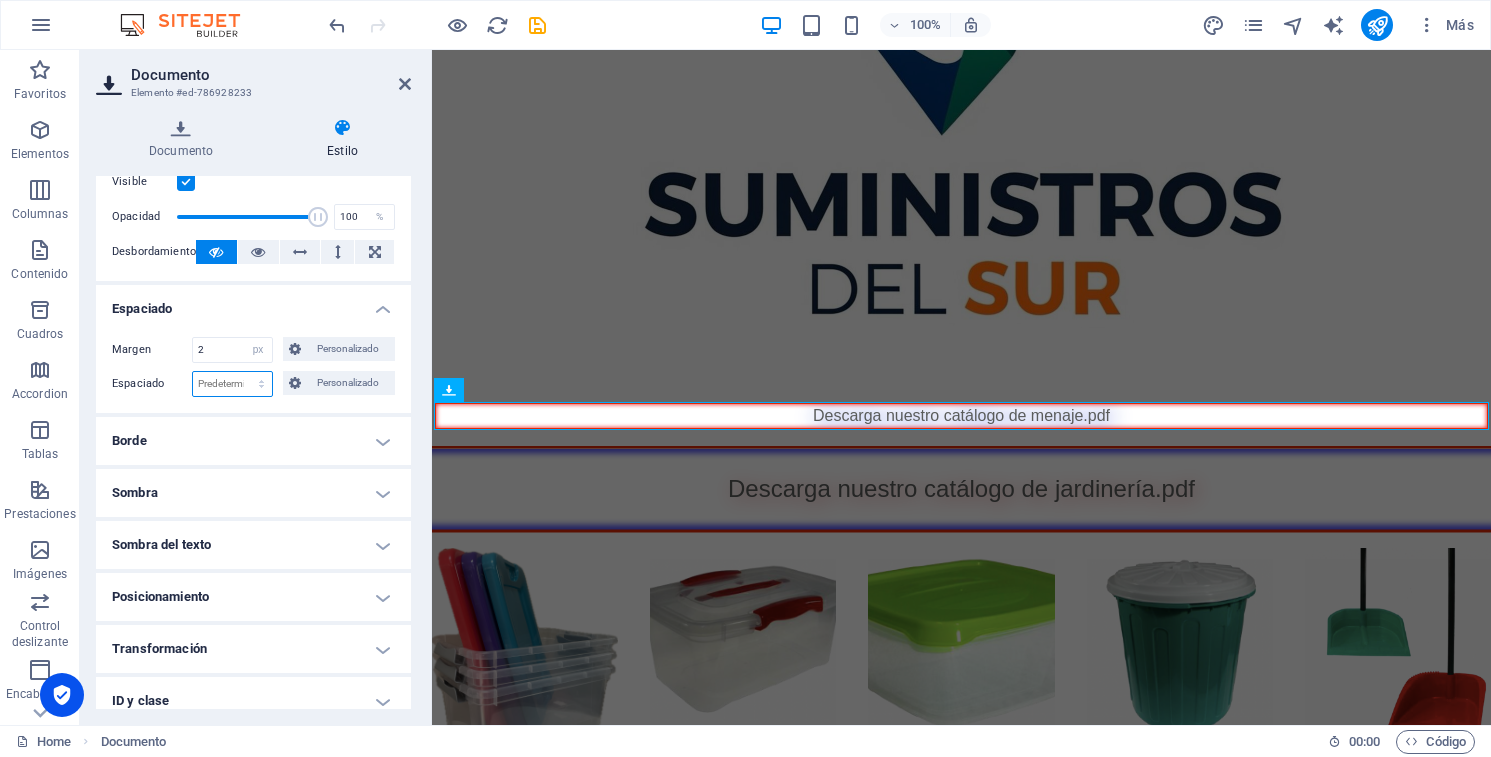 select on "px" 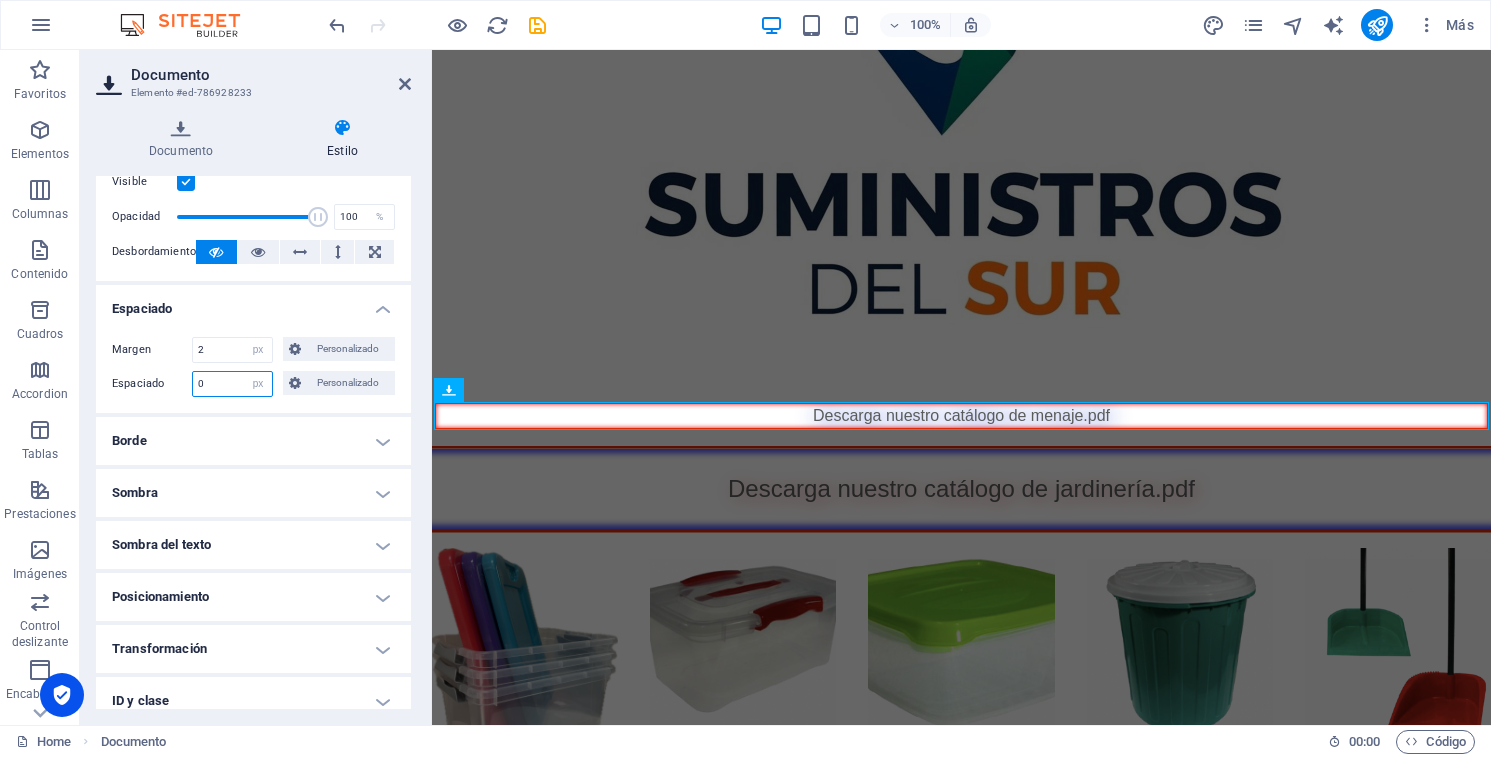type on "2" 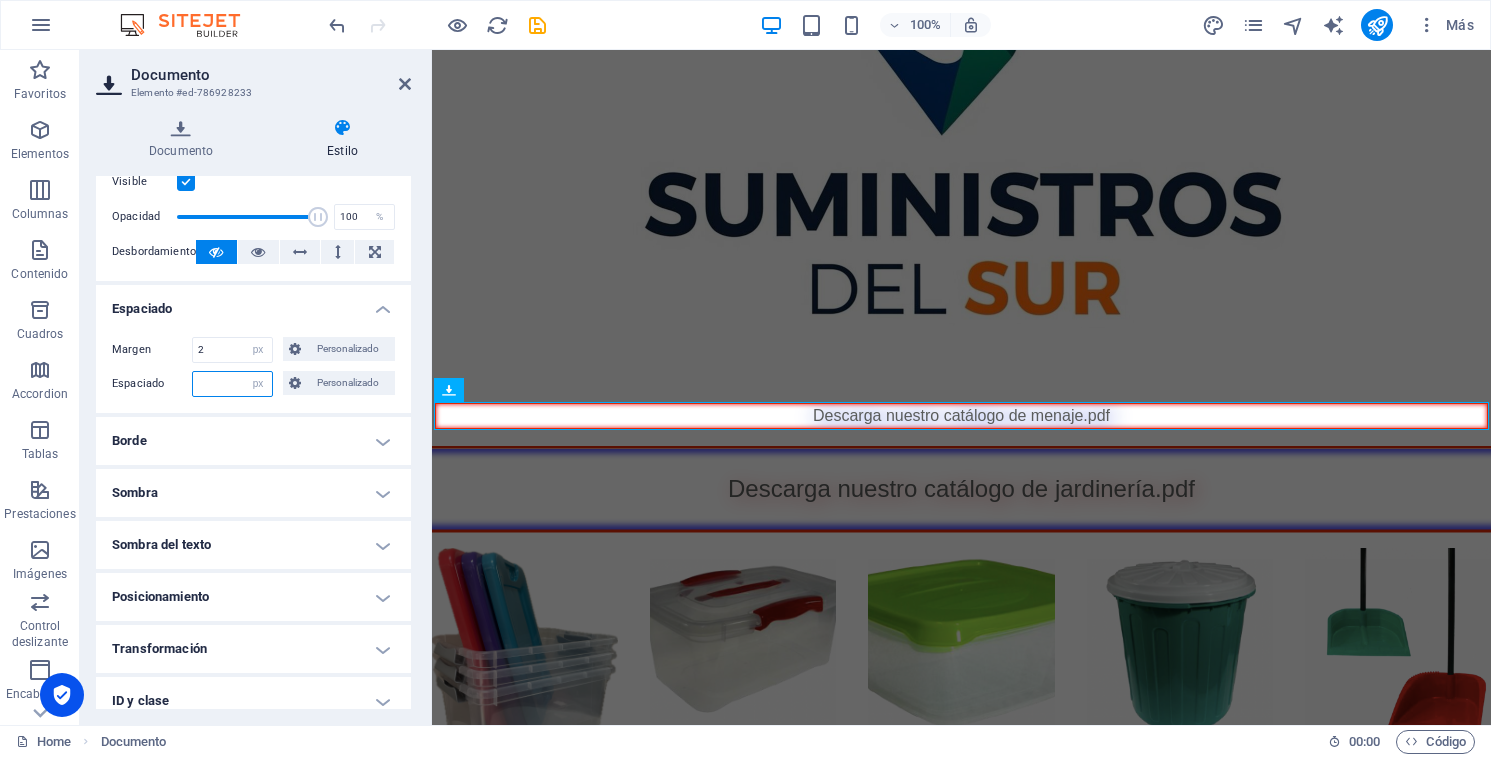 type on "5" 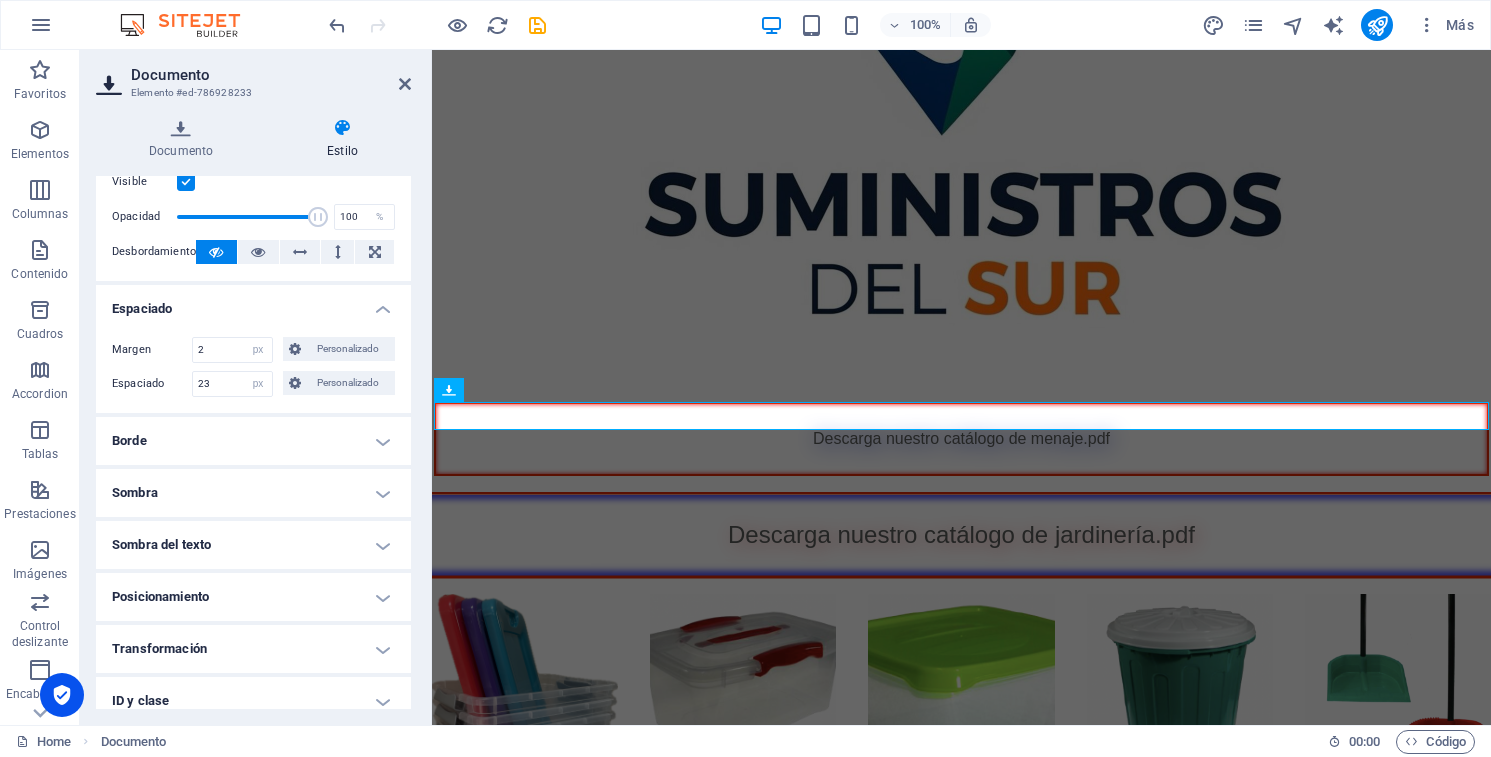 click on "Espaciado" at bounding box center [253, 303] 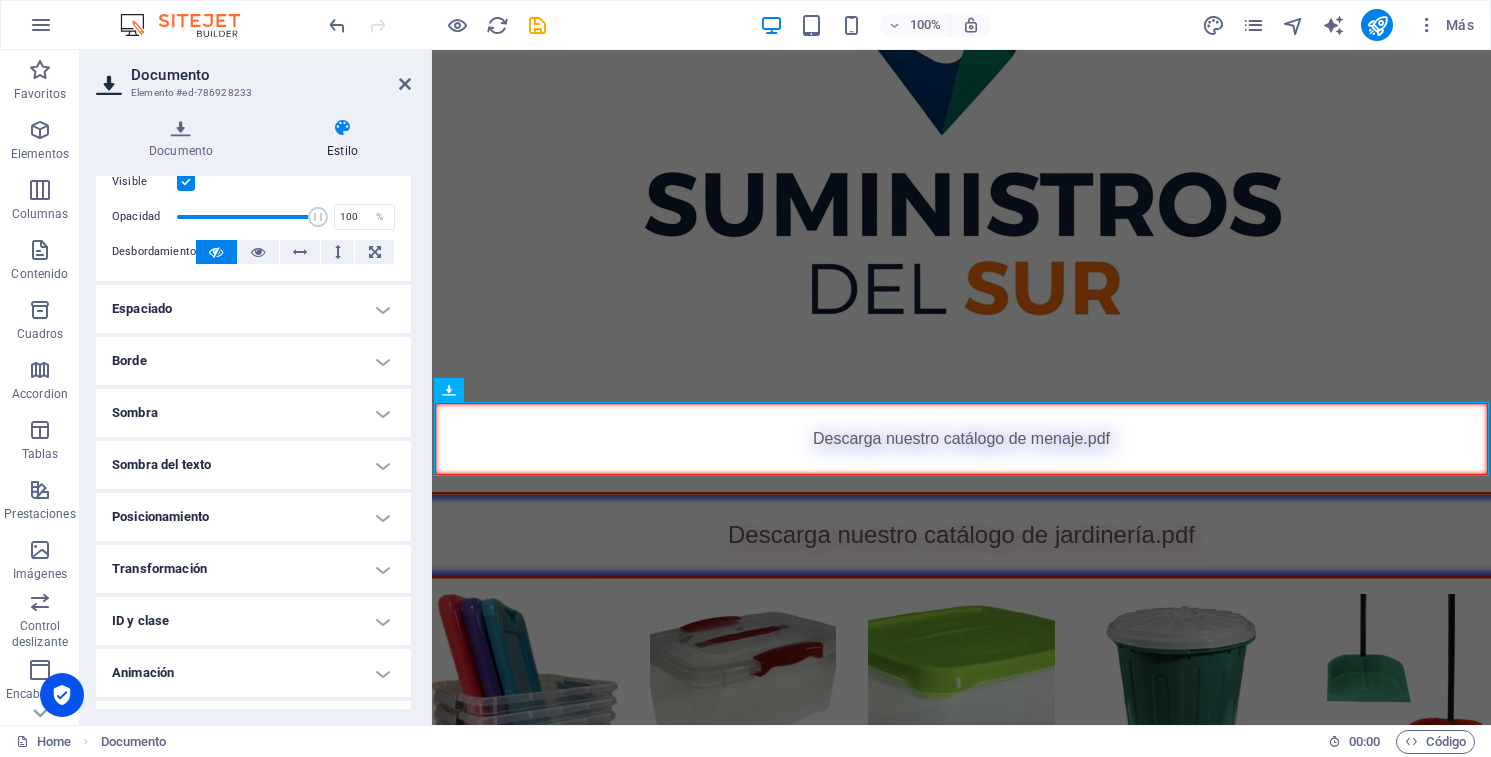 click on "Espaciado" at bounding box center [253, 309] 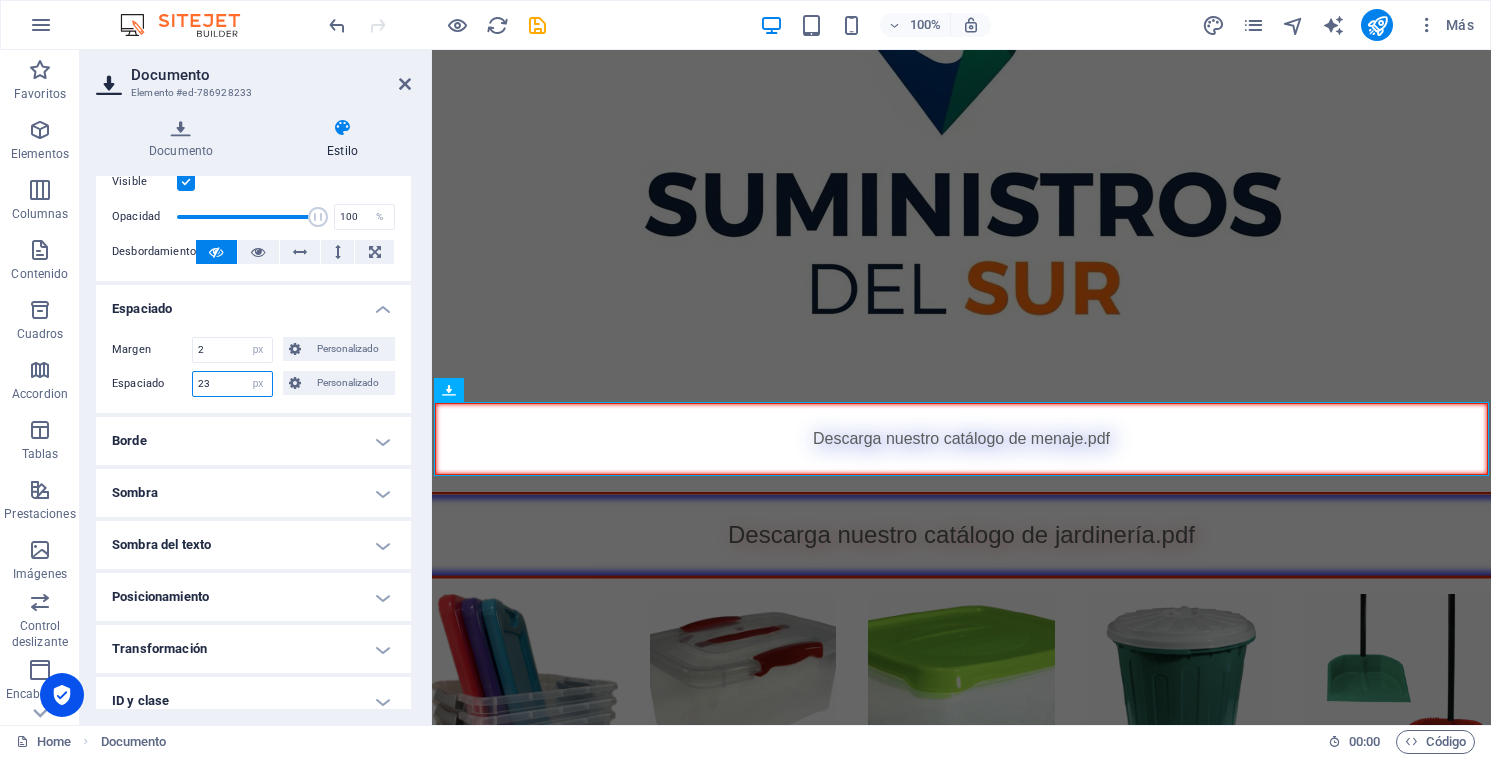 click on "23" at bounding box center (232, 384) 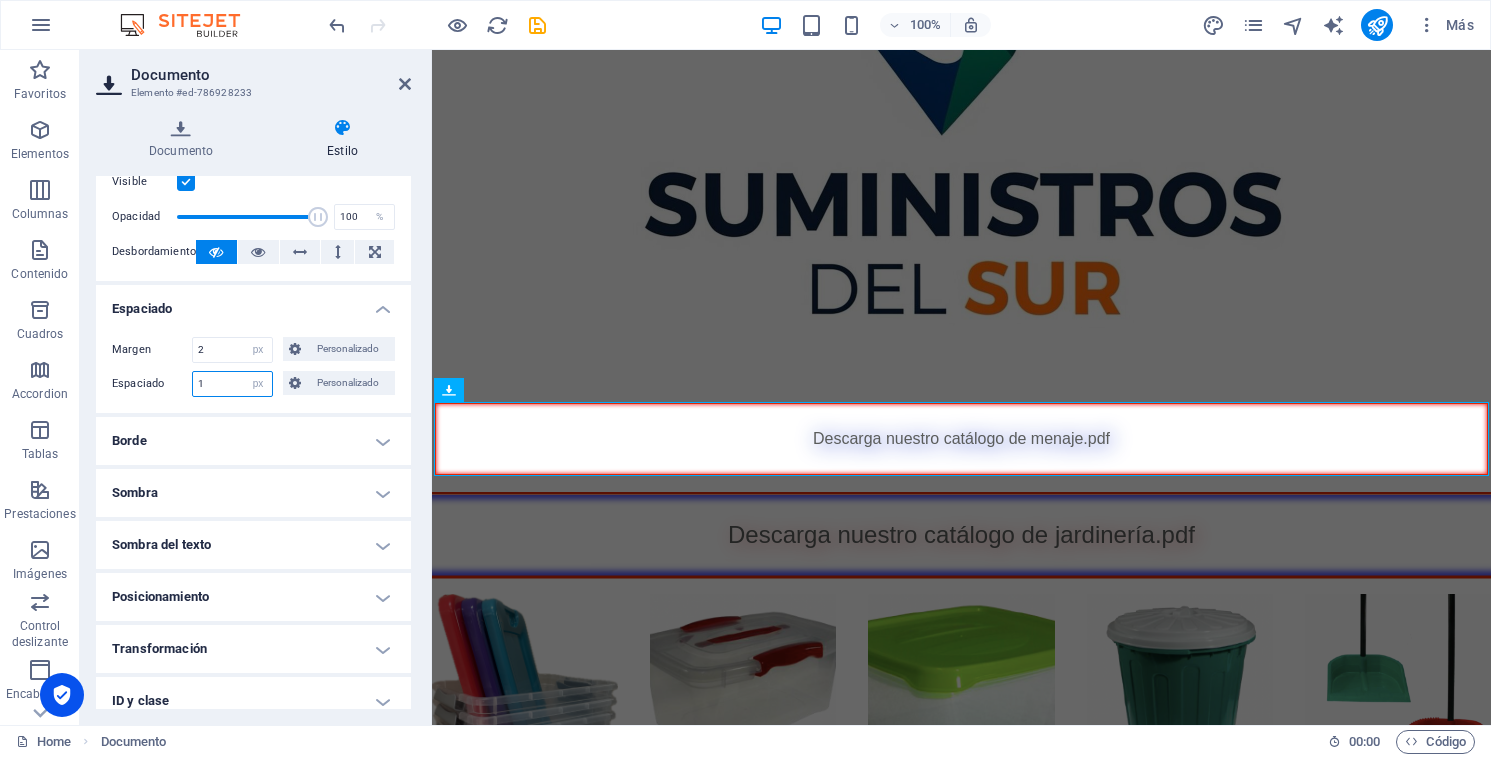 type on "15" 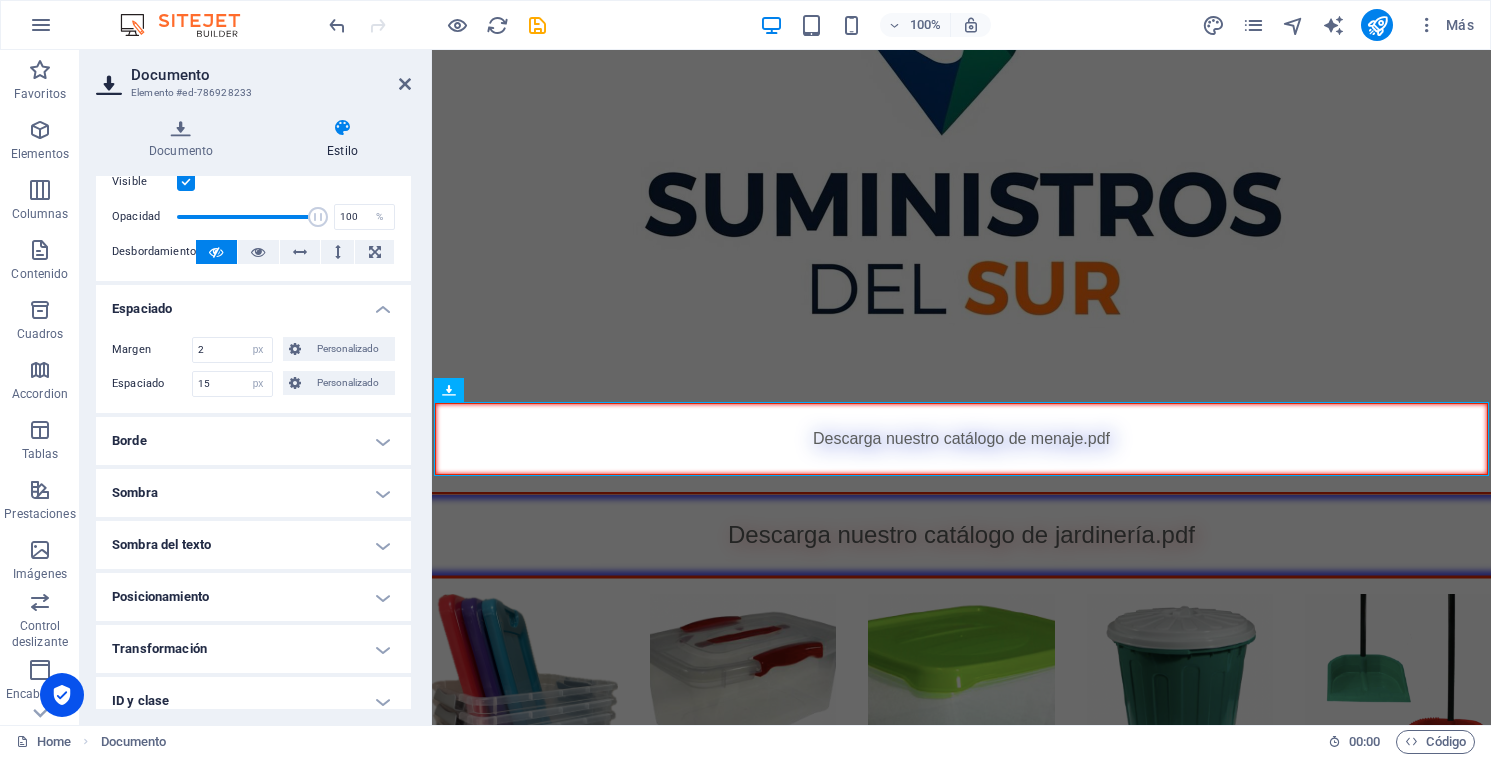 click on "Espaciado" at bounding box center [253, 303] 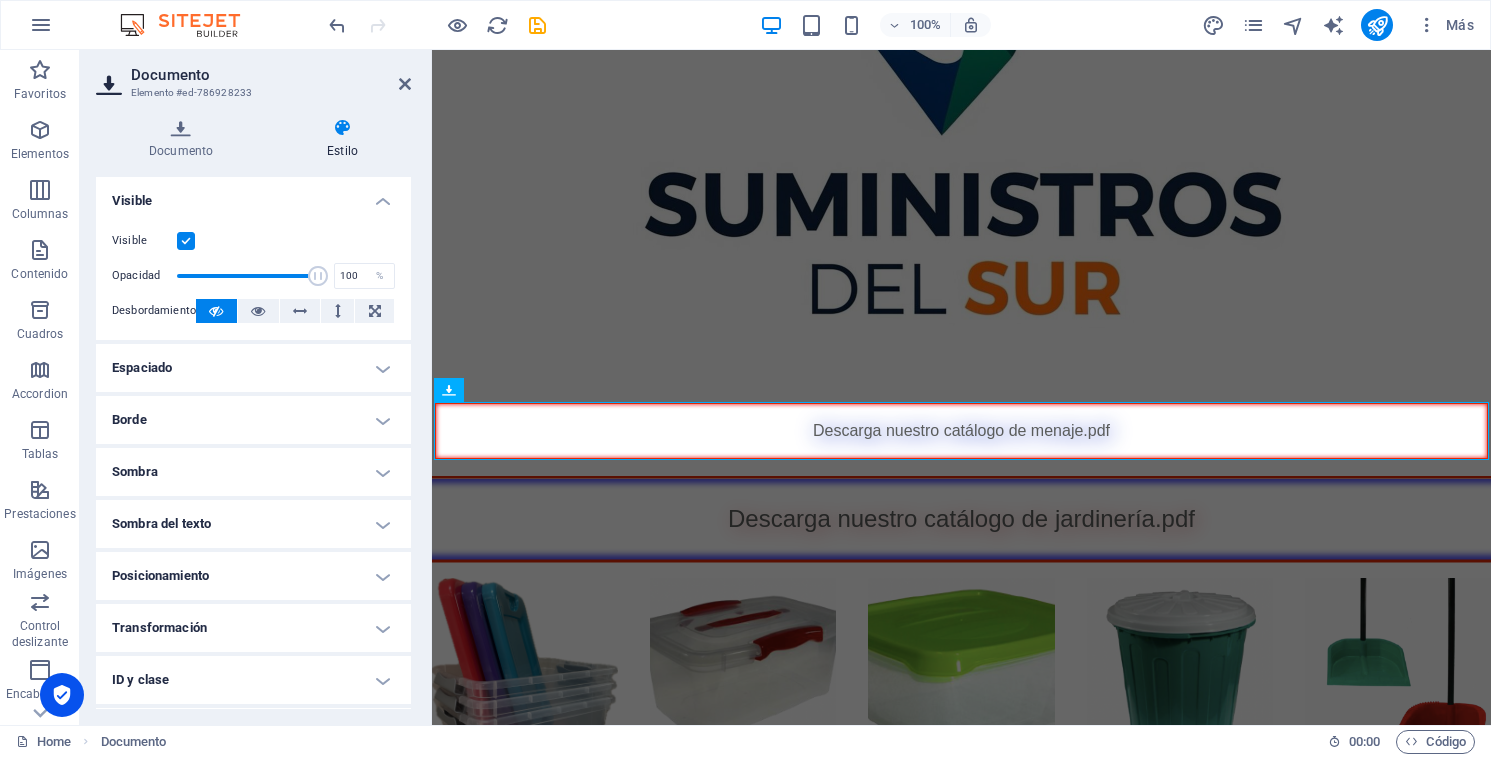 scroll, scrollTop: 1, scrollLeft: 0, axis: vertical 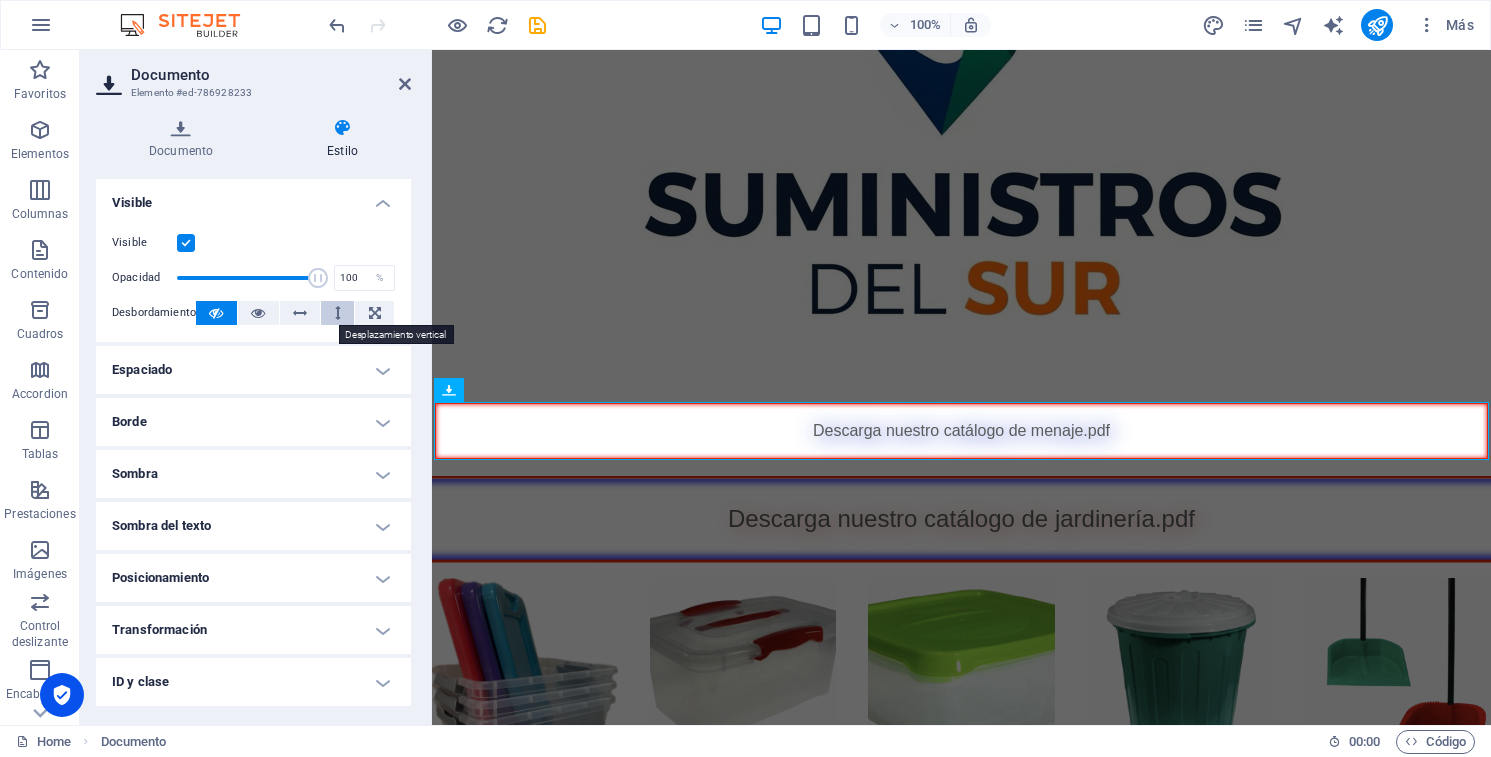 click at bounding box center (337, 313) 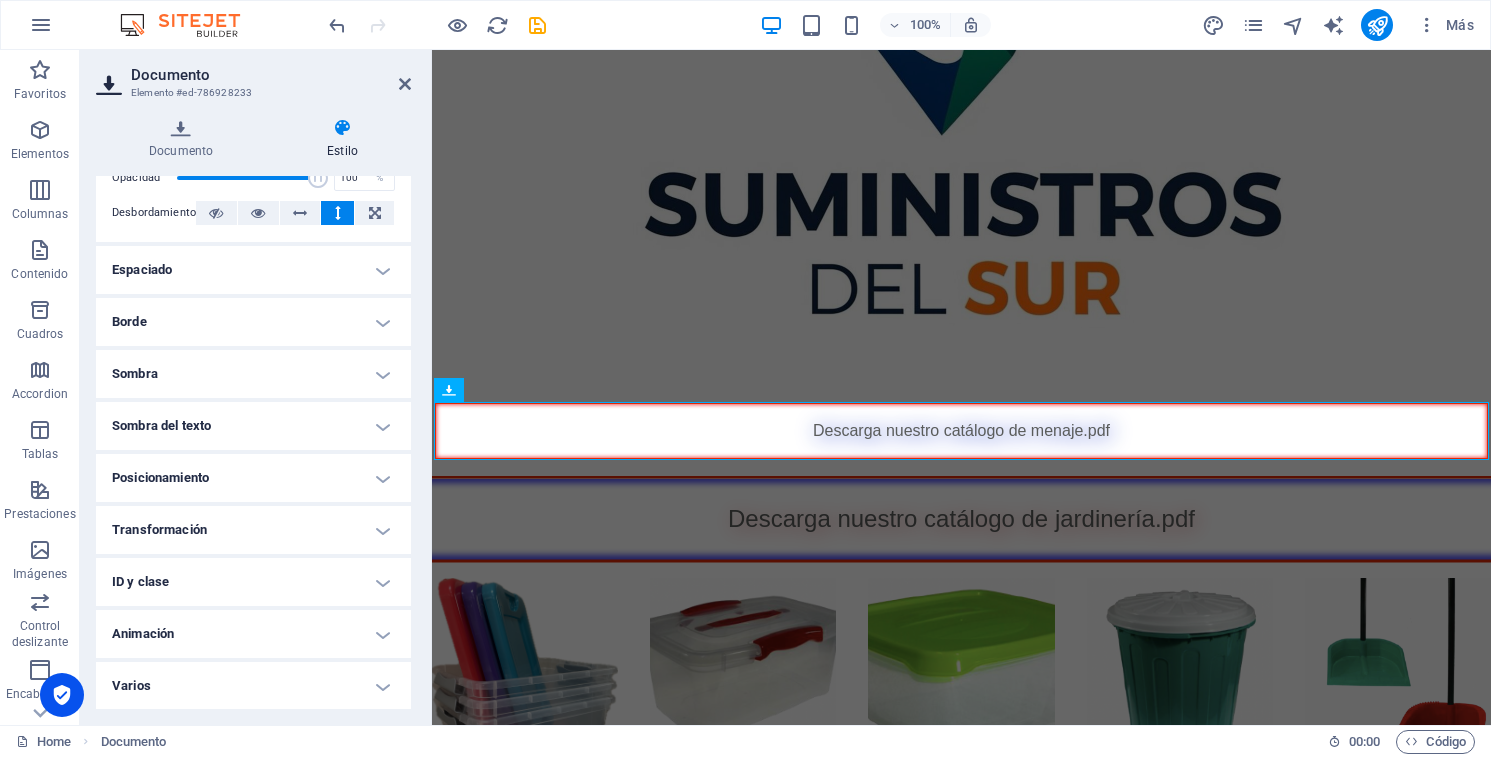 scroll, scrollTop: 0, scrollLeft: 0, axis: both 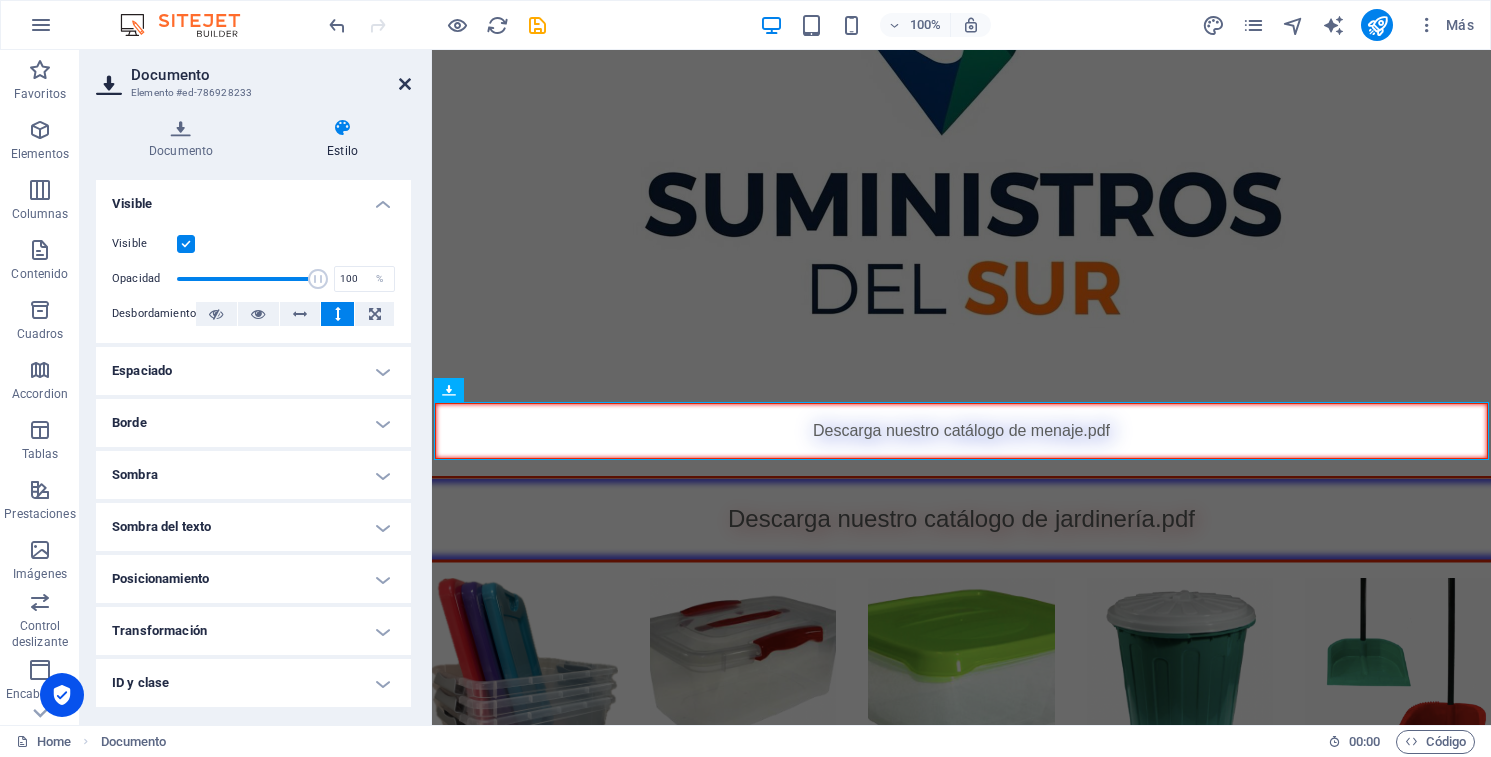 click at bounding box center [405, 84] 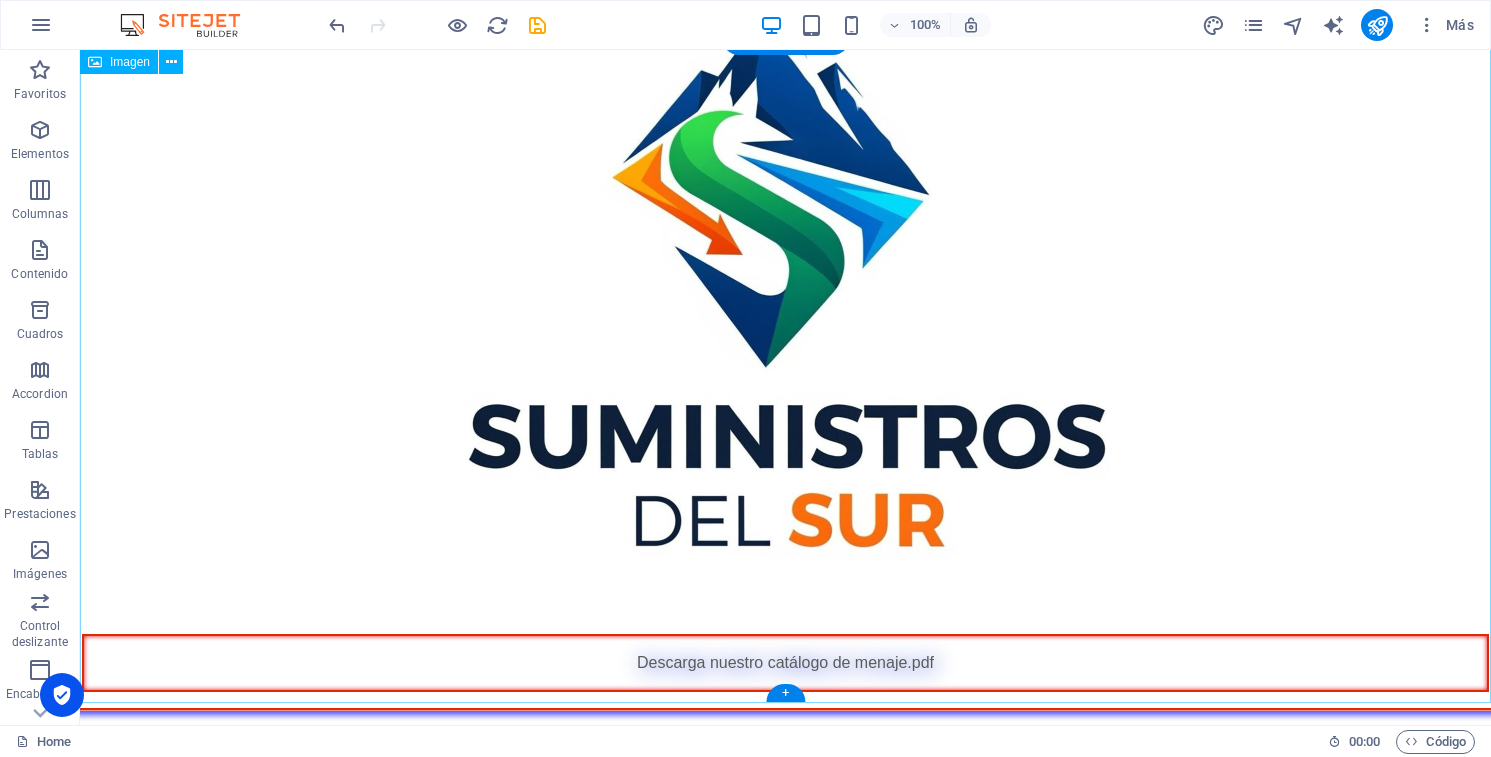scroll, scrollTop: 0, scrollLeft: 0, axis: both 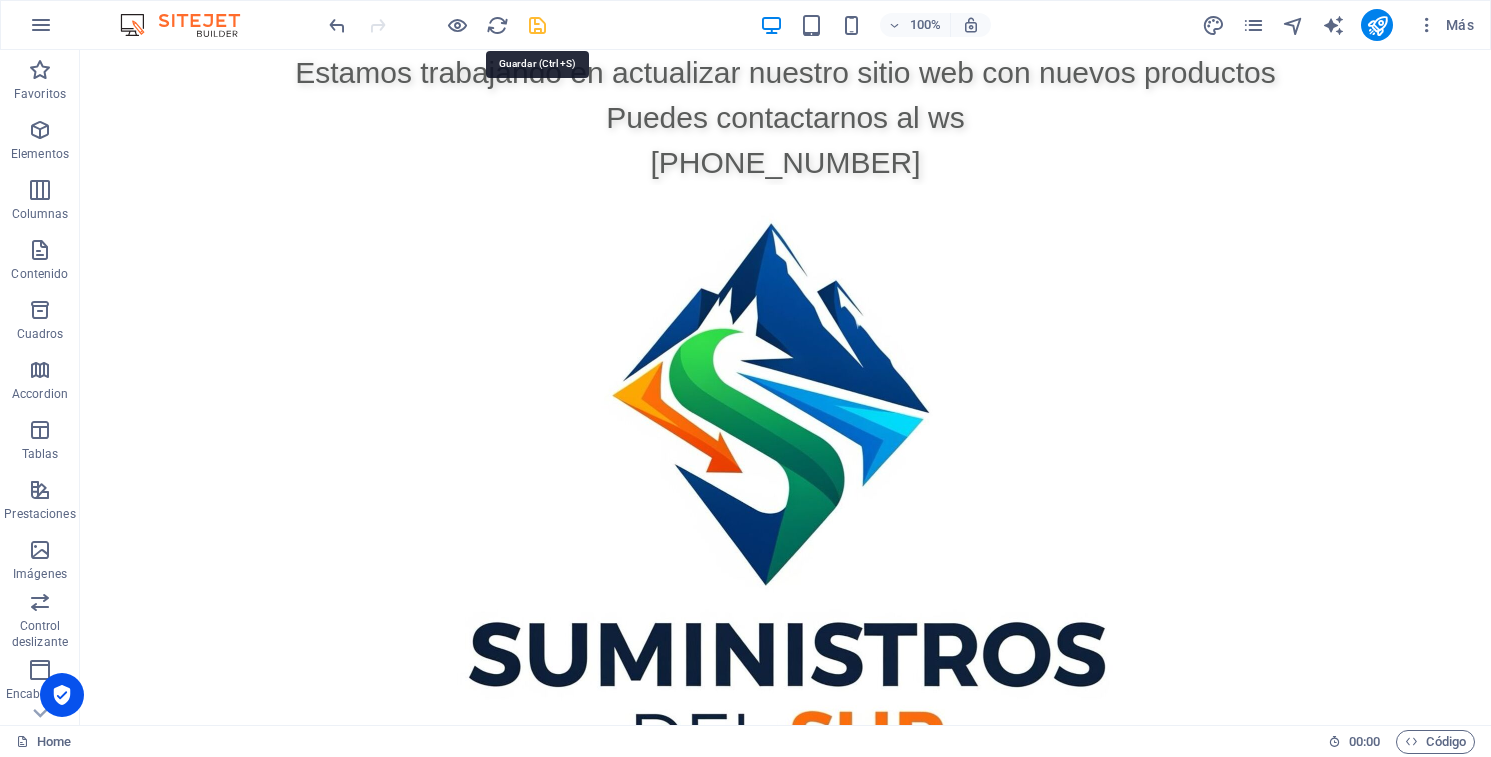 click at bounding box center [537, 25] 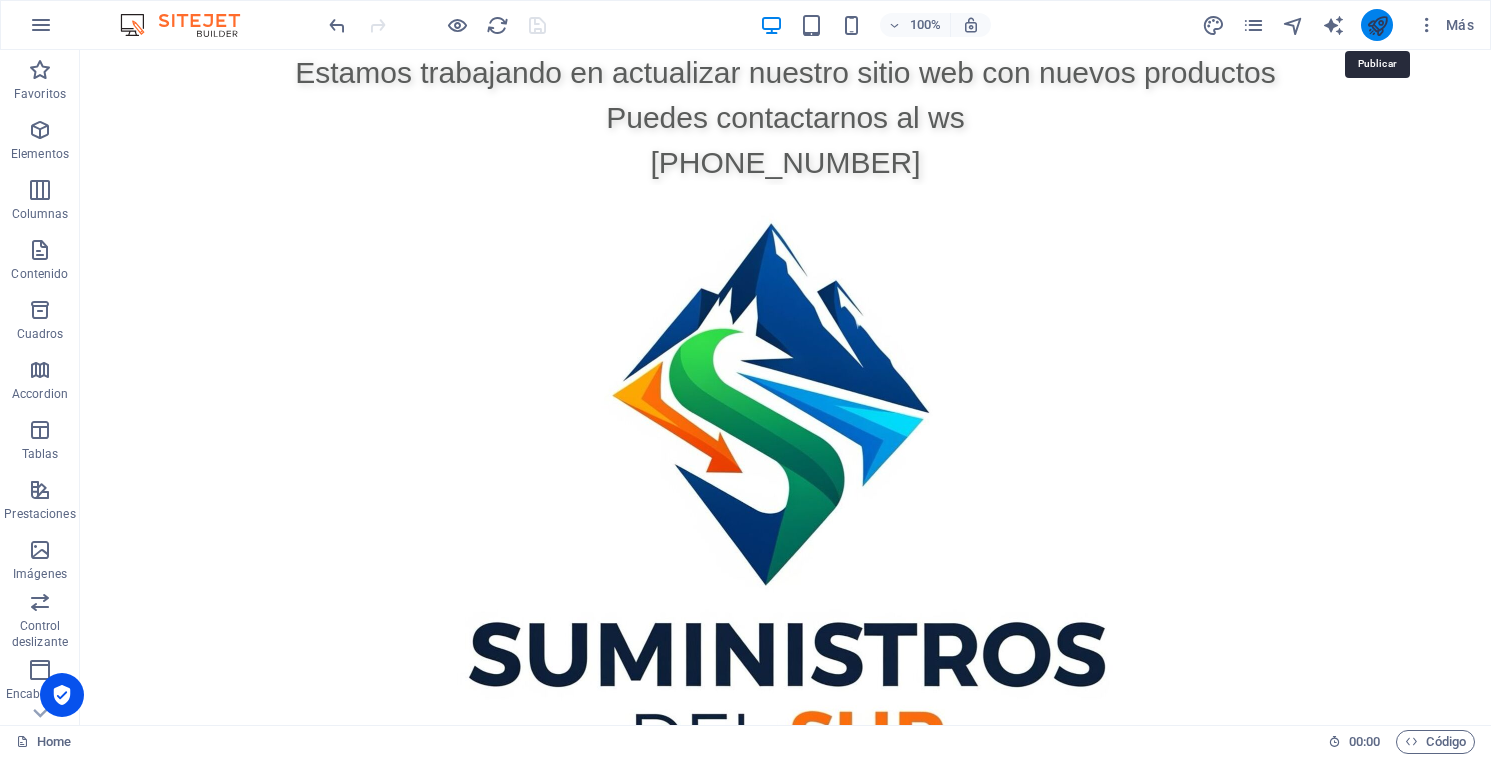 click at bounding box center (1377, 25) 